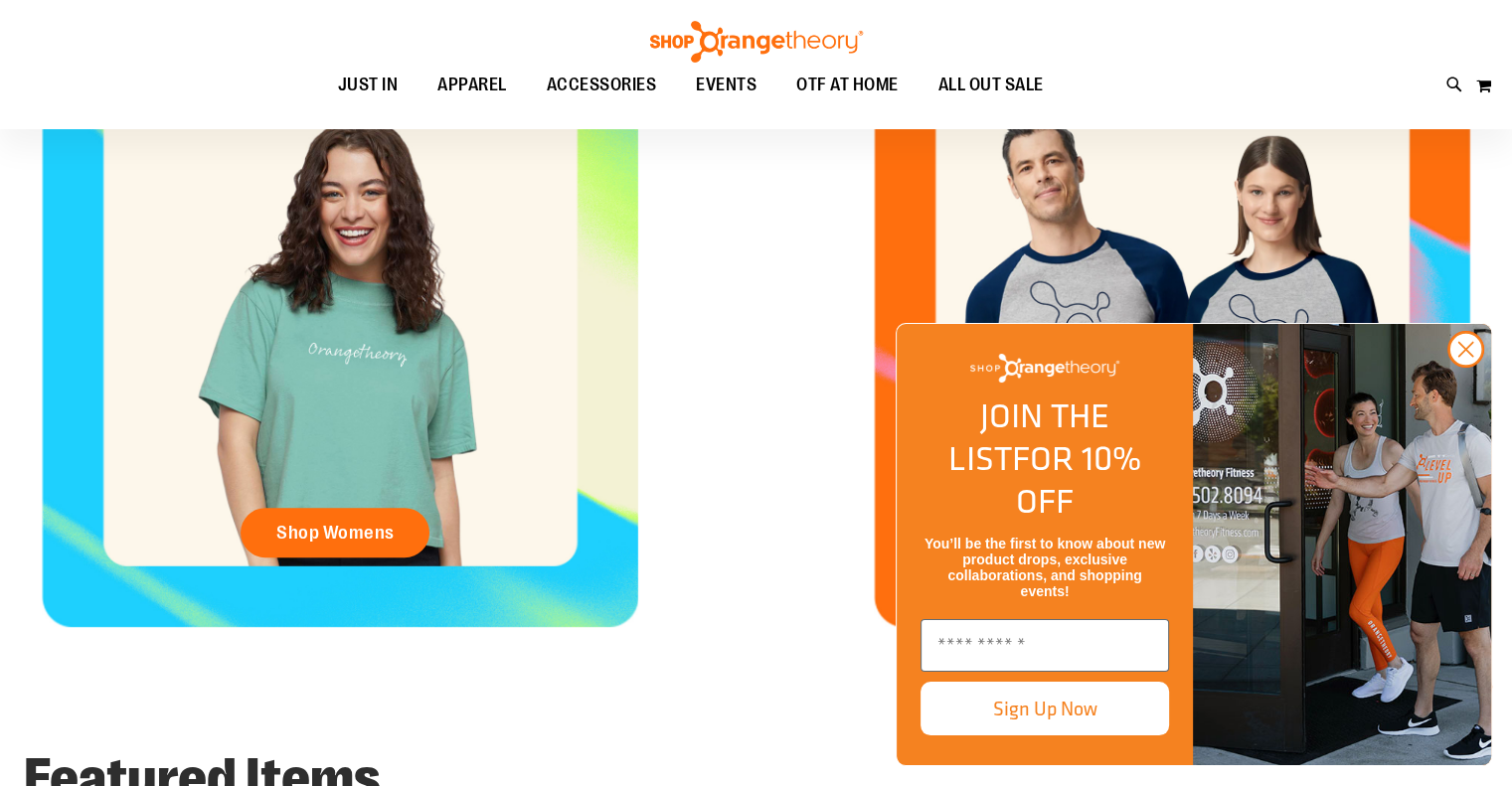 scroll, scrollTop: 896, scrollLeft: 0, axis: vertical 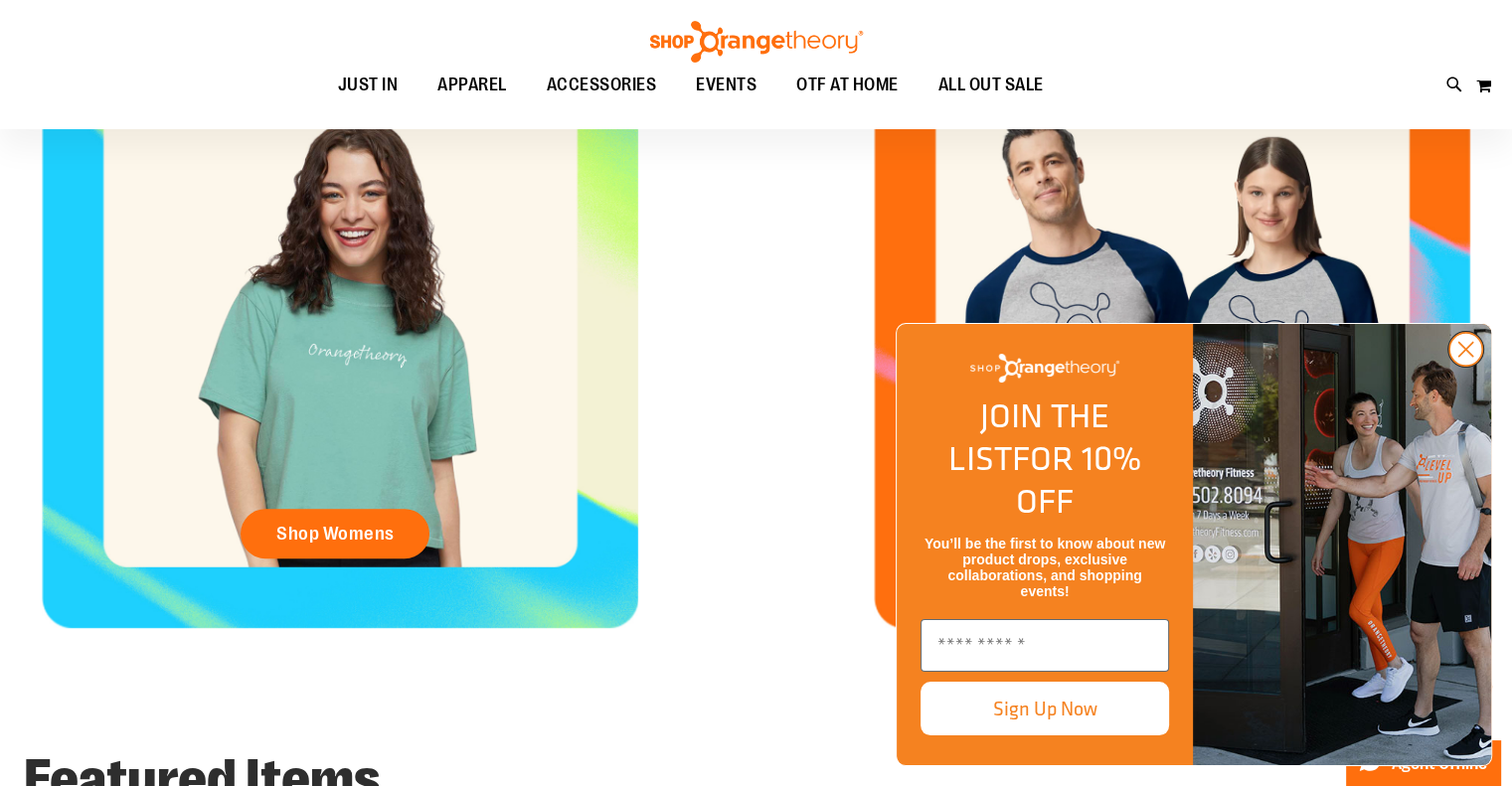 click 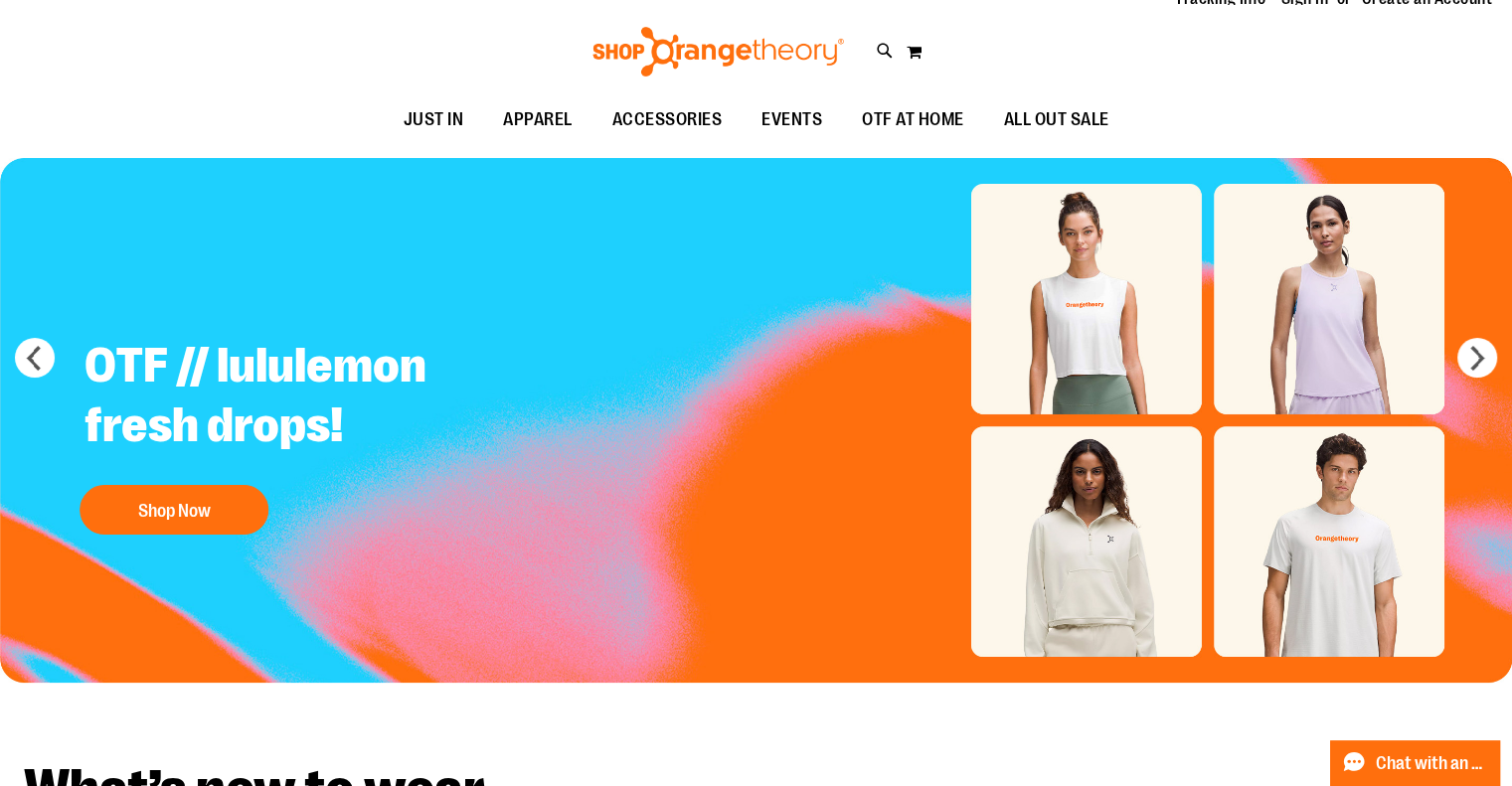scroll, scrollTop: 0, scrollLeft: 0, axis: both 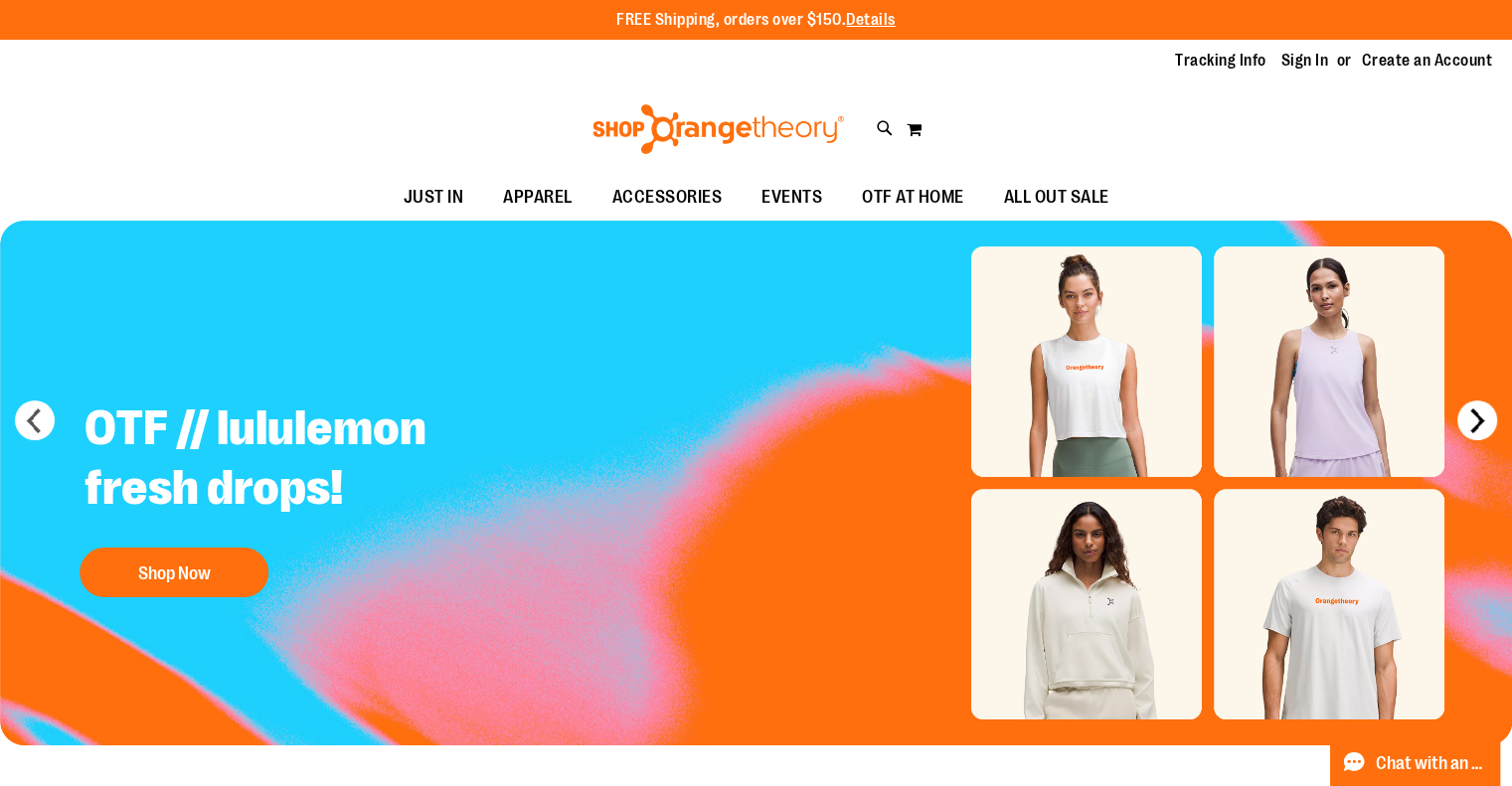 click on "next" at bounding box center (1477, 420) 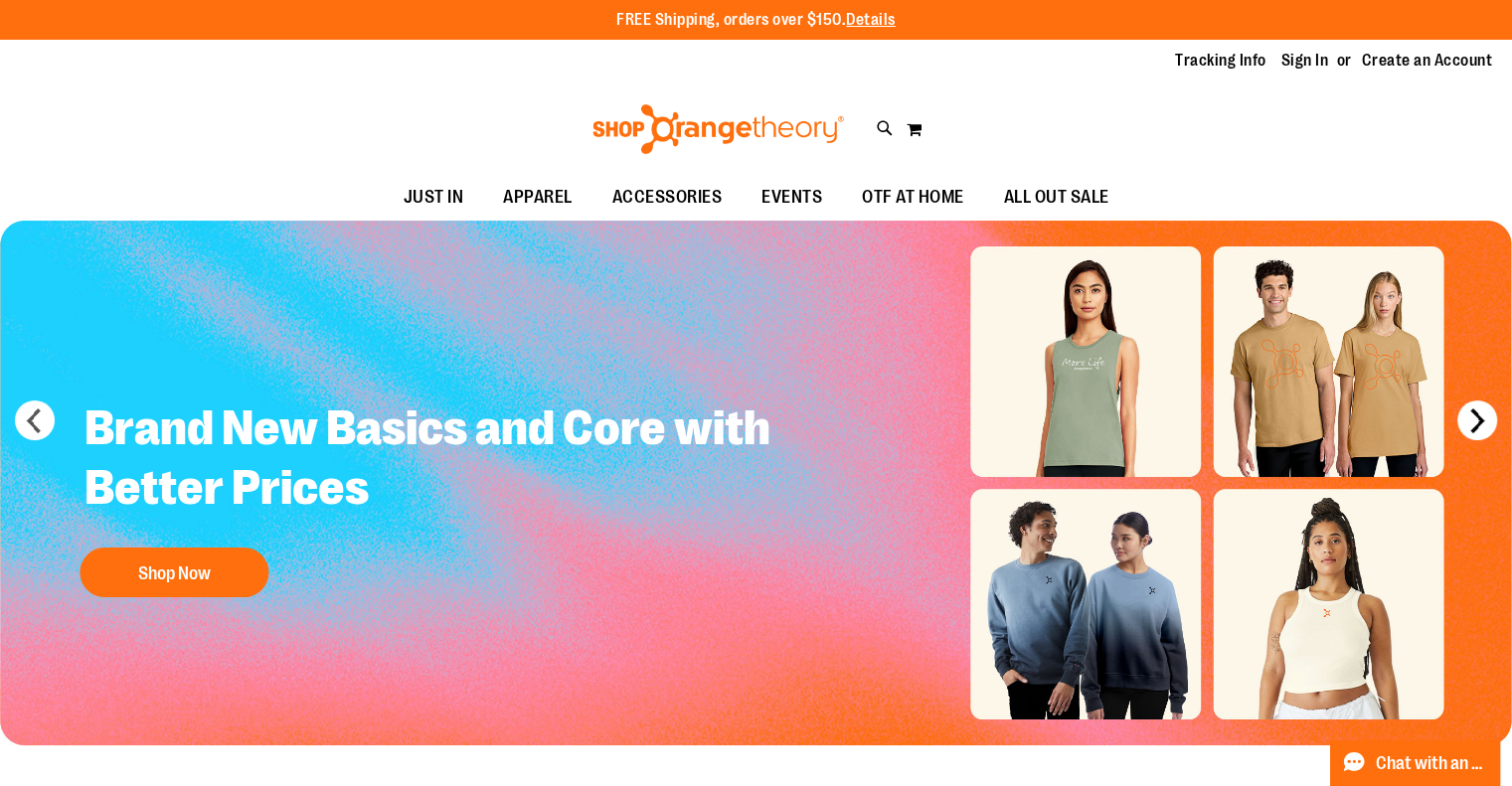 click on "next" at bounding box center (1477, 420) 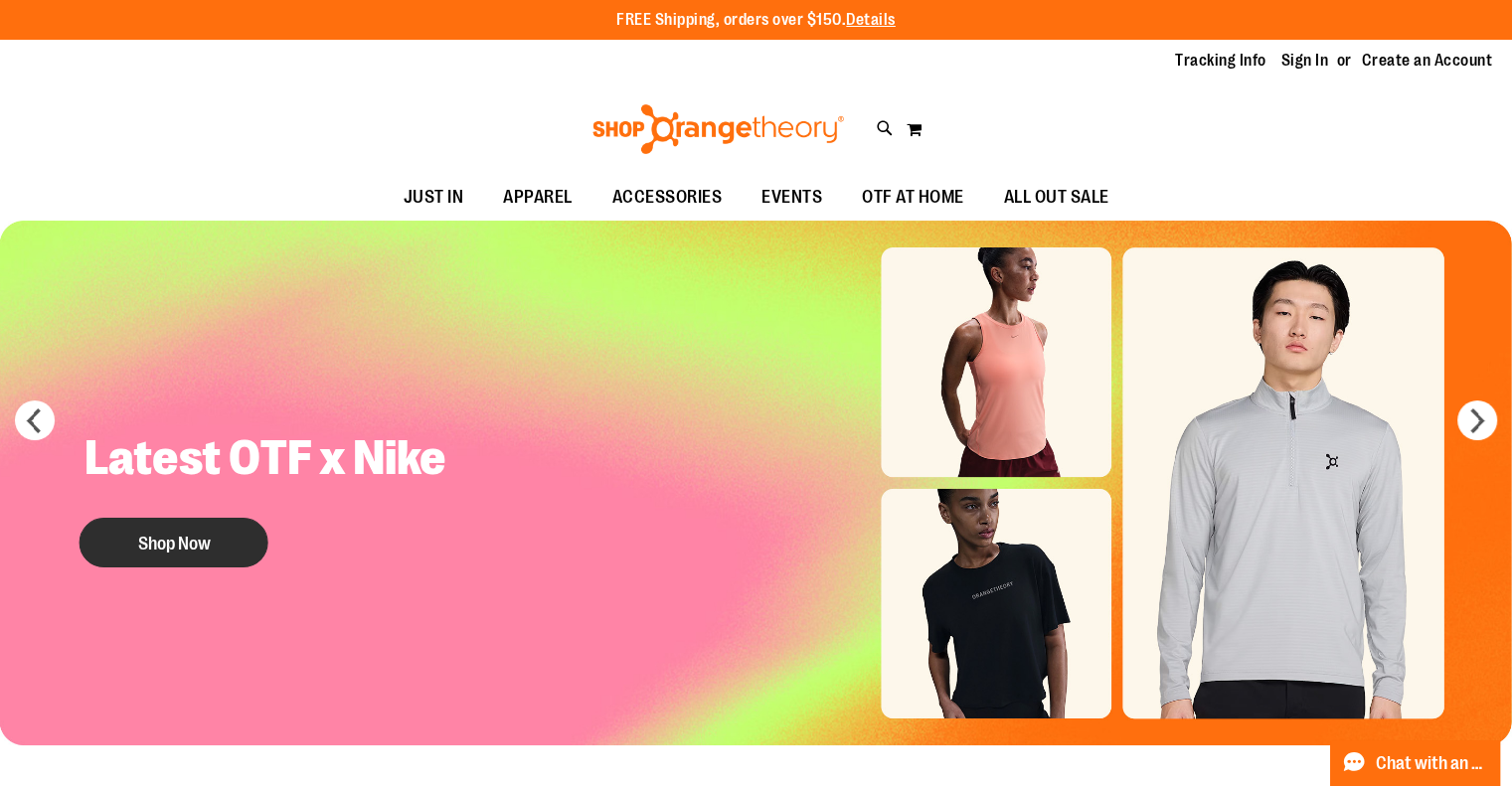 click on "Shop Now" at bounding box center [174, 543] 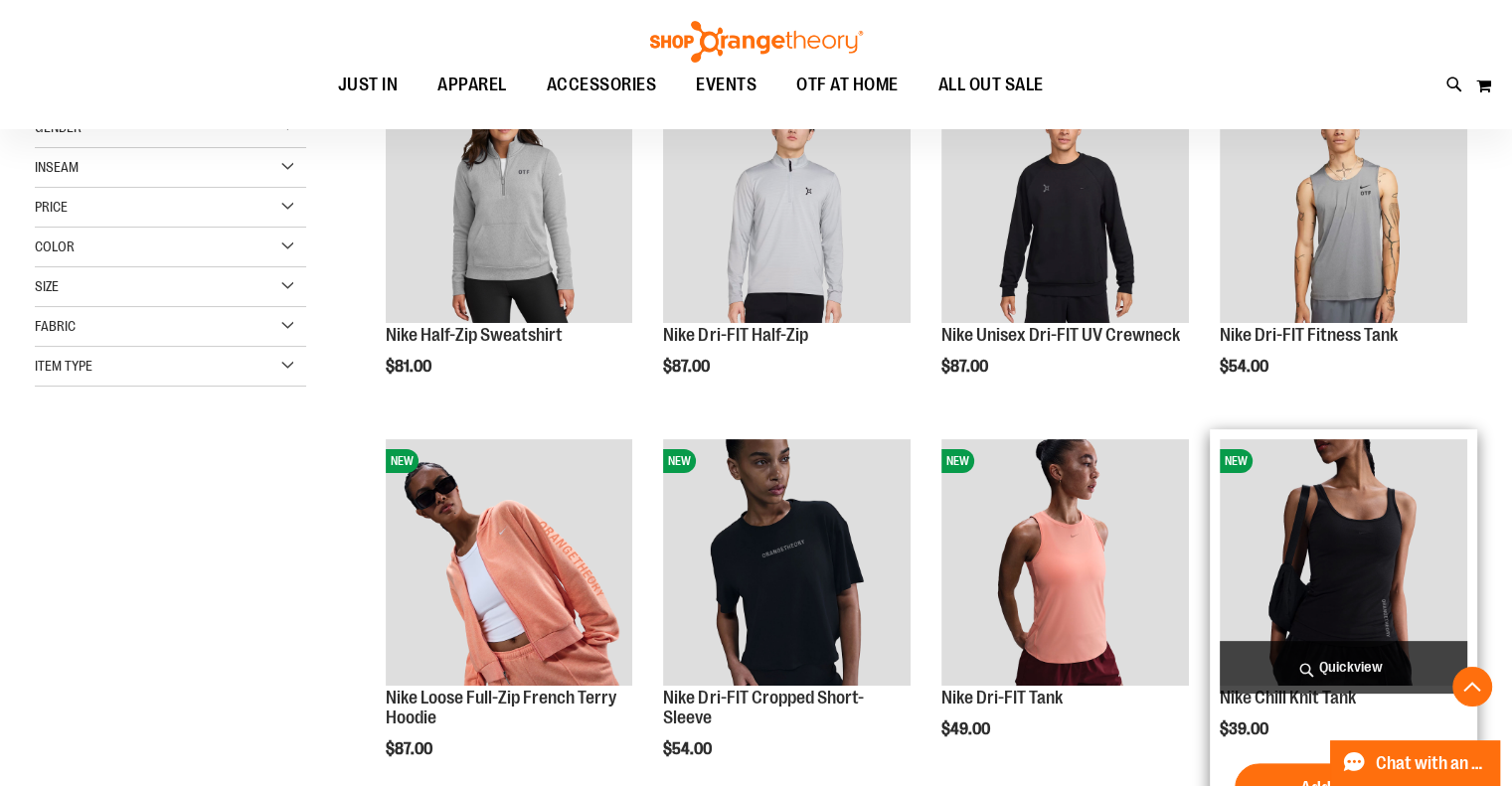 scroll, scrollTop: 331, scrollLeft: 0, axis: vertical 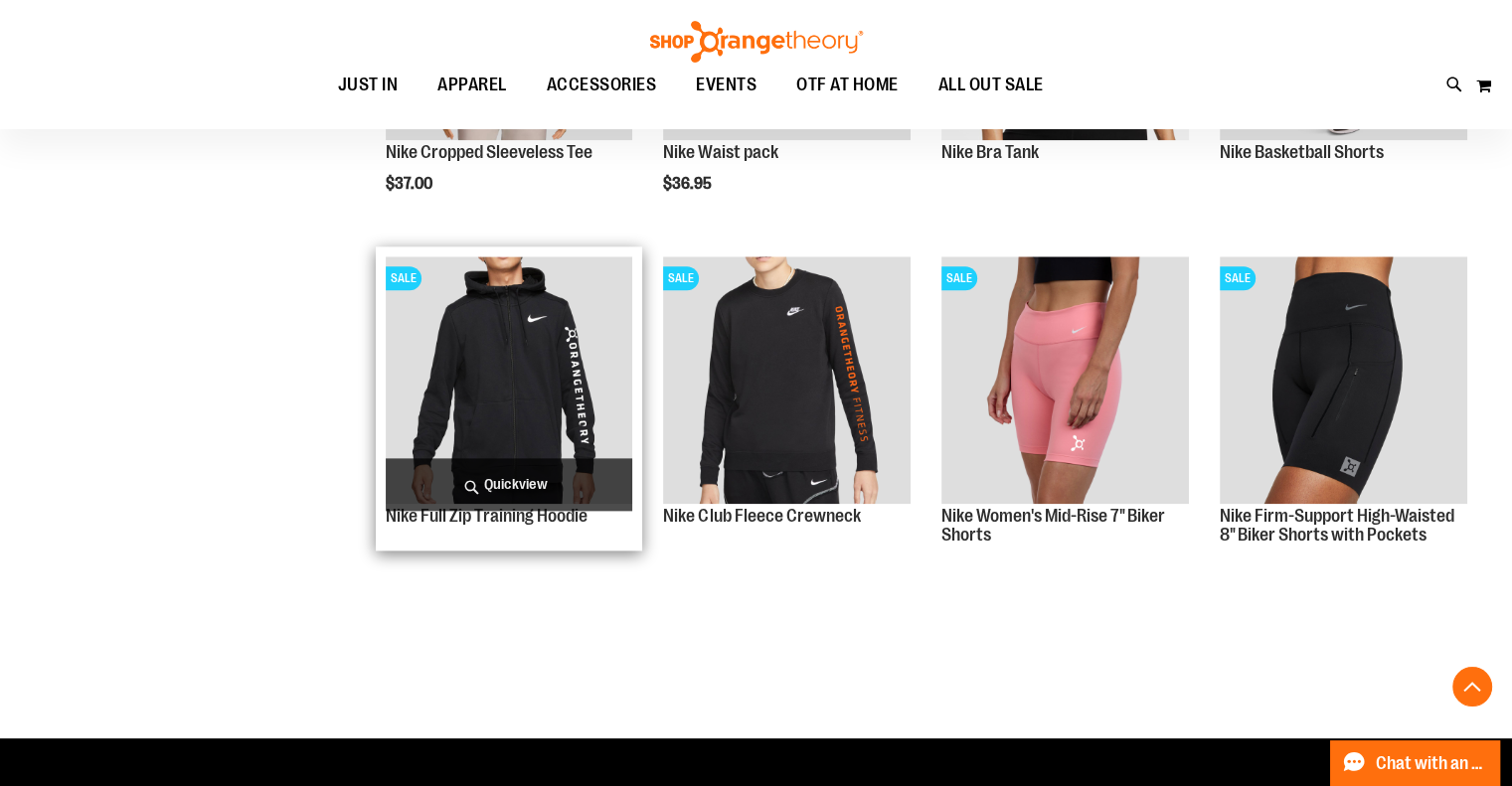 drag, startPoint x: 533, startPoint y: 377, endPoint x: 590, endPoint y: 388, distance: 58.0517 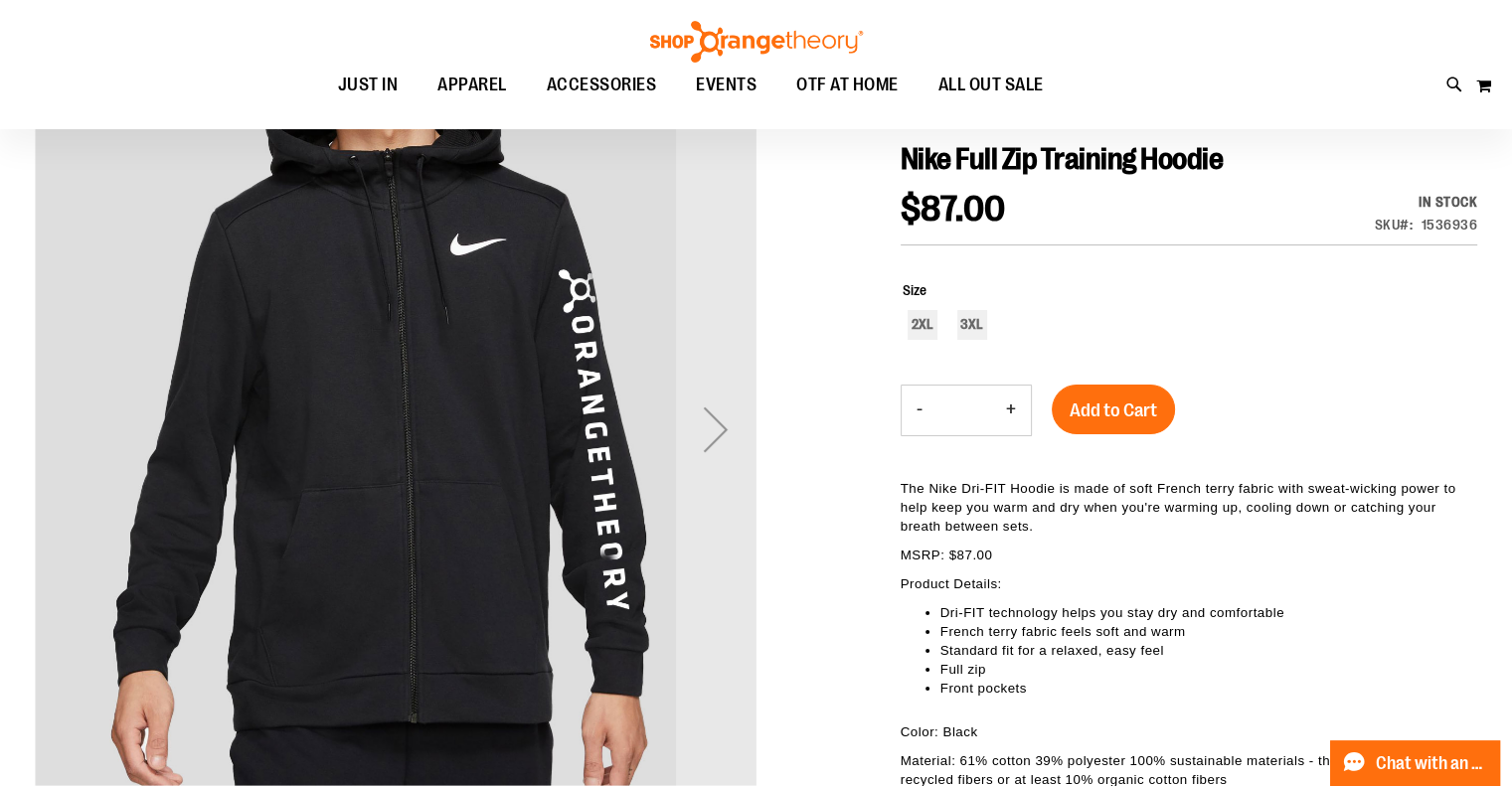 scroll, scrollTop: 250, scrollLeft: 0, axis: vertical 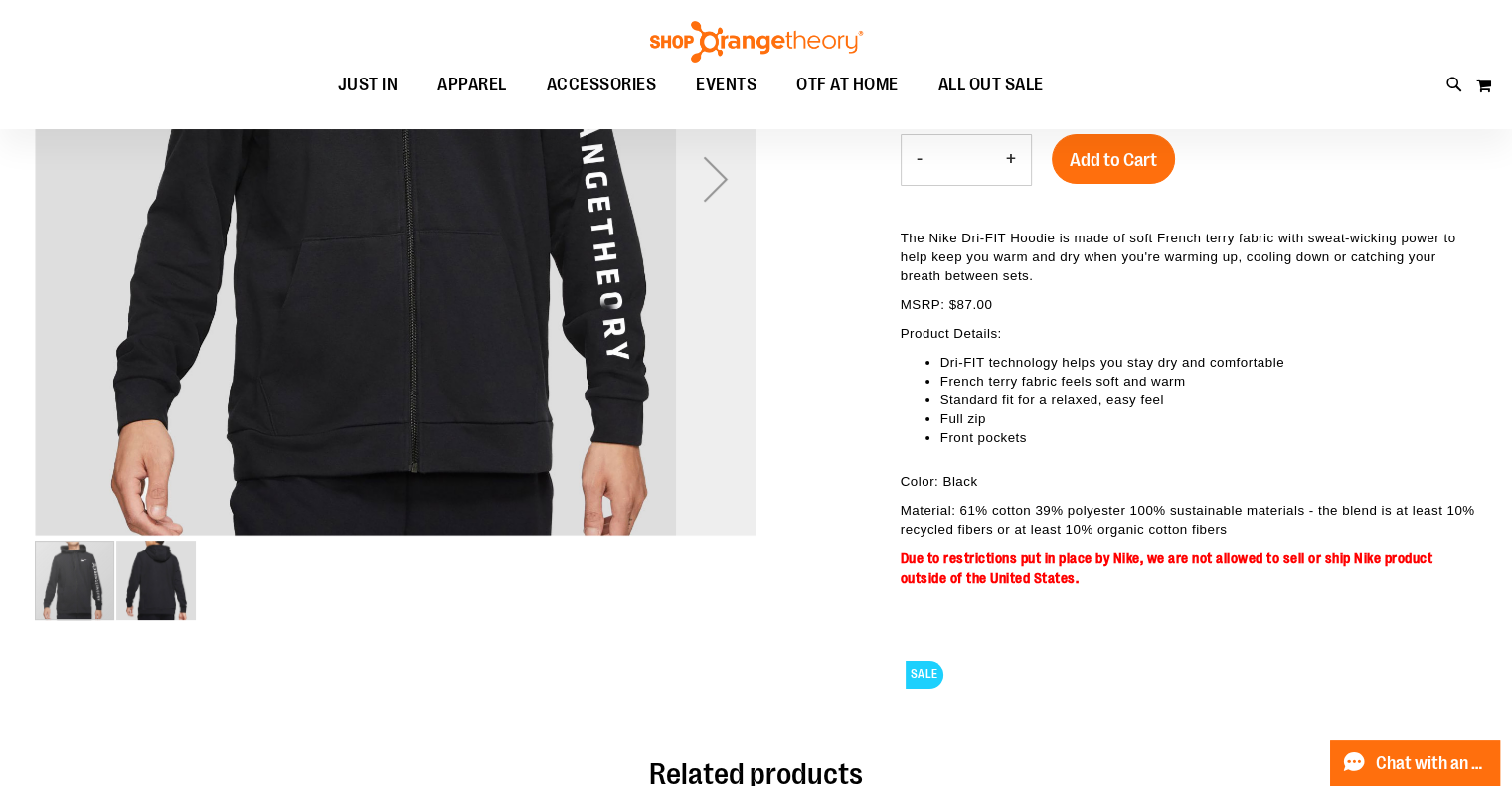click at bounding box center [716, 178] 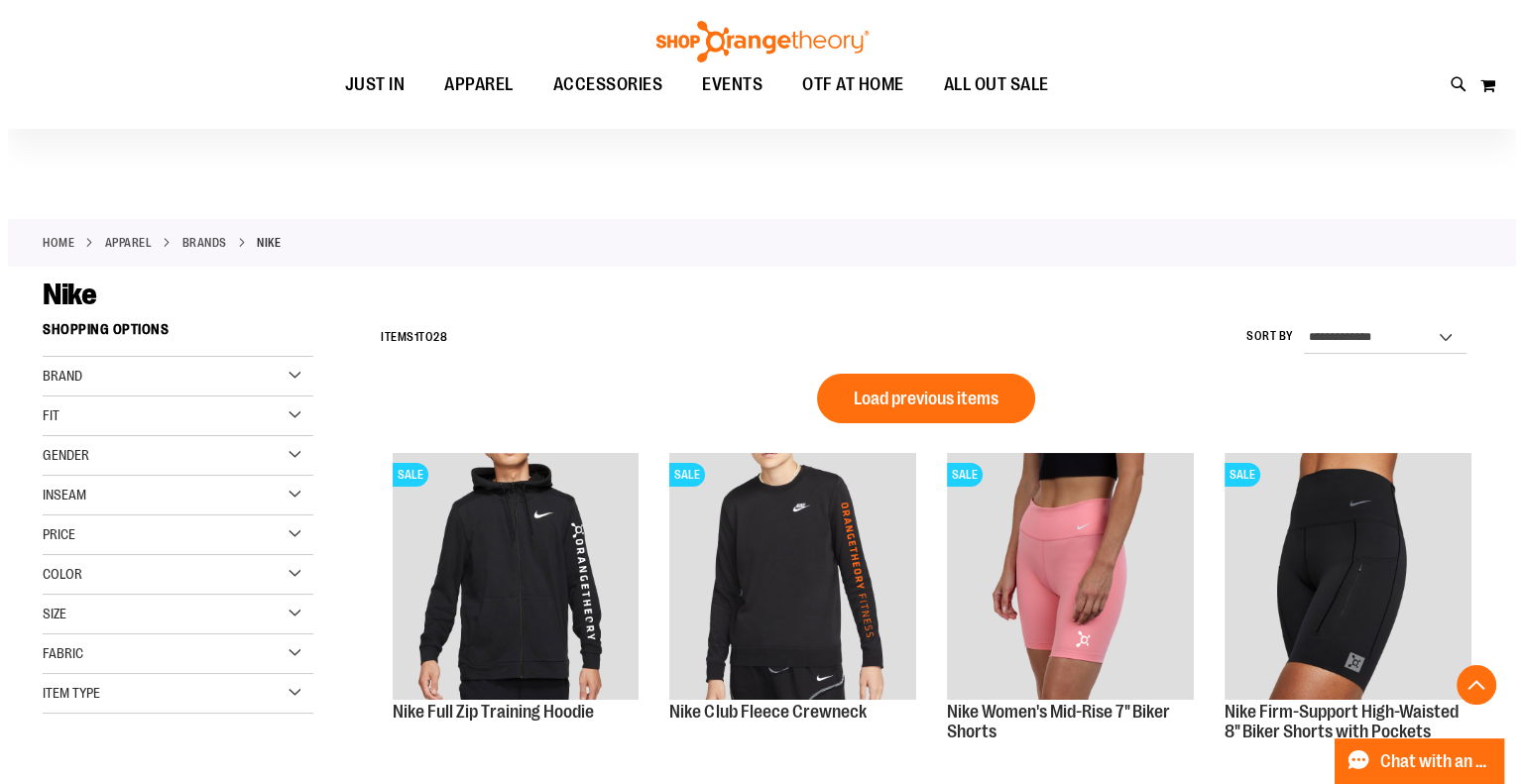 scroll, scrollTop: 508, scrollLeft: 0, axis: vertical 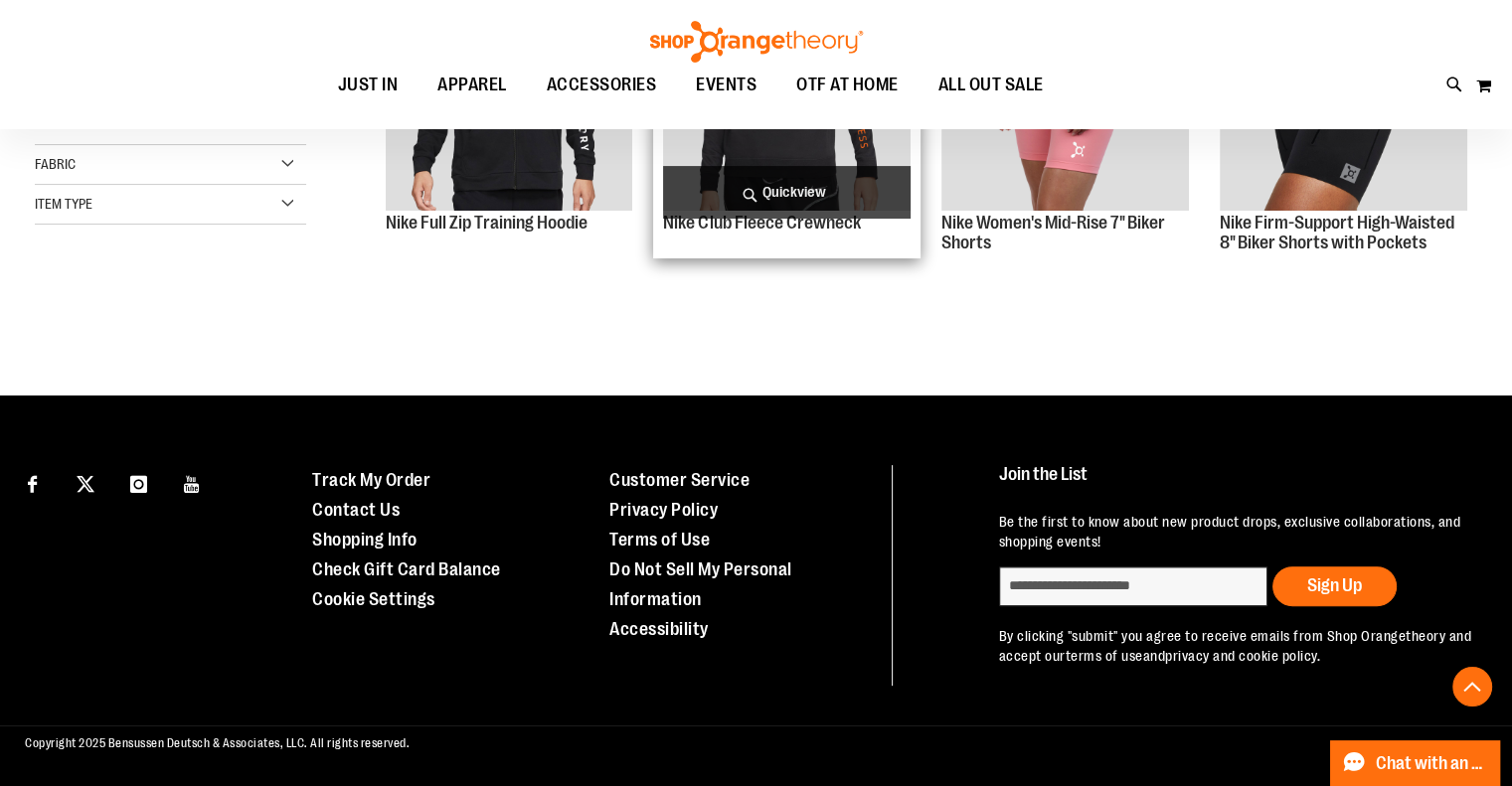 click on "Quickview" at bounding box center (786, 192) 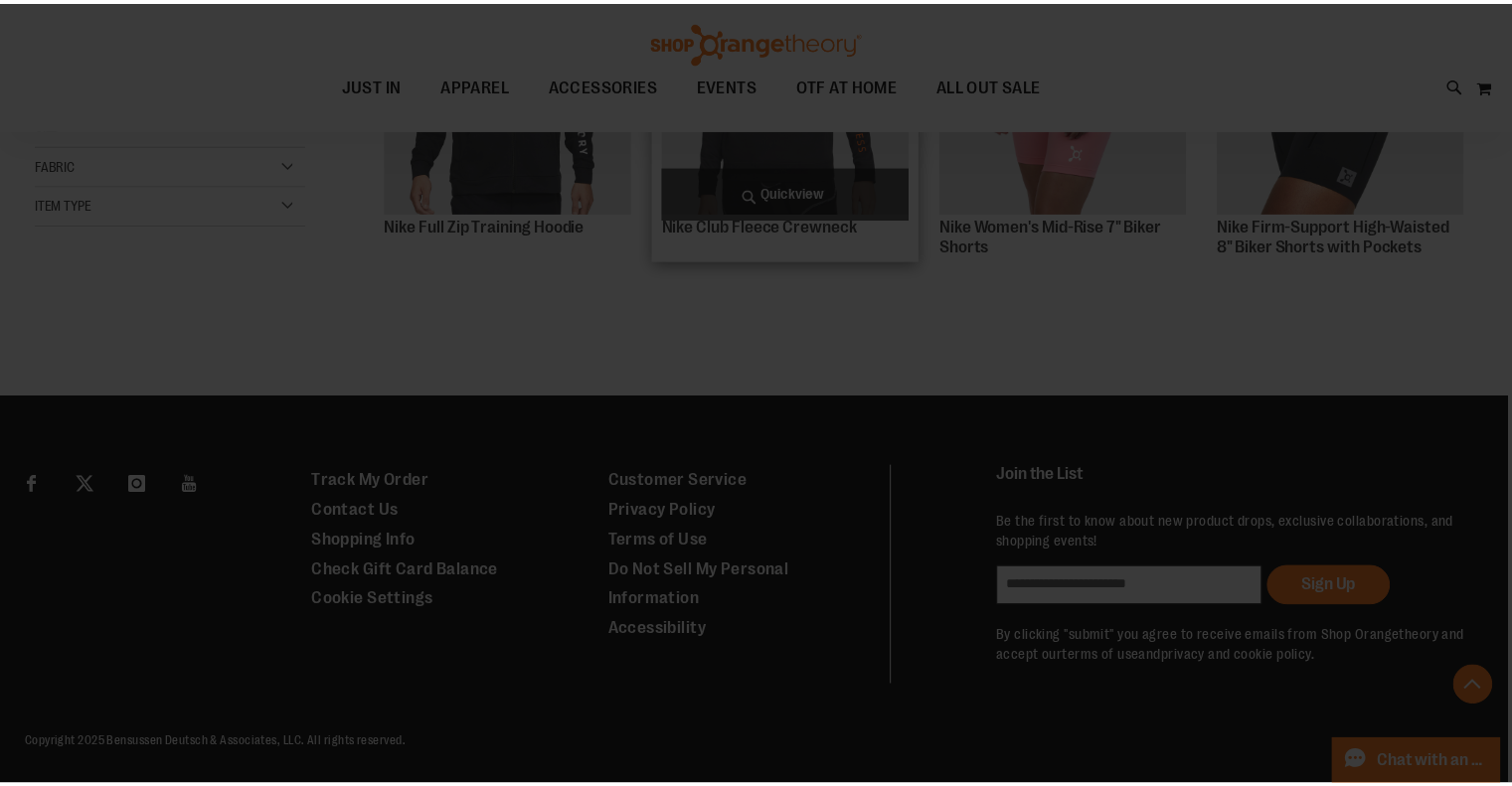 scroll, scrollTop: 0, scrollLeft: 0, axis: both 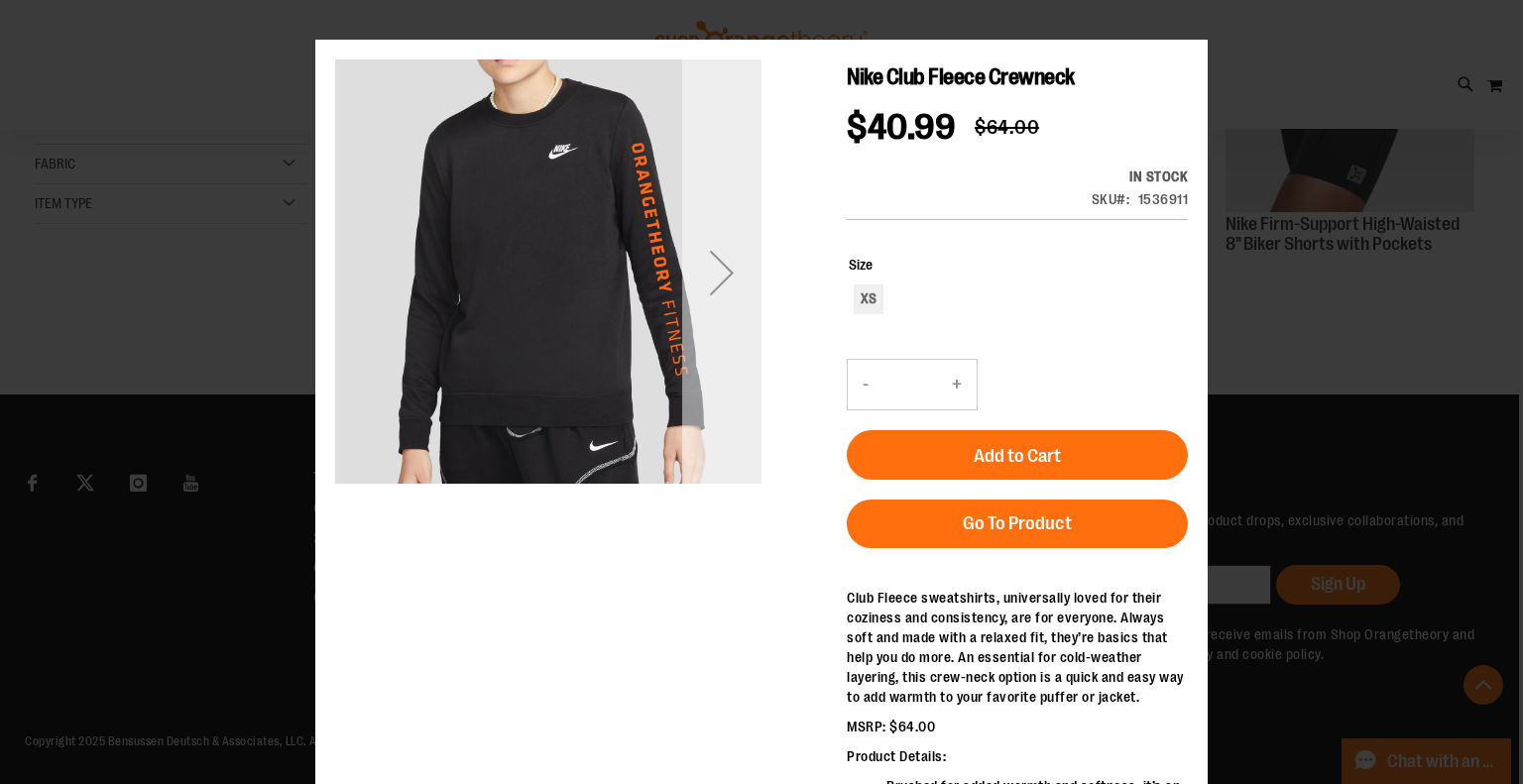 click at bounding box center [722, 273] 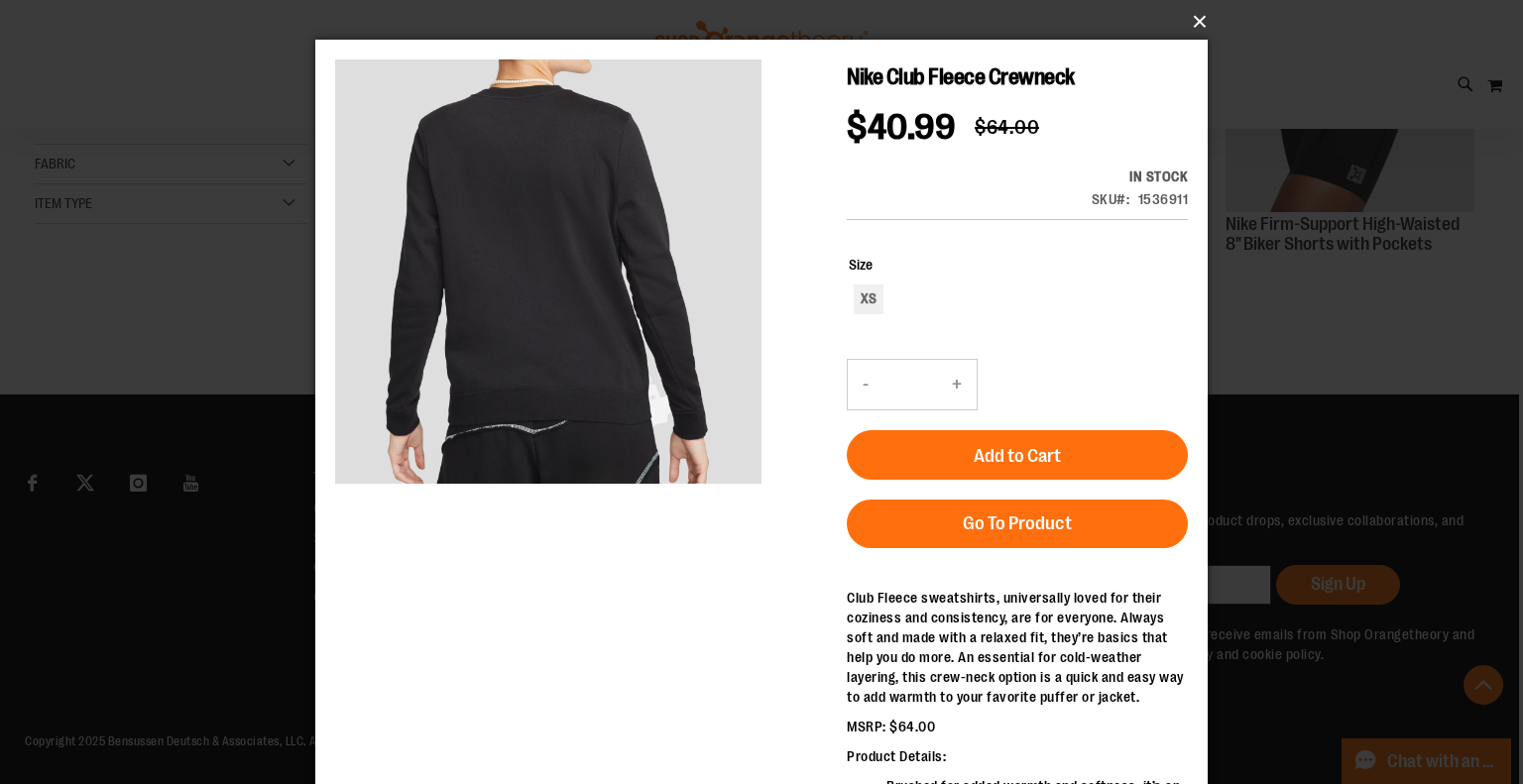 click on "×" at bounding box center (767, 22) 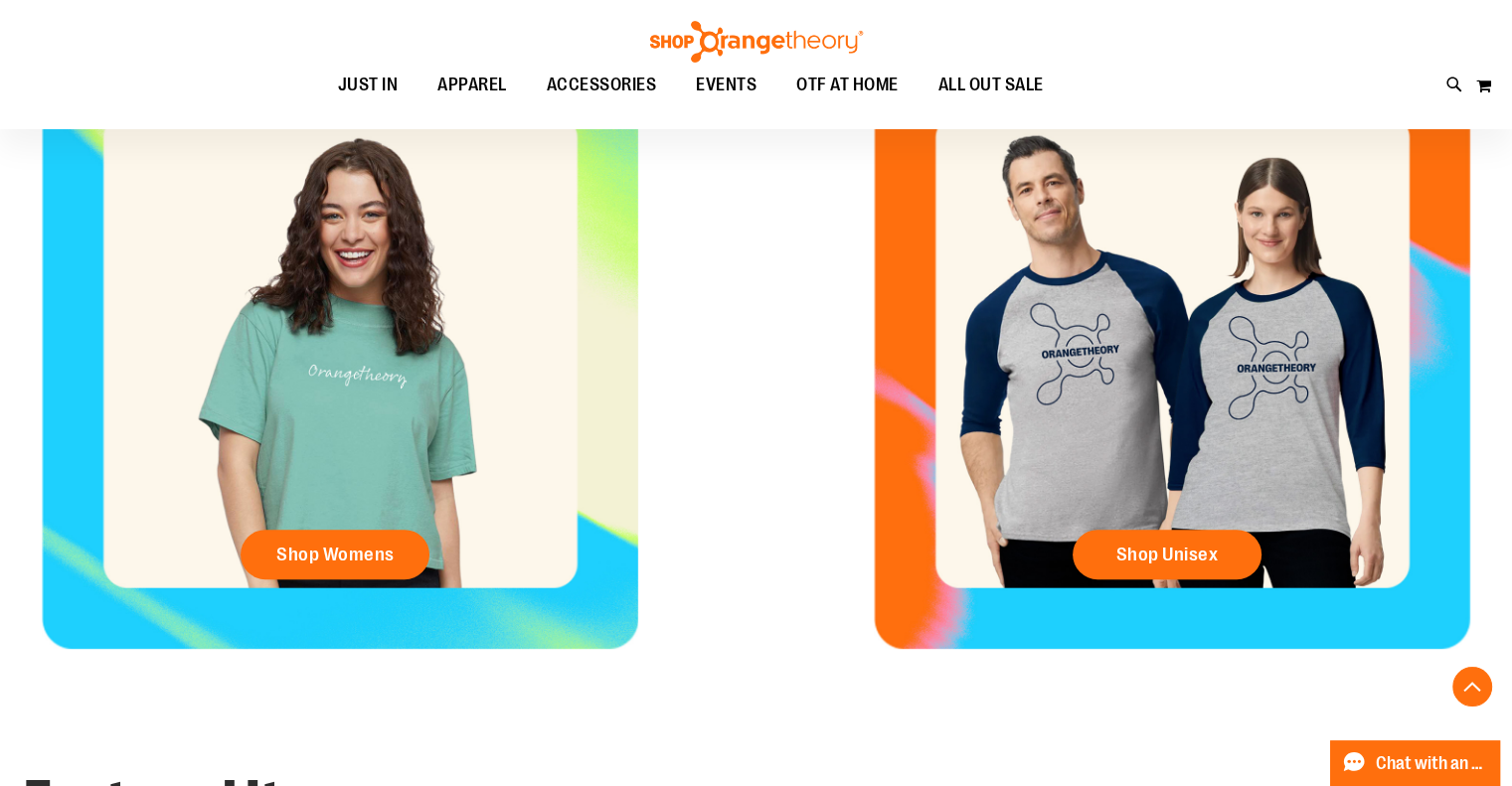 scroll, scrollTop: 655, scrollLeft: 0, axis: vertical 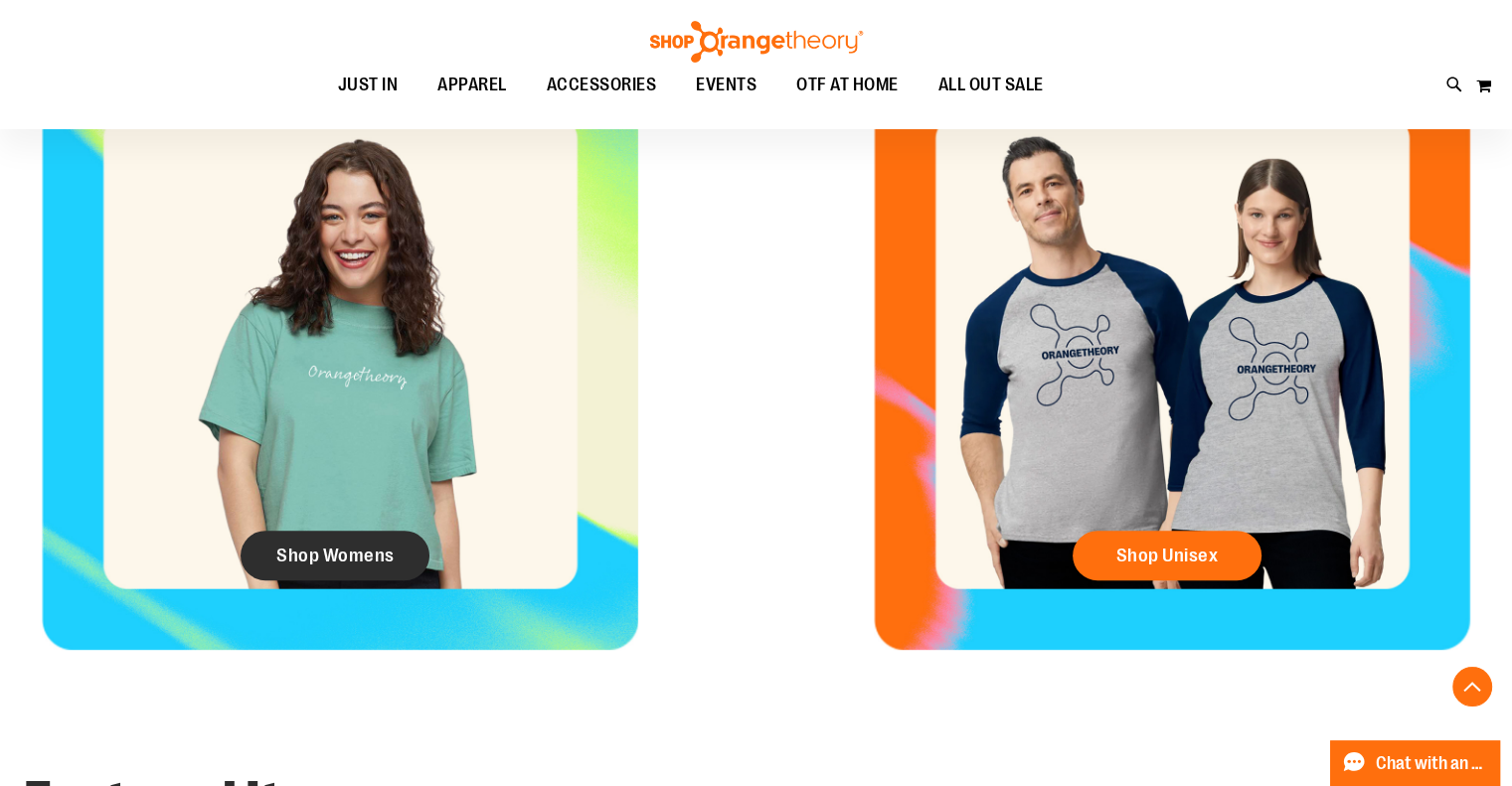click on "Shop Womens" 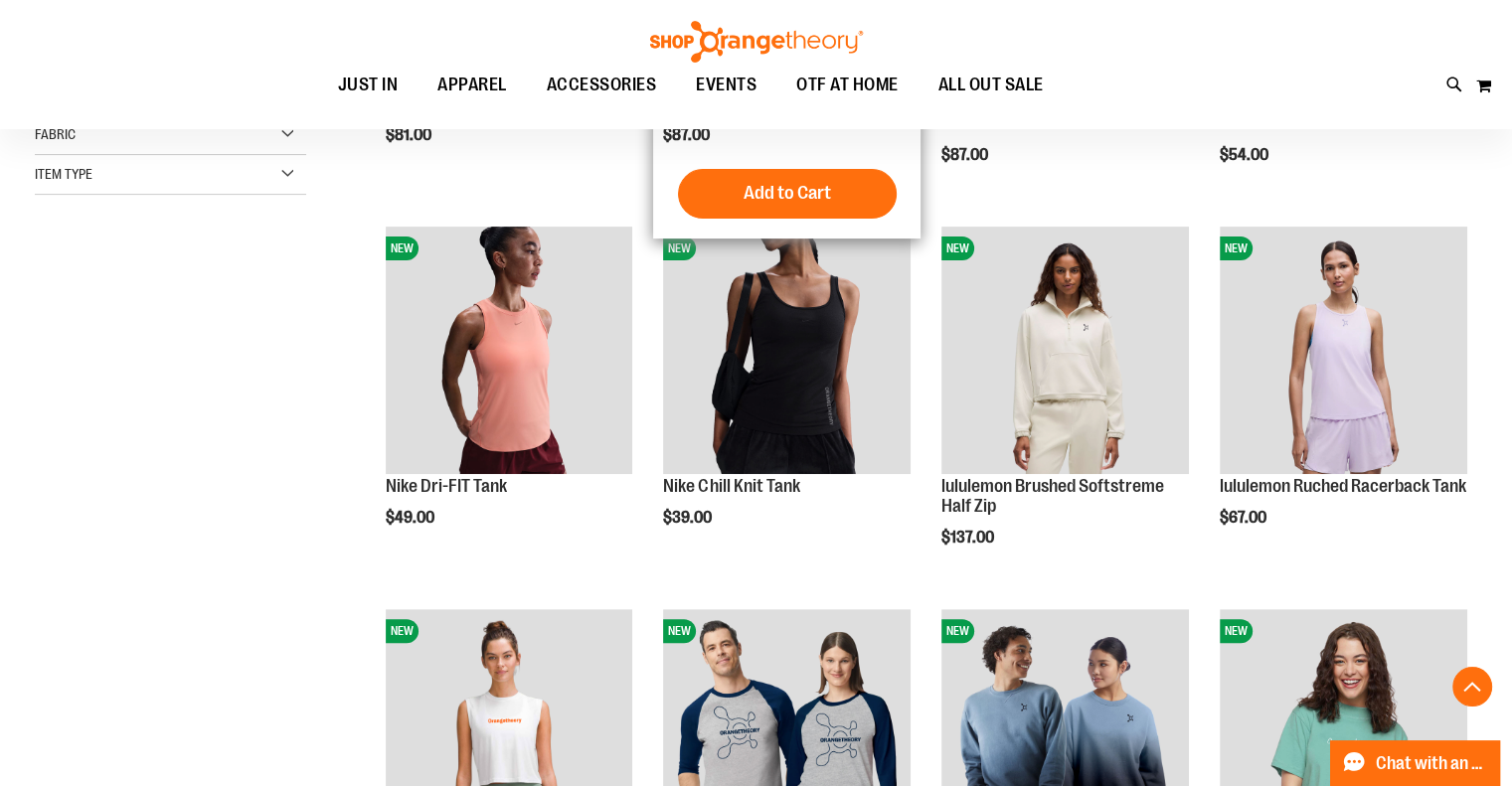 scroll, scrollTop: 563, scrollLeft: 0, axis: vertical 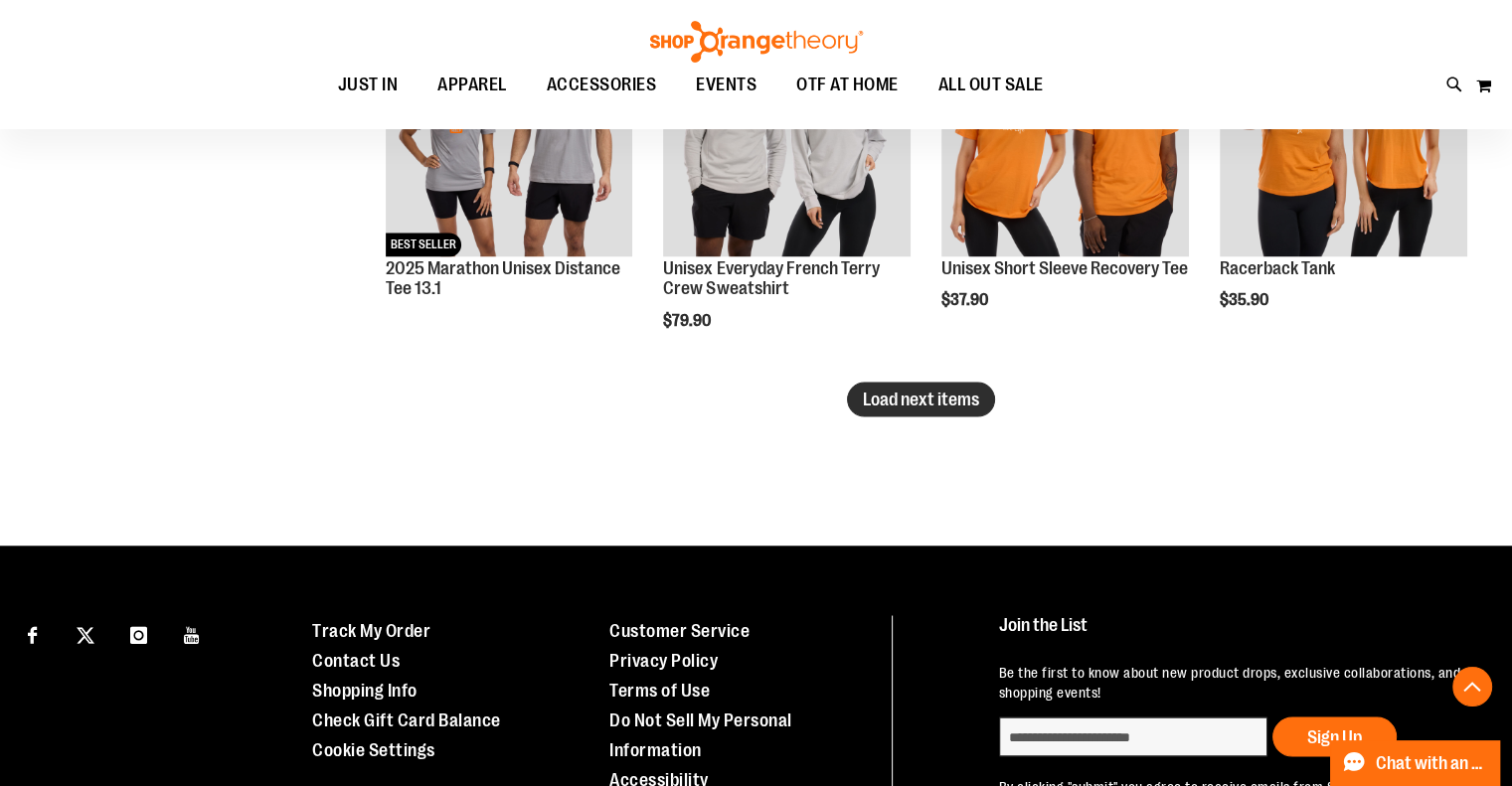 click on "Load next items" at bounding box center (921, 398) 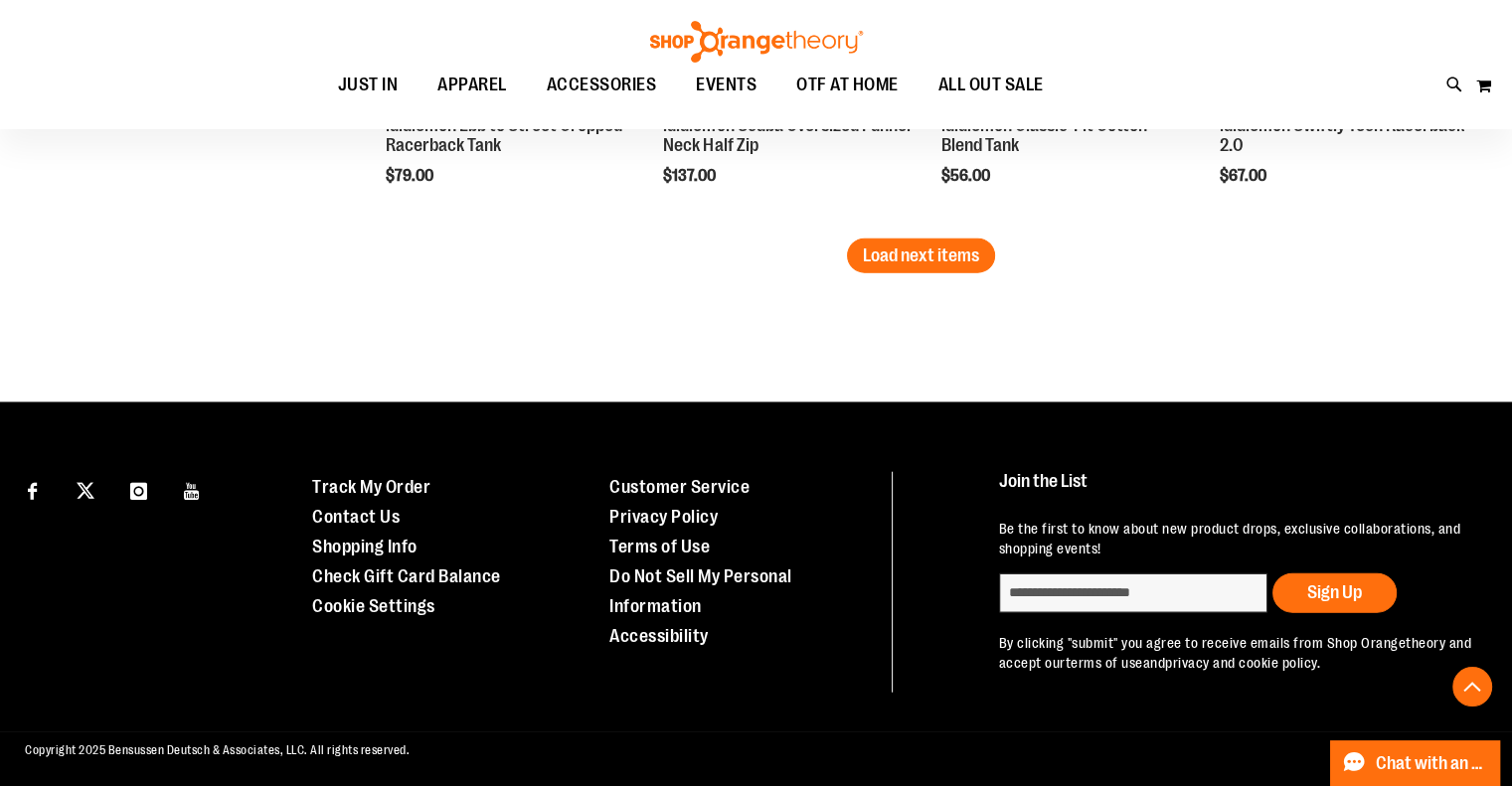 scroll, scrollTop: 4772, scrollLeft: 0, axis: vertical 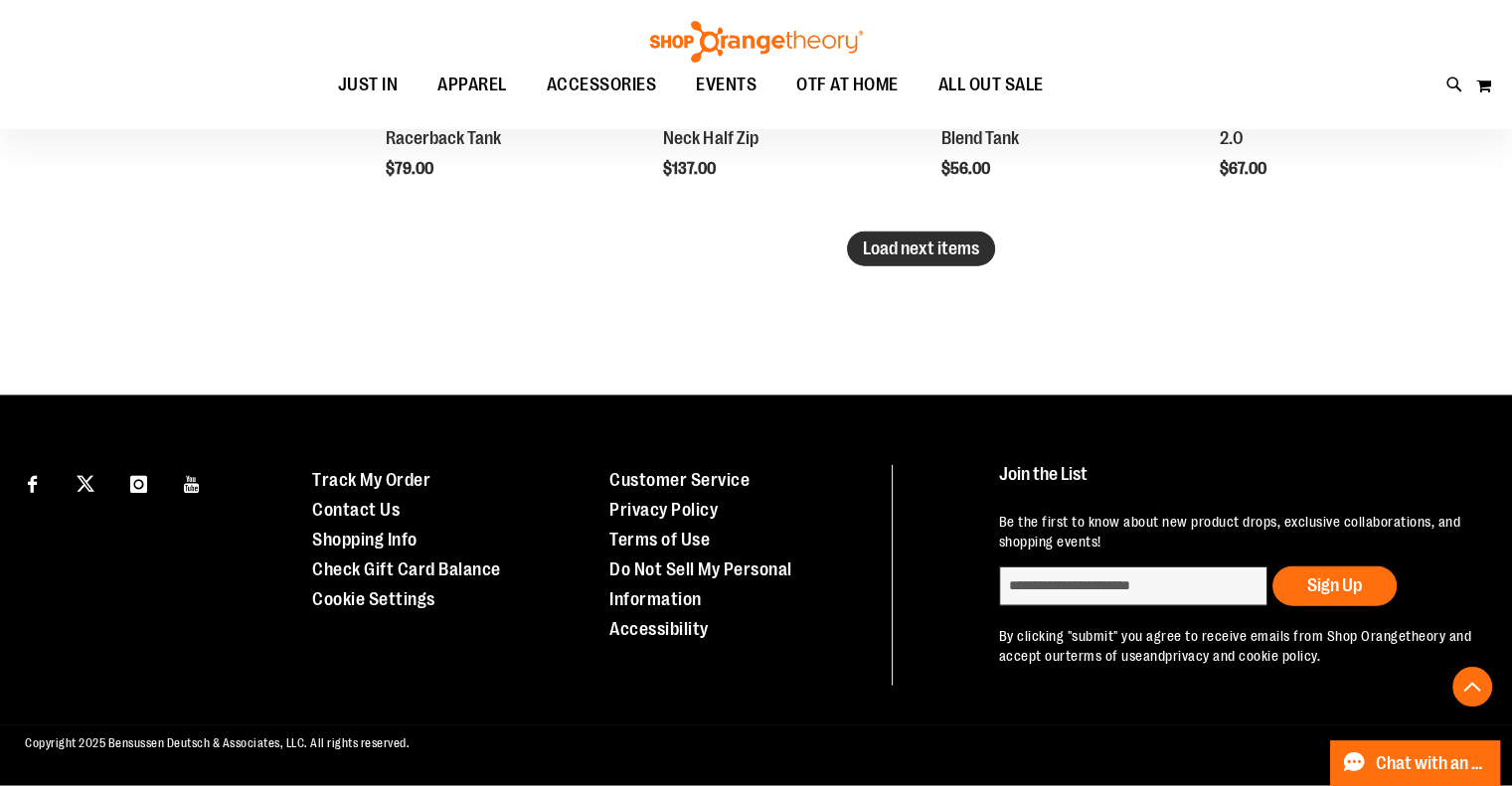 click on "Load next items" at bounding box center (921, 248) 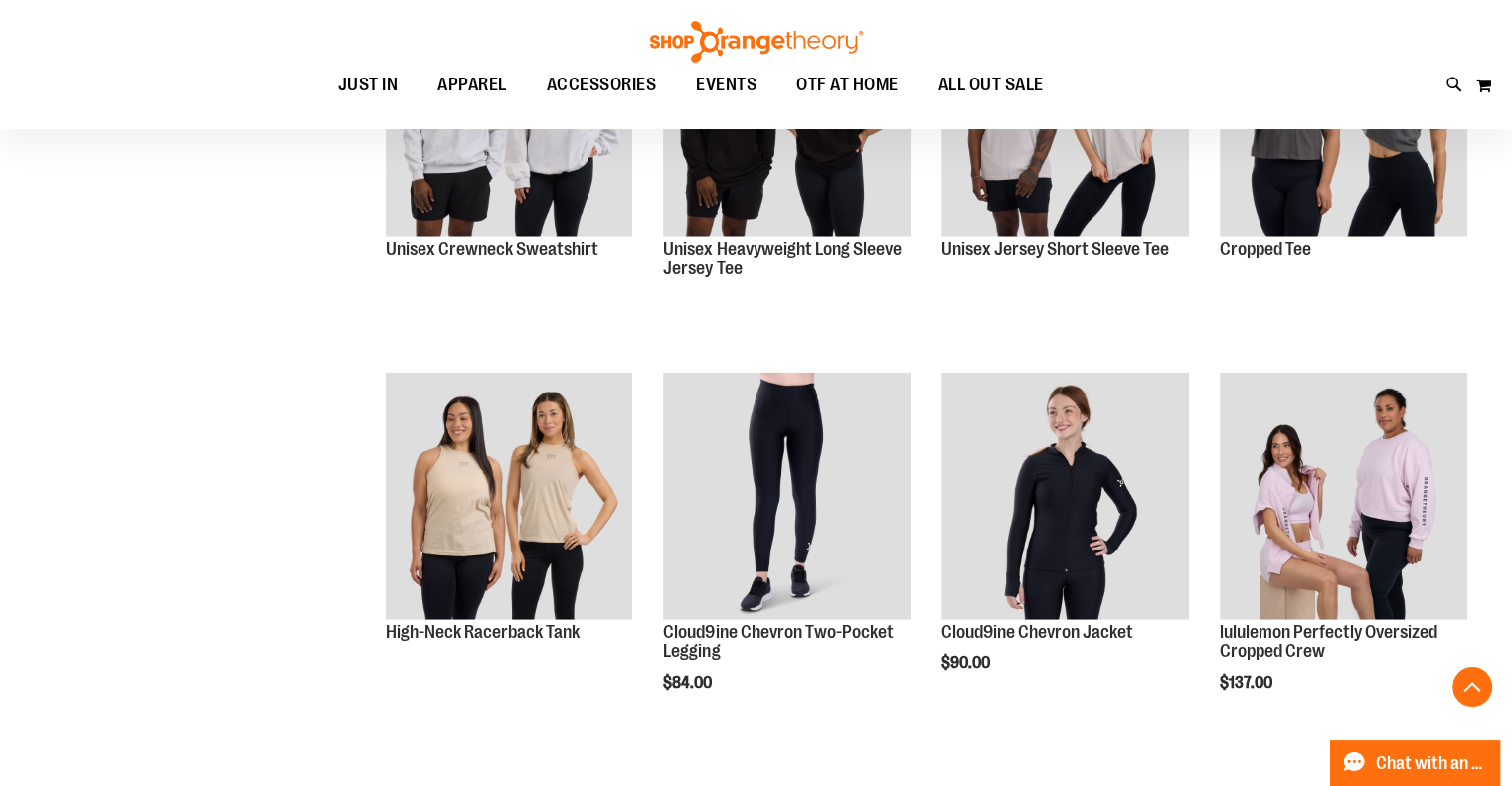 scroll, scrollTop: 4729, scrollLeft: 0, axis: vertical 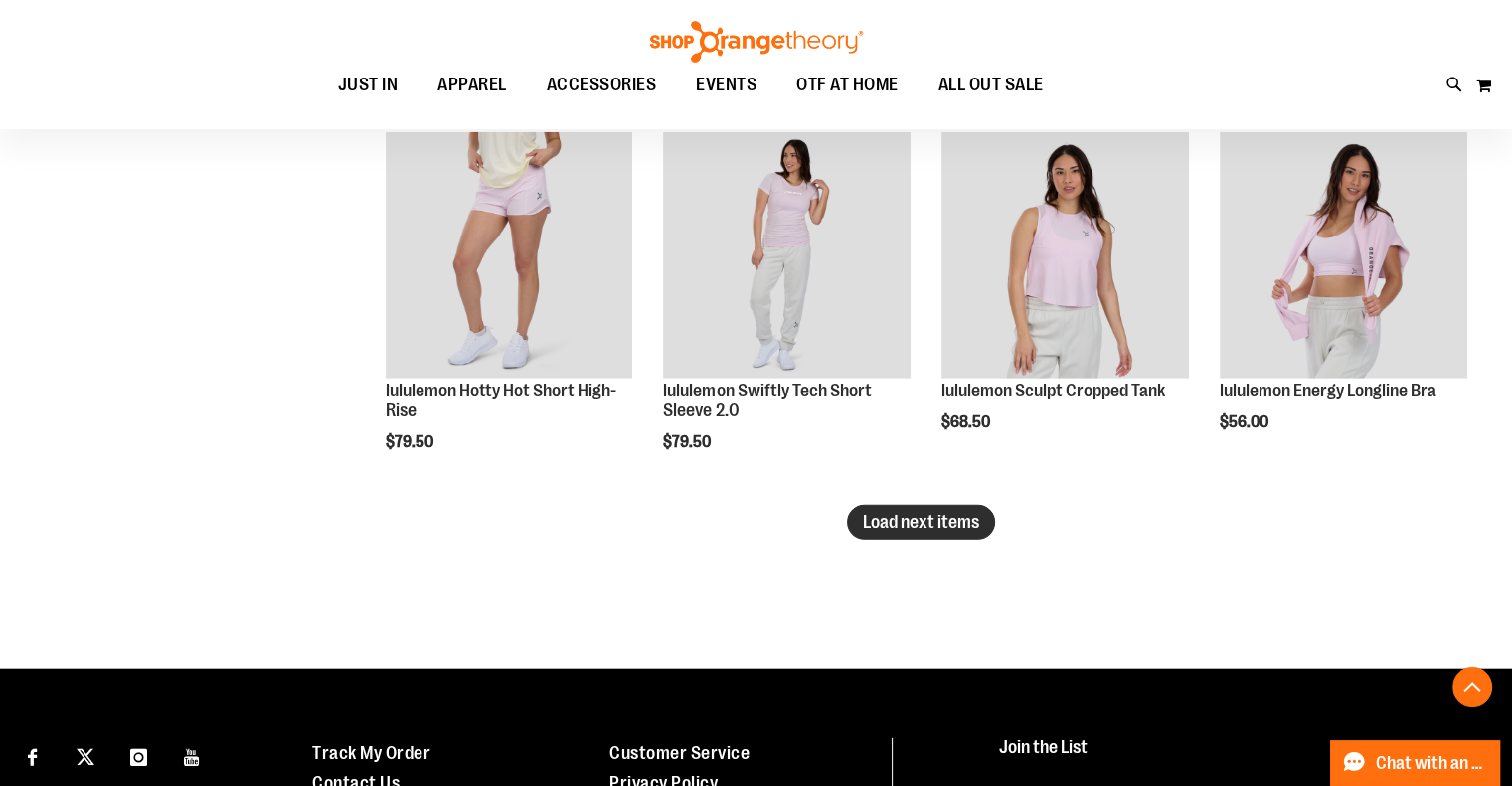 click on "Load next items" at bounding box center [921, 522] 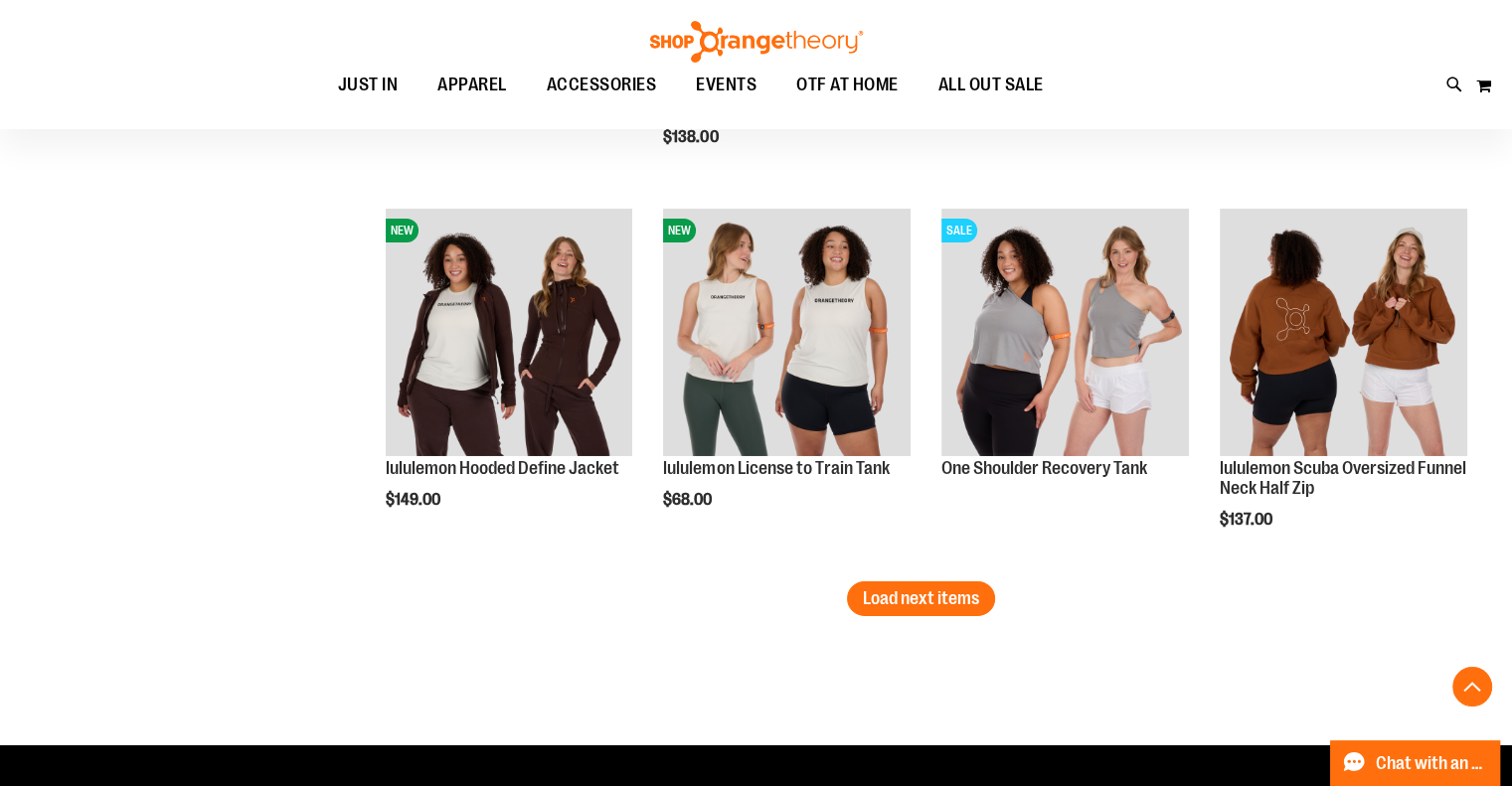 scroll, scrollTop: 6697, scrollLeft: 0, axis: vertical 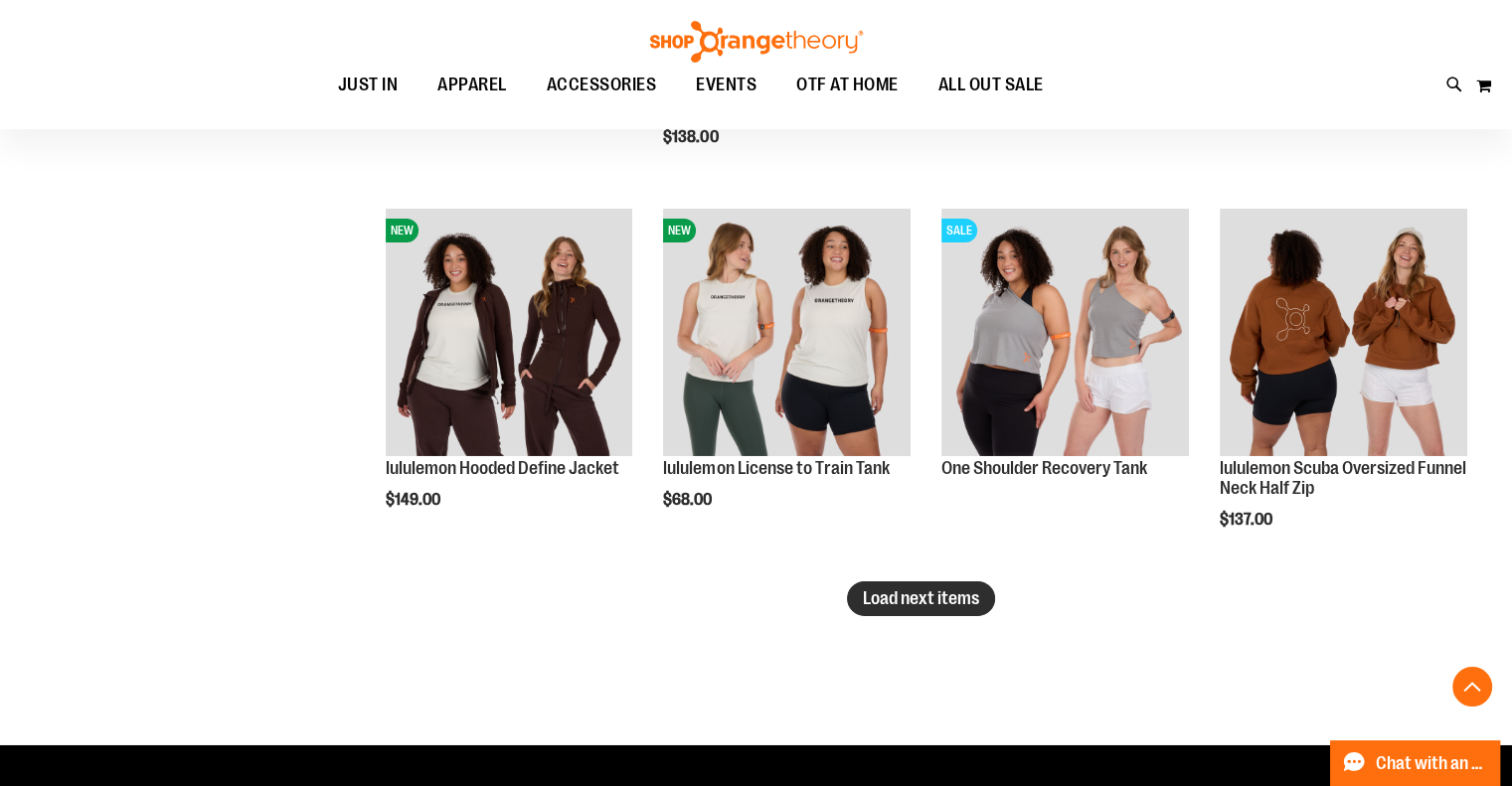 click on "Load next items" at bounding box center [921, 598] 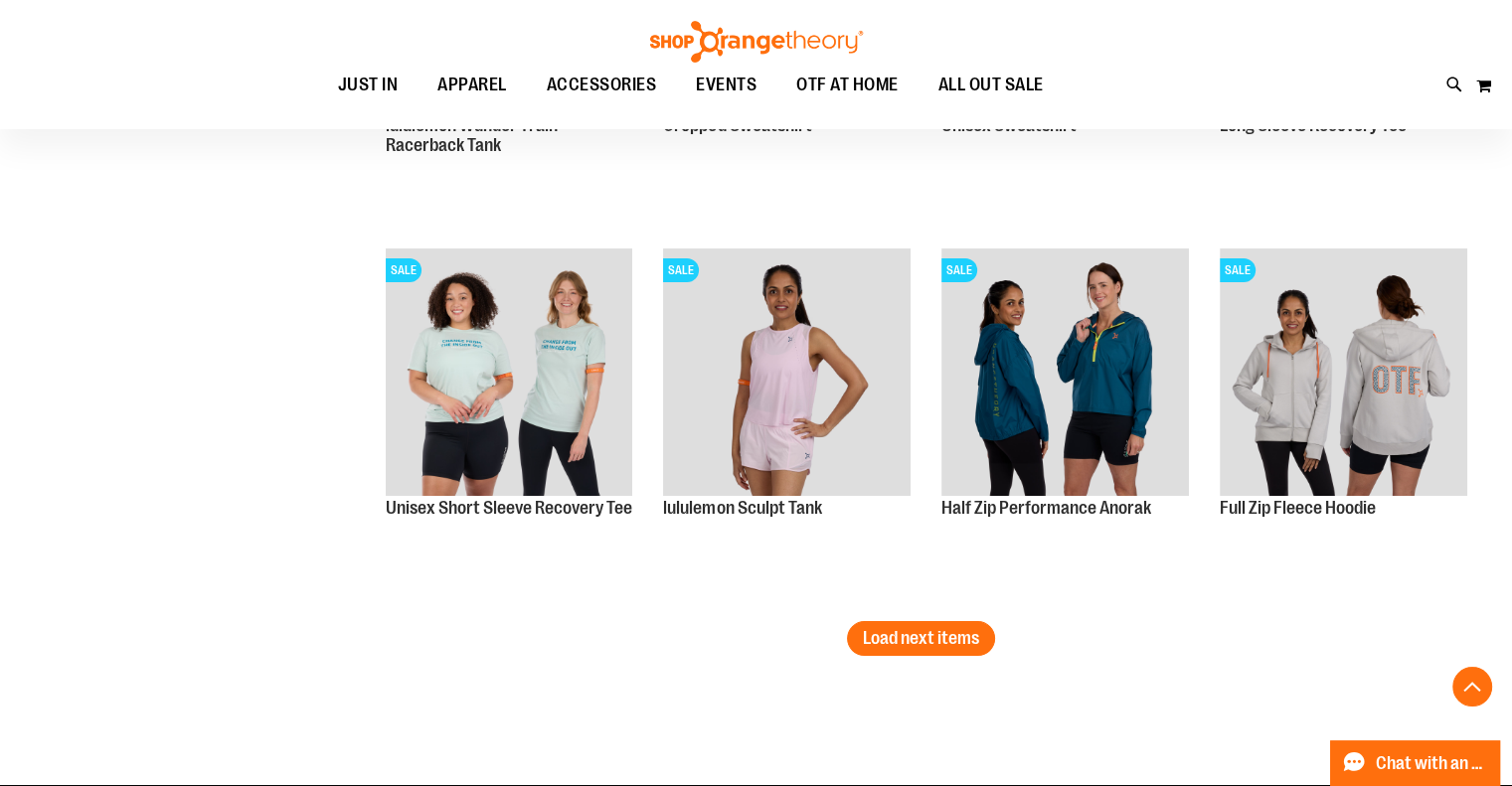 scroll, scrollTop: 7806, scrollLeft: 0, axis: vertical 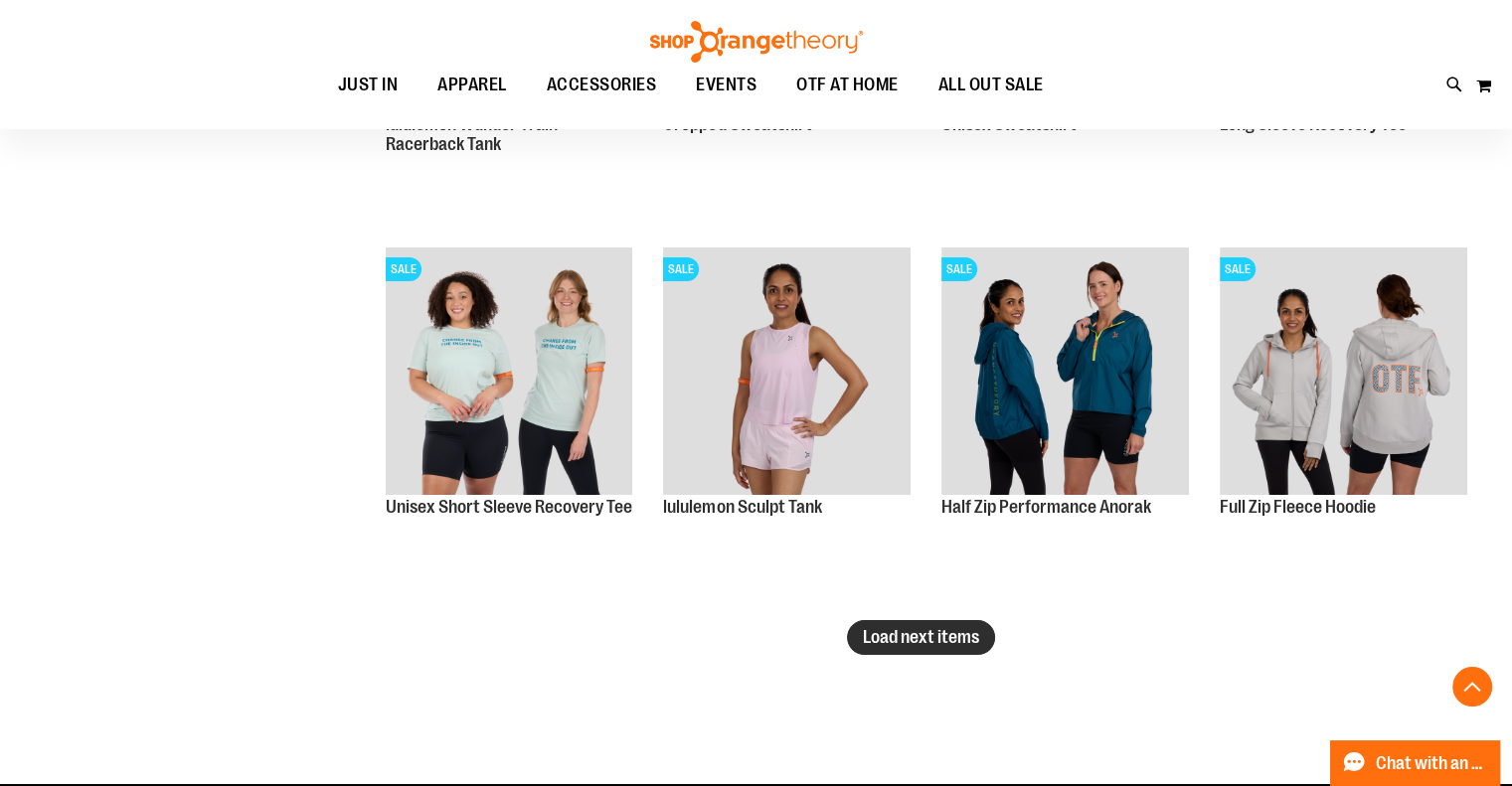 click on "Load next items" at bounding box center [921, 637] 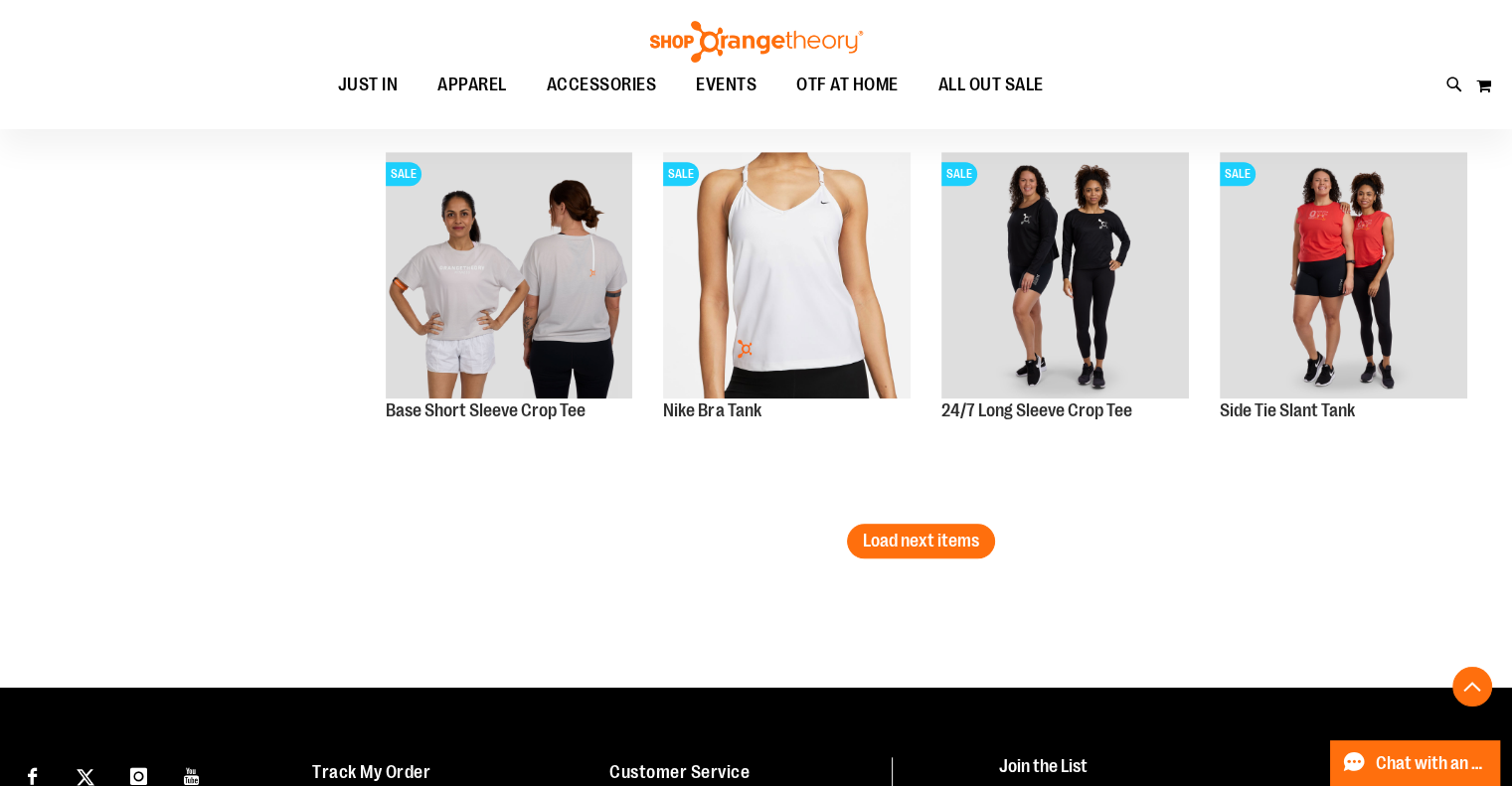 scroll, scrollTop: 9050, scrollLeft: 0, axis: vertical 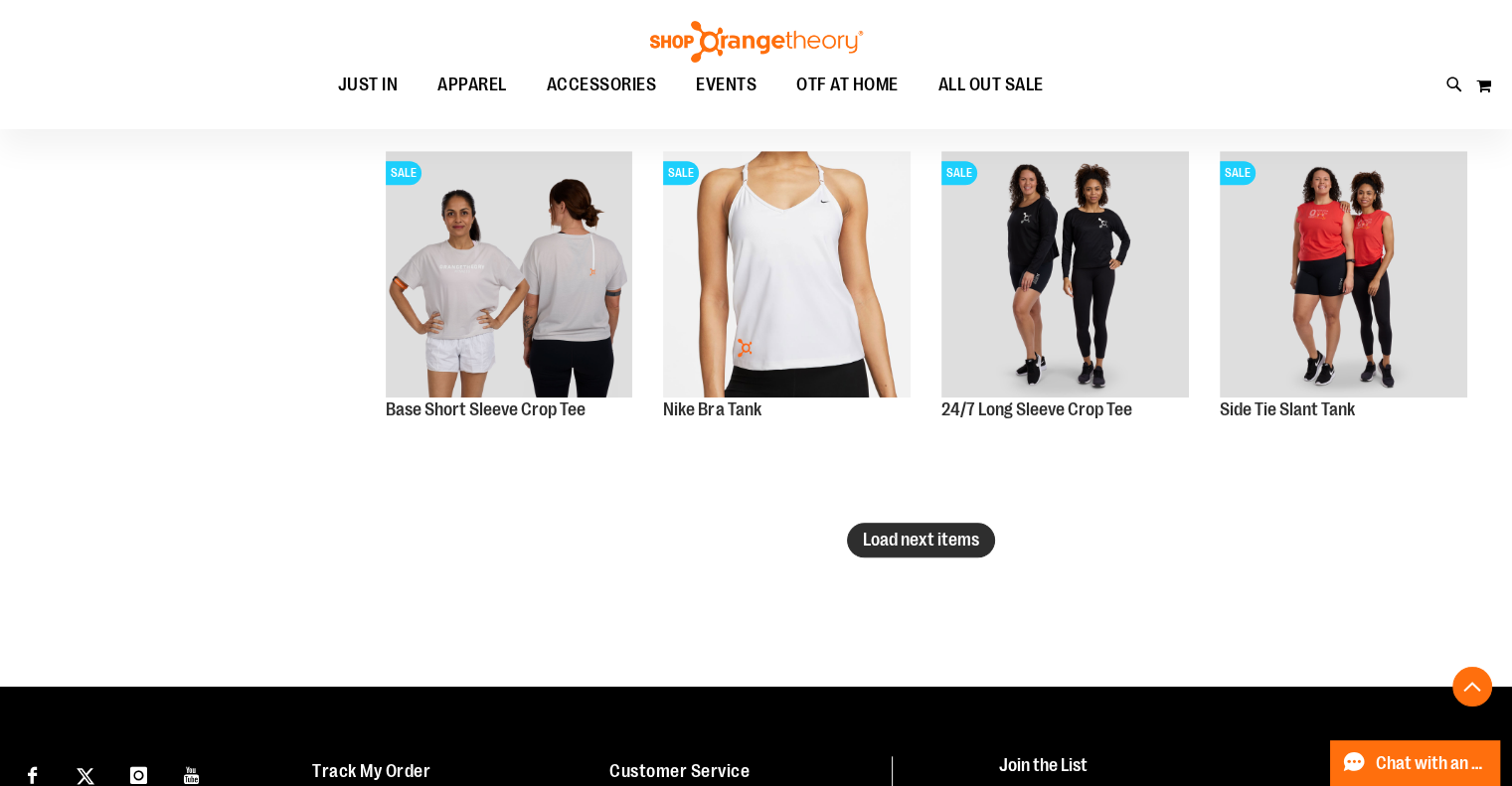 click on "Load next items" at bounding box center [921, 540] 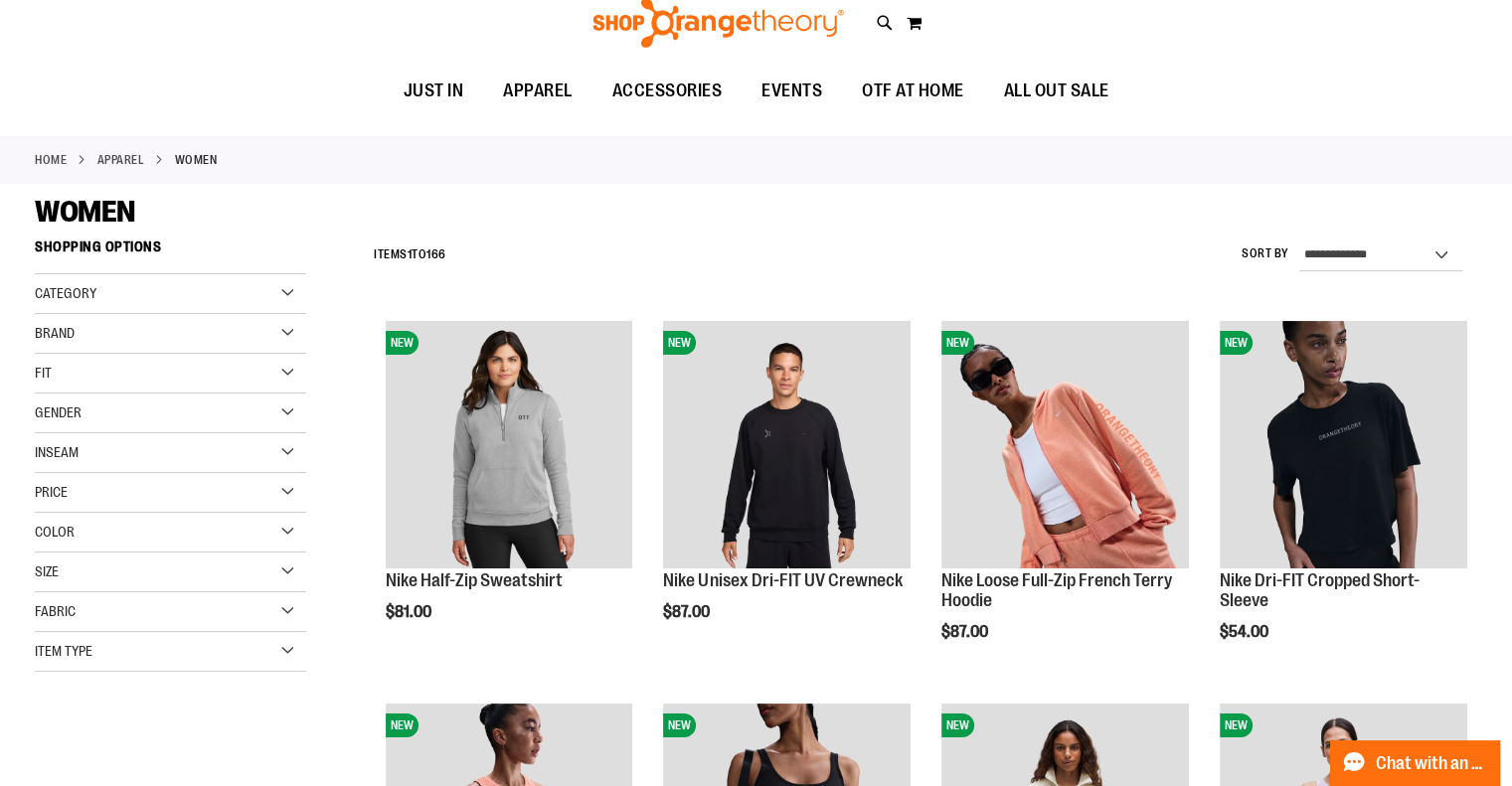 scroll, scrollTop: 0, scrollLeft: 0, axis: both 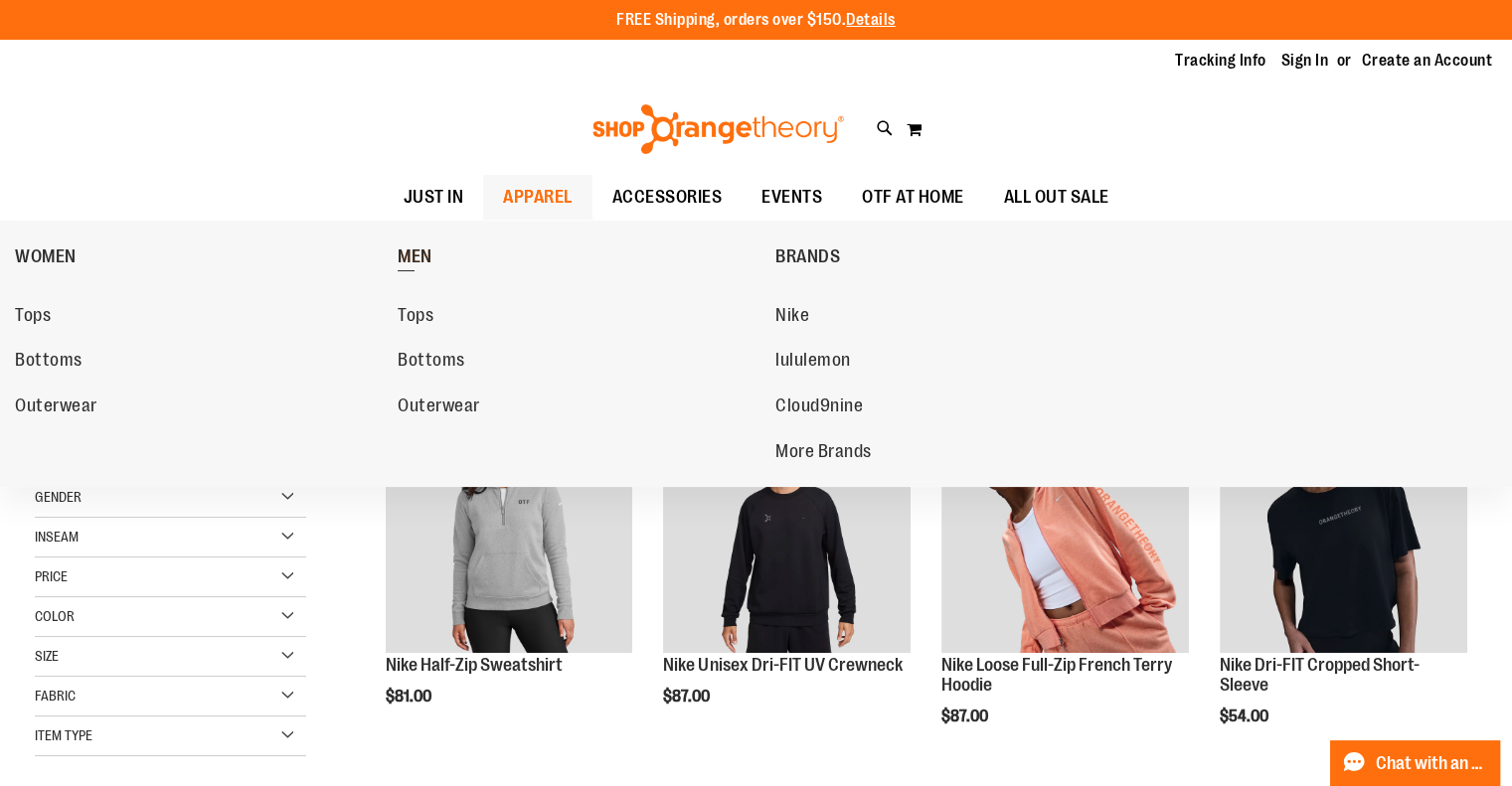 click on "MEN" at bounding box center (415, 258) 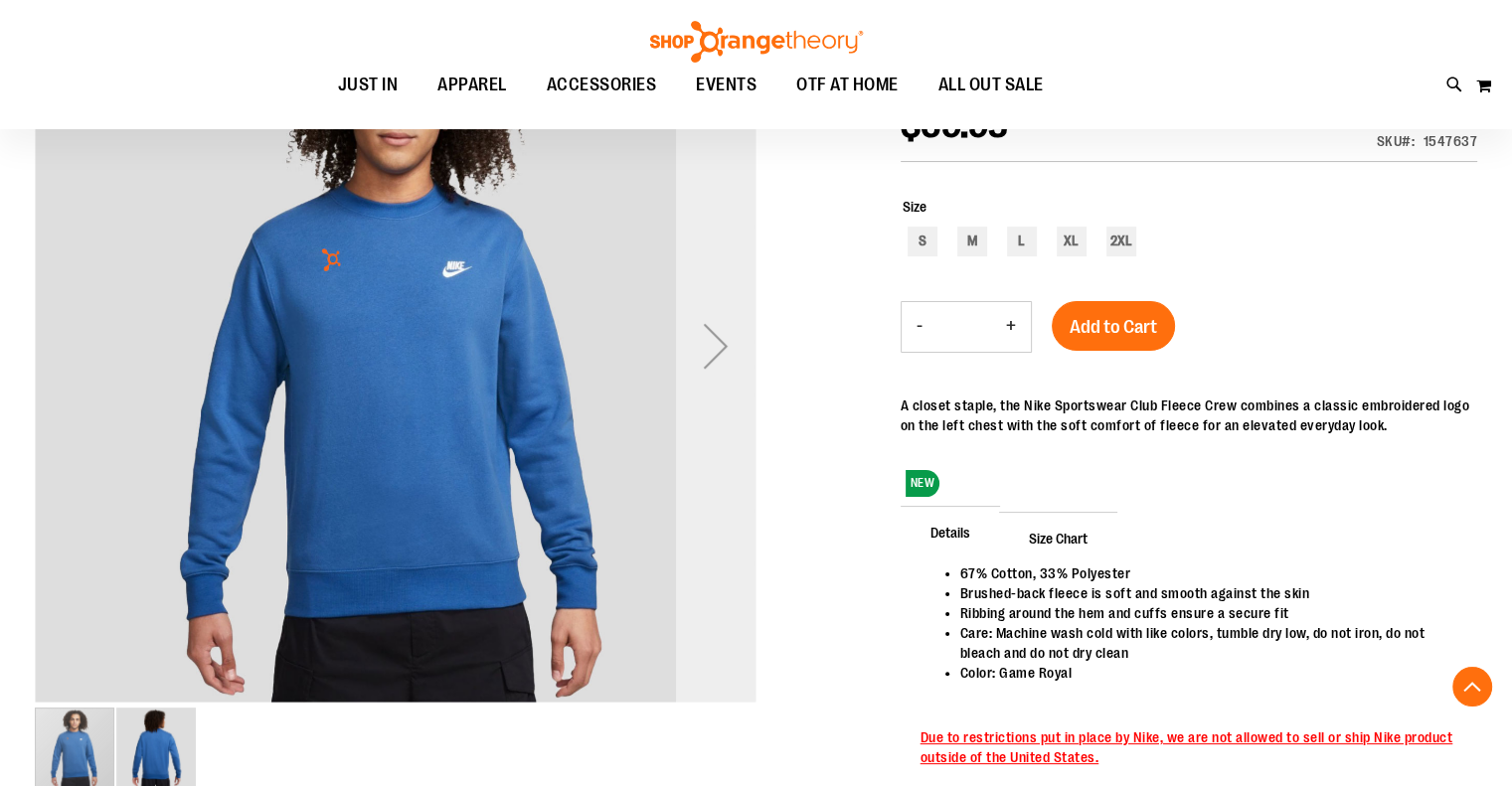 scroll, scrollTop: 302, scrollLeft: 0, axis: vertical 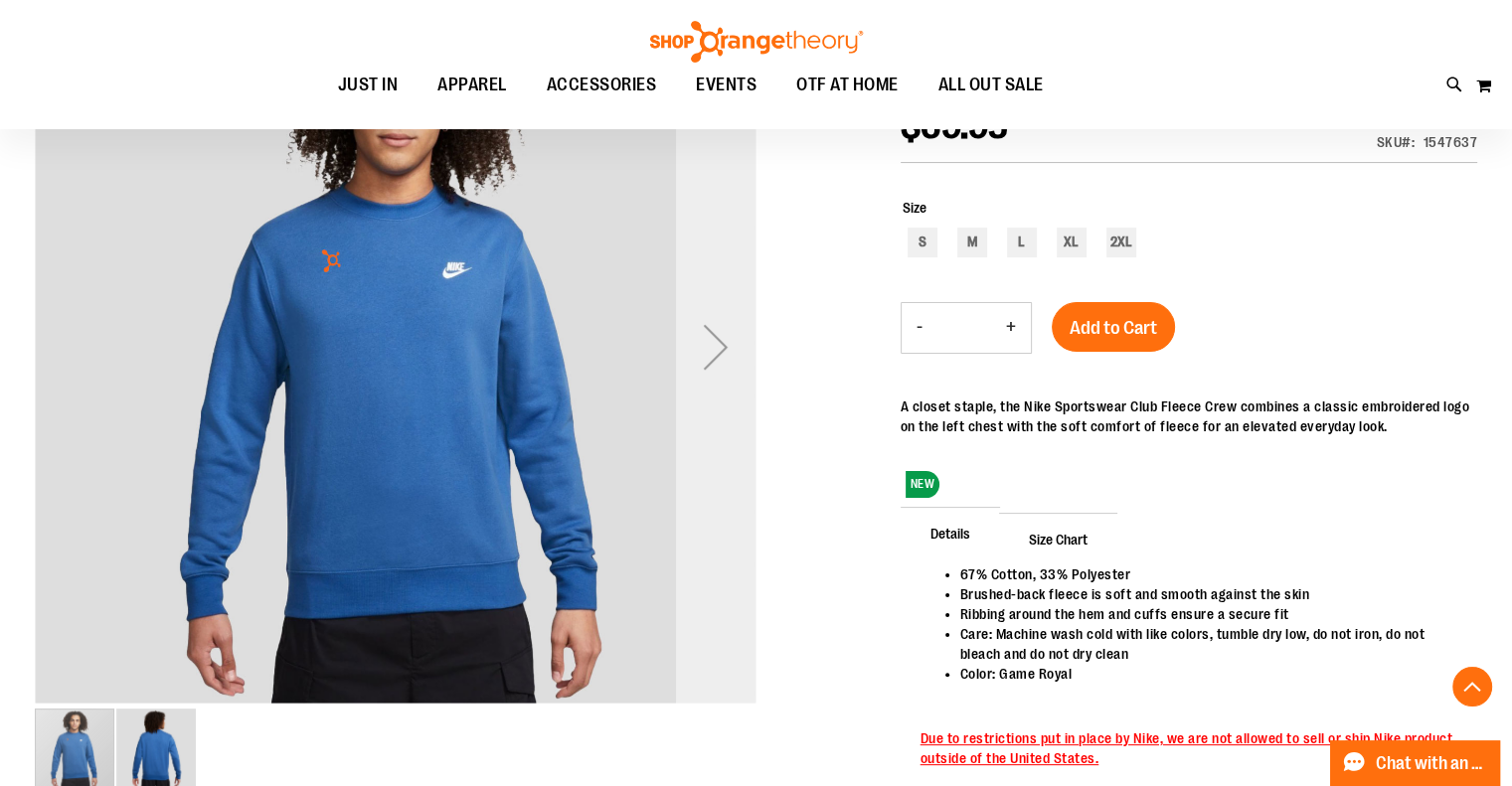 click at bounding box center (716, 346) 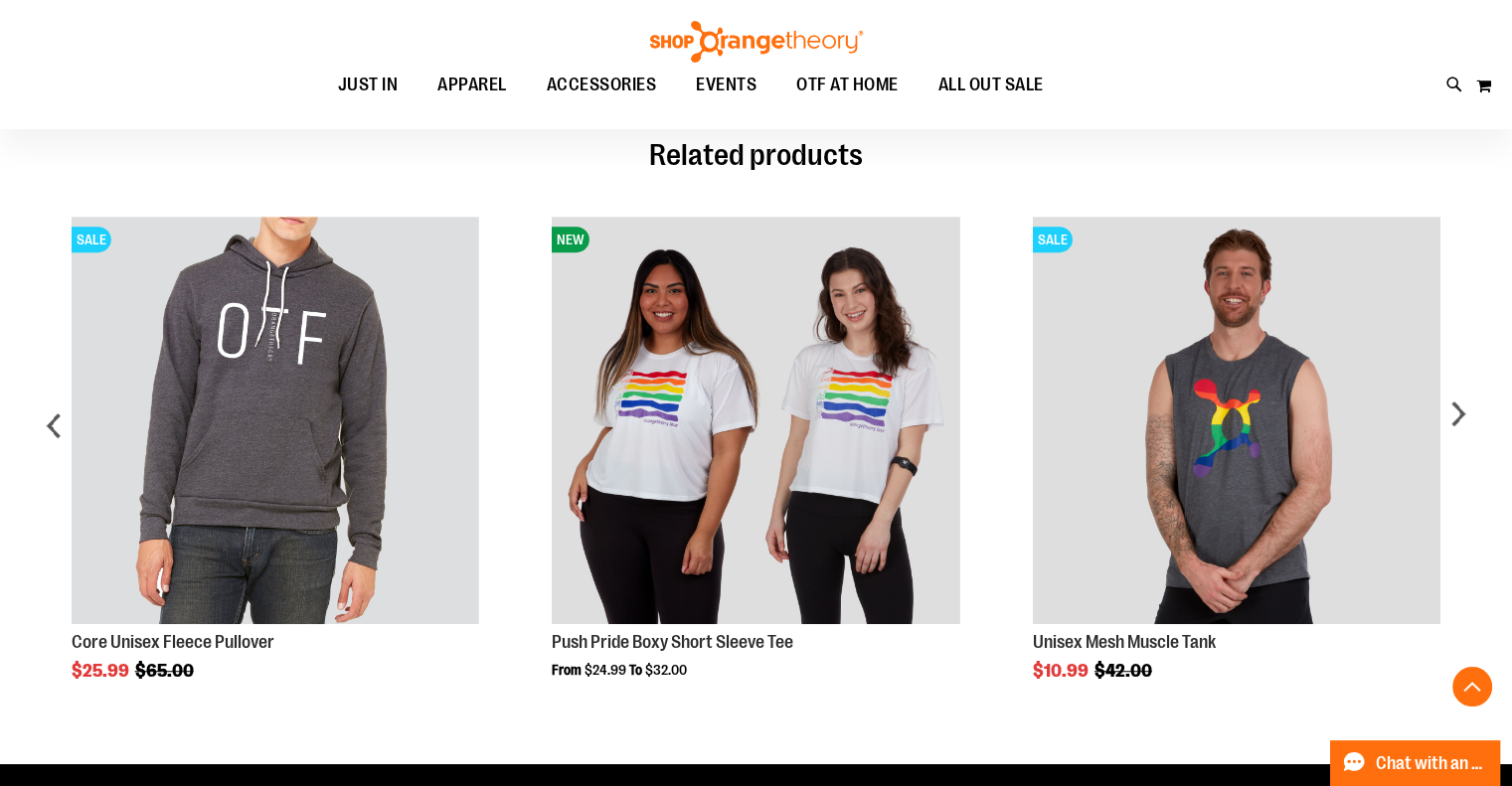 scroll, scrollTop: 1013, scrollLeft: 0, axis: vertical 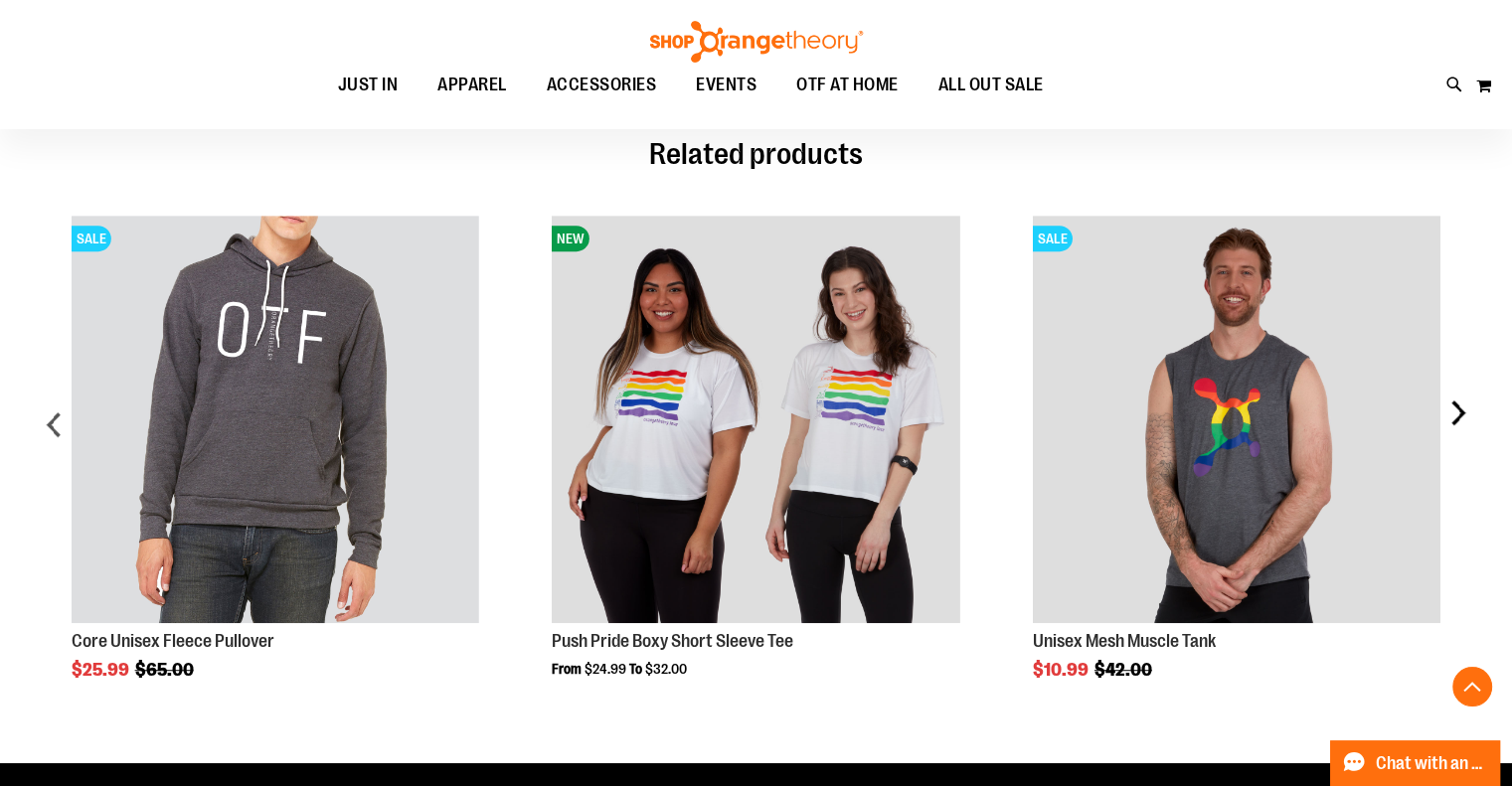 click on "next" at bounding box center [1457, 432] 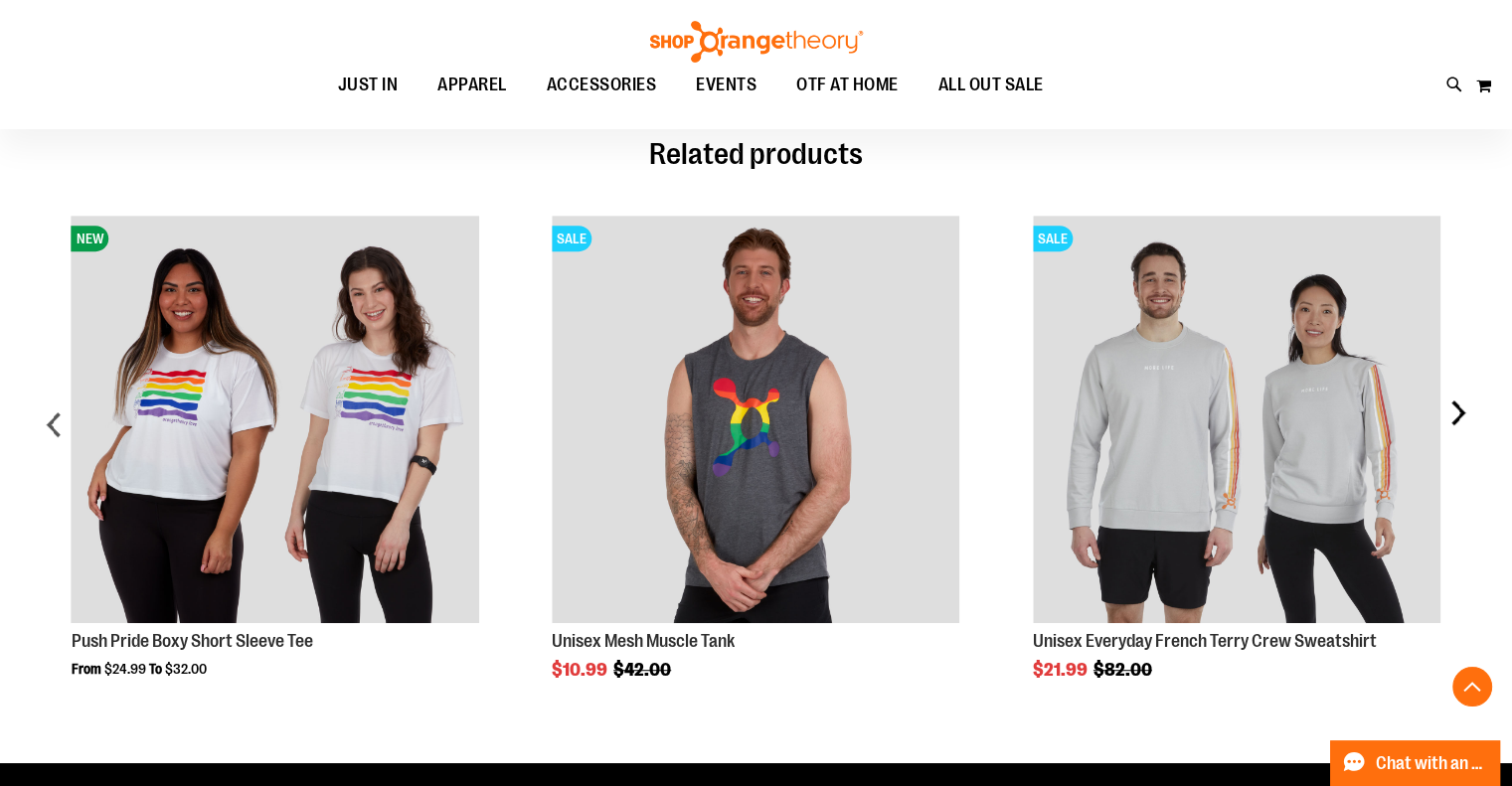 click on "next" at bounding box center [1457, 432] 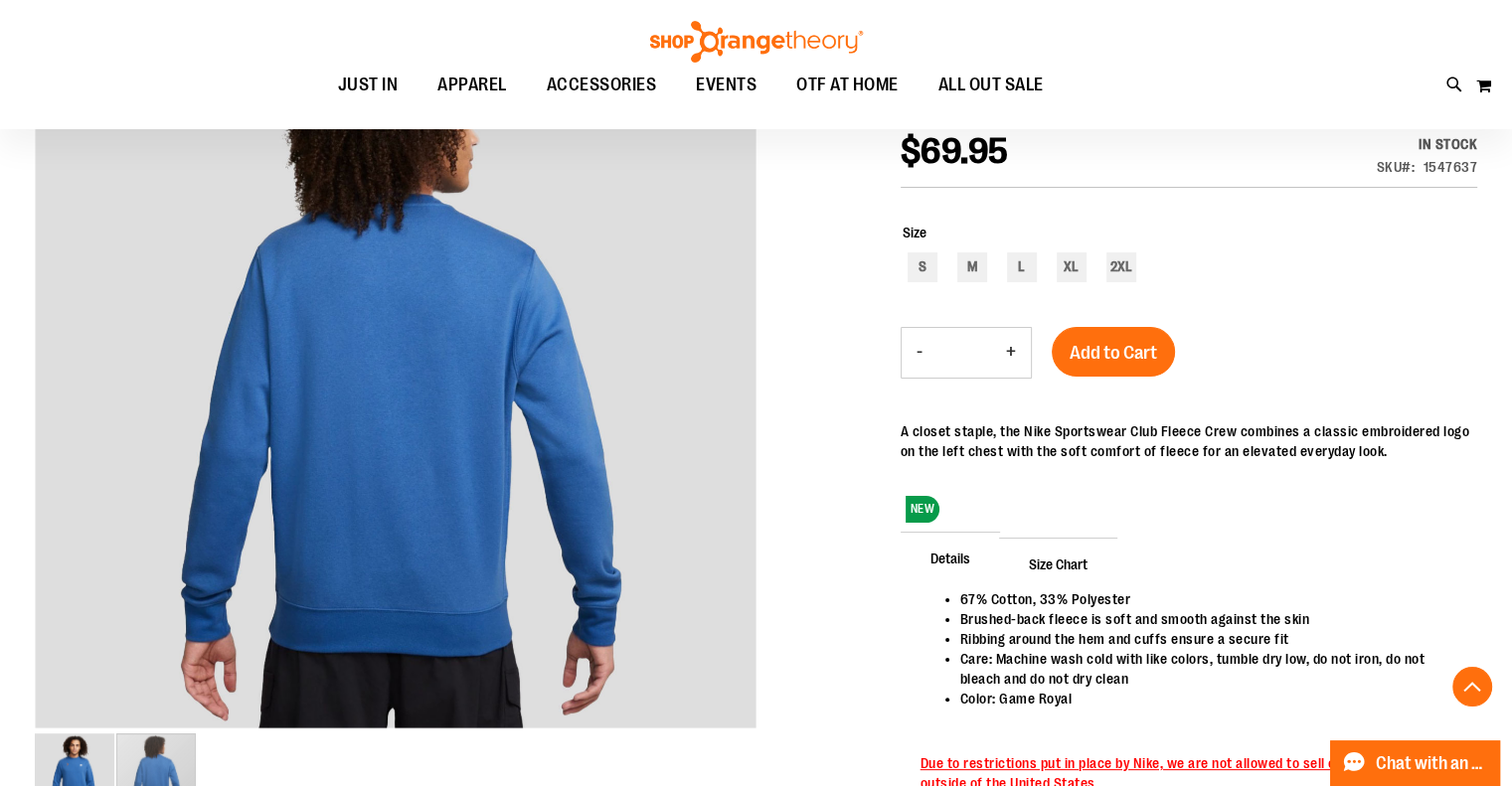 scroll, scrollTop: 0, scrollLeft: 0, axis: both 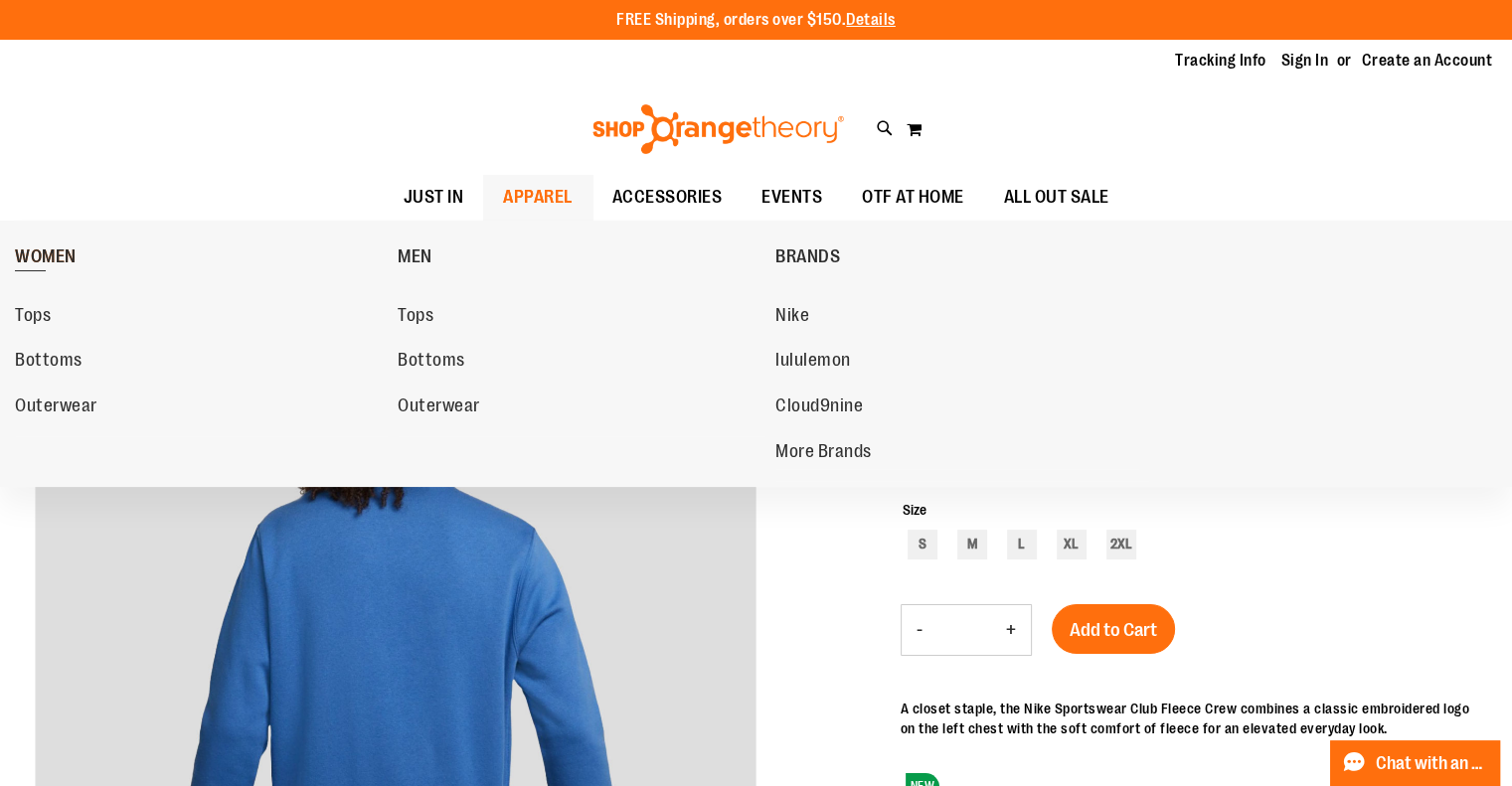 click on "WOMEN" at bounding box center [46, 258] 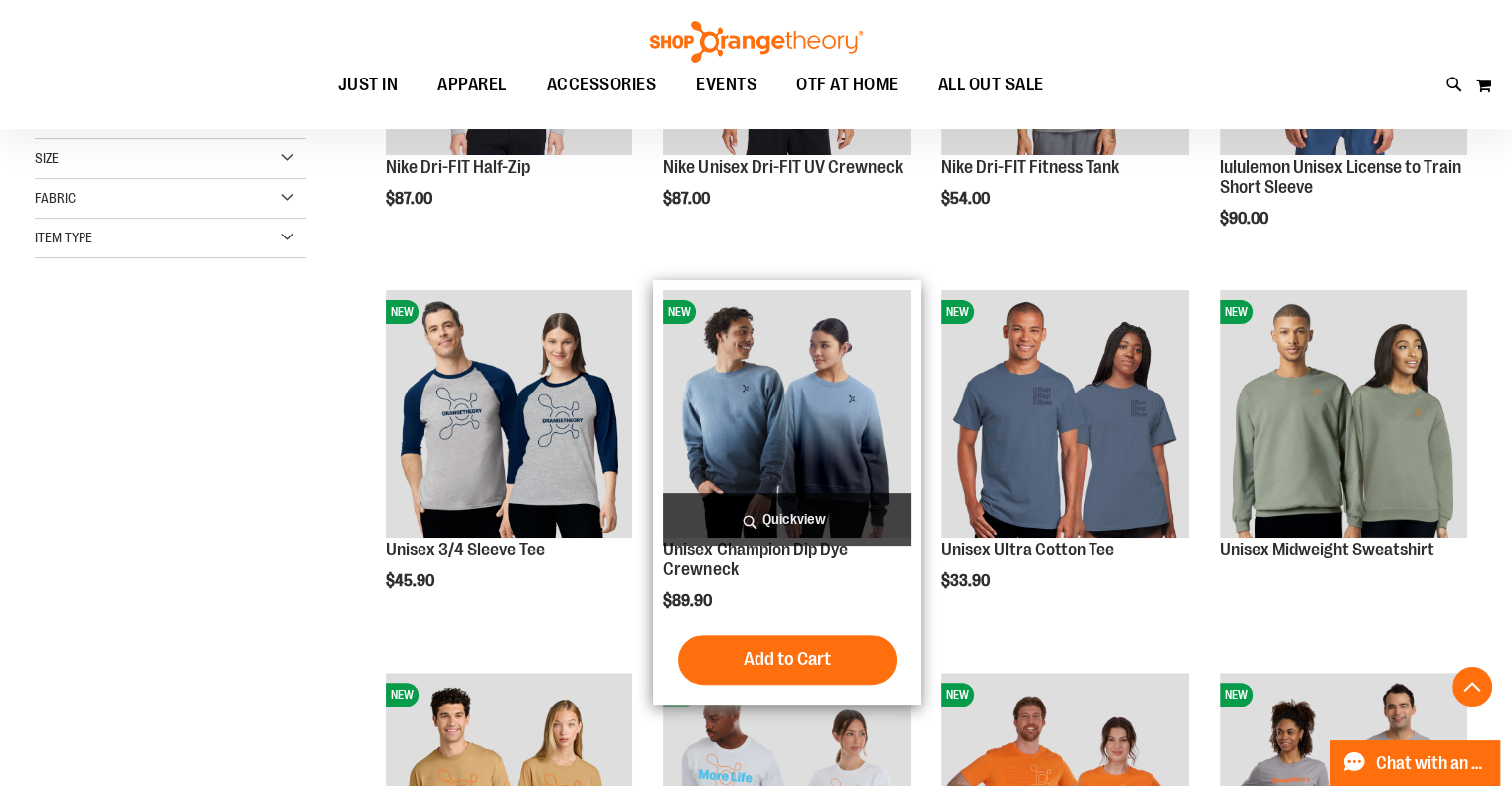 scroll, scrollTop: 773, scrollLeft: 0, axis: vertical 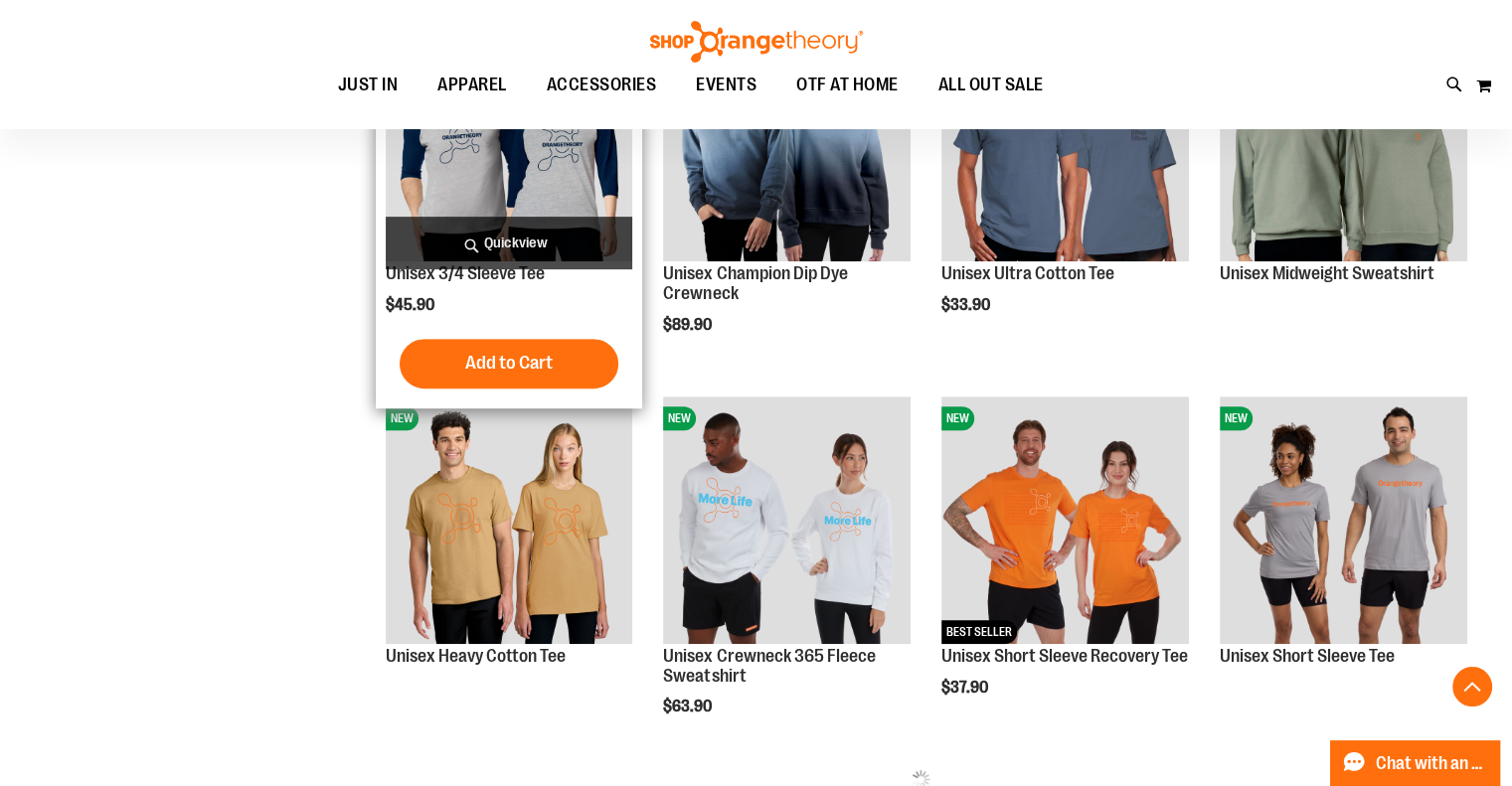 click at bounding box center [509, 137] 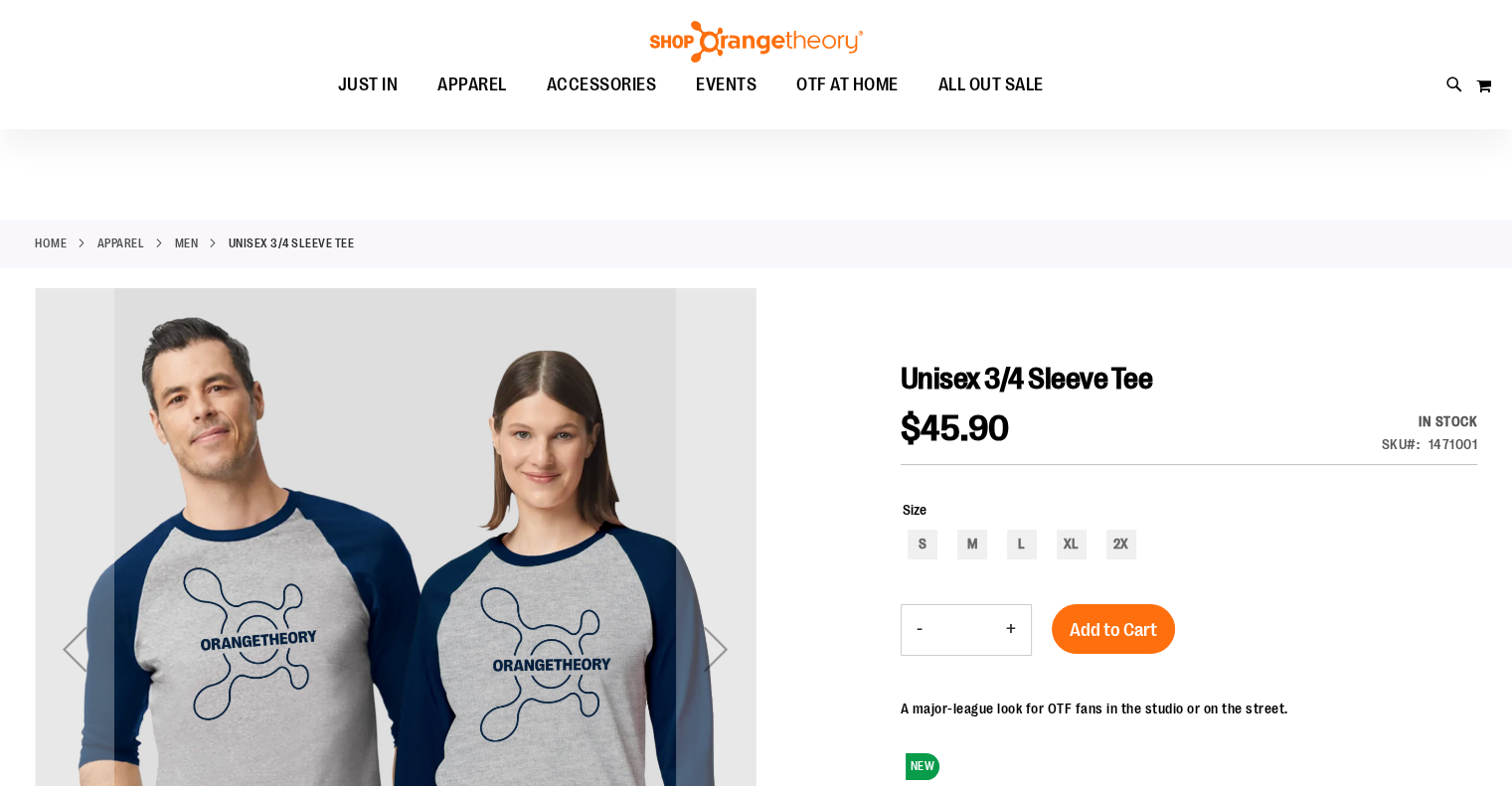 scroll, scrollTop: 209, scrollLeft: 0, axis: vertical 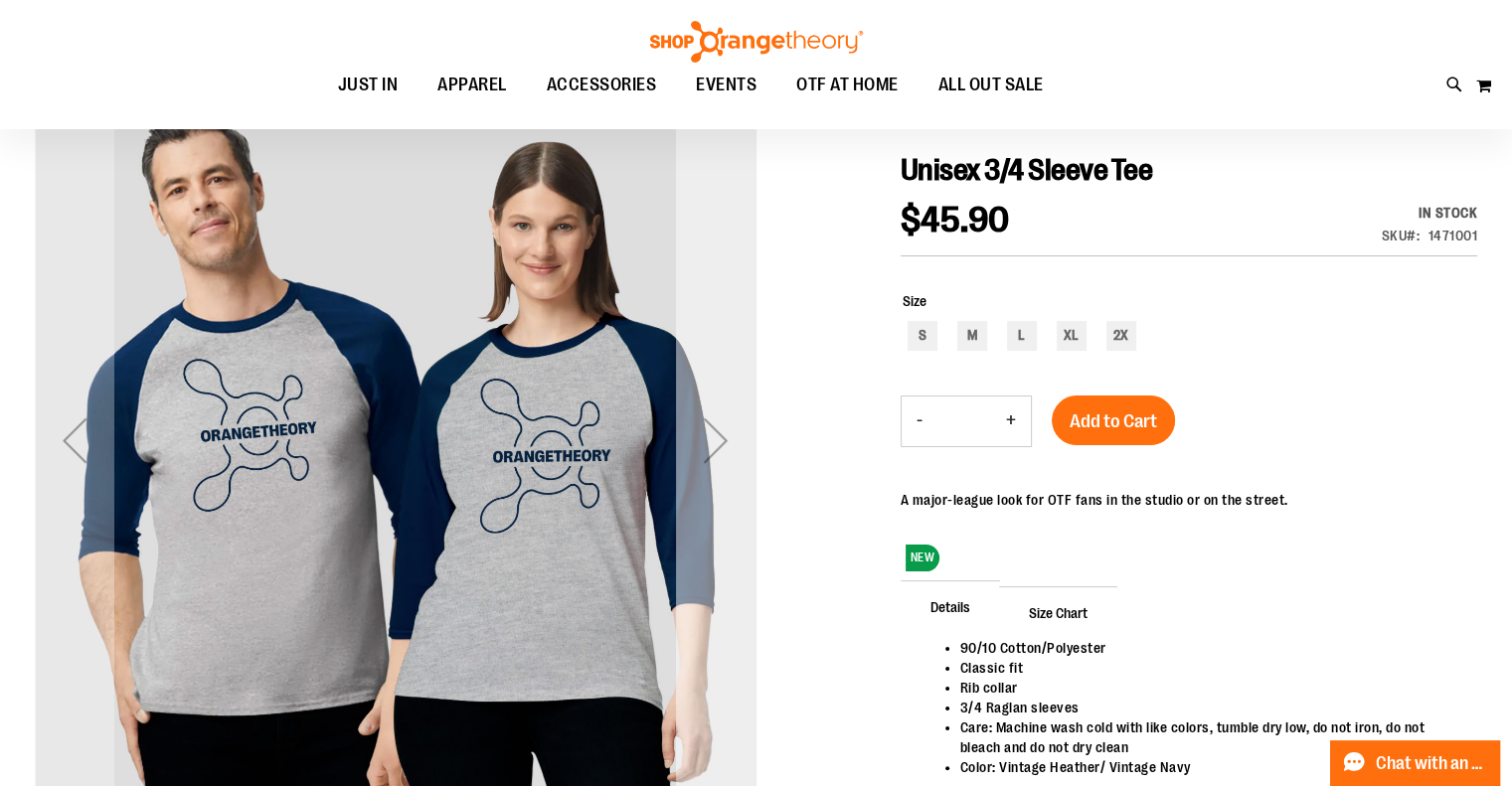 click at bounding box center (716, 439) 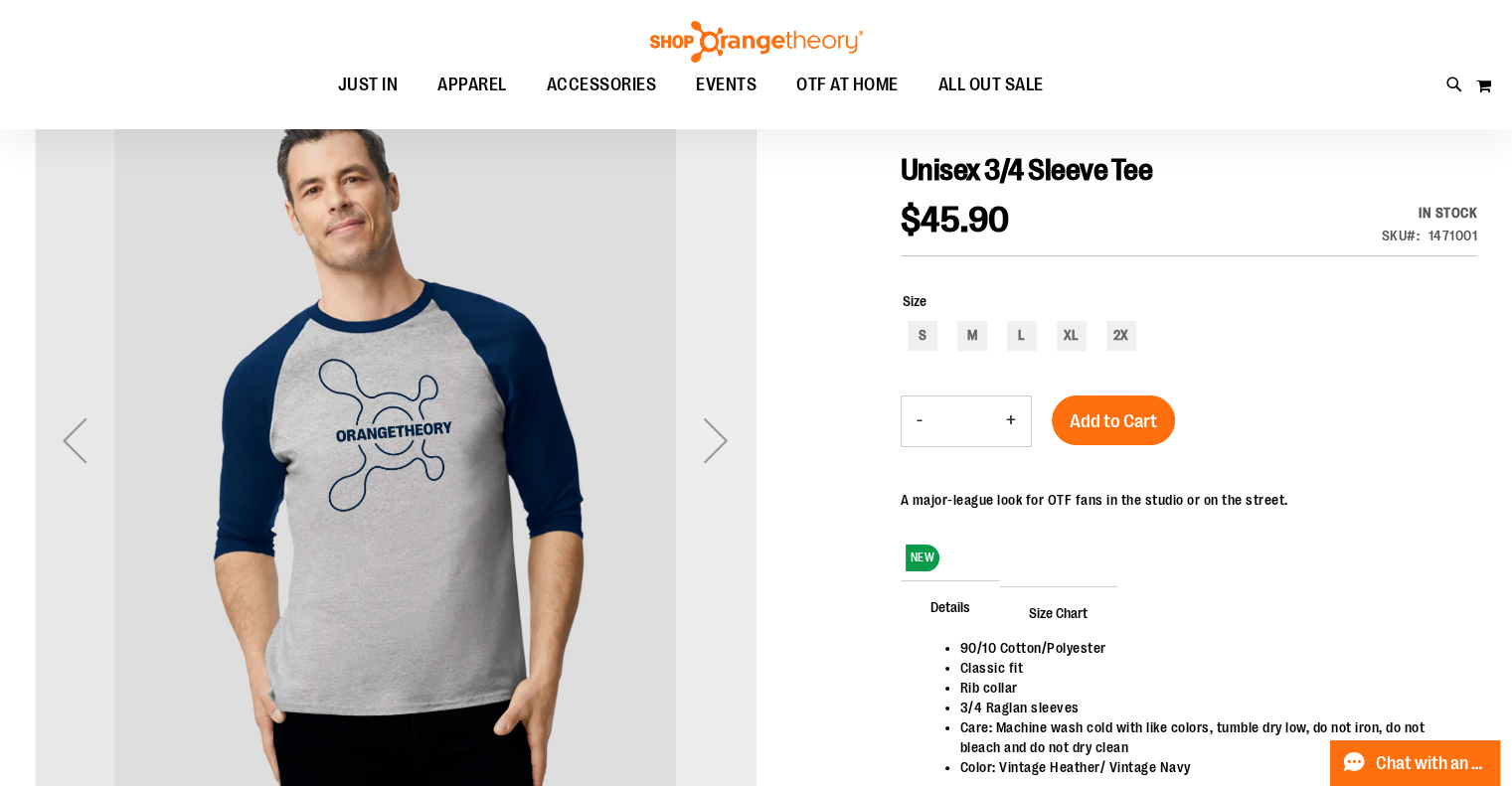 click at bounding box center (716, 439) 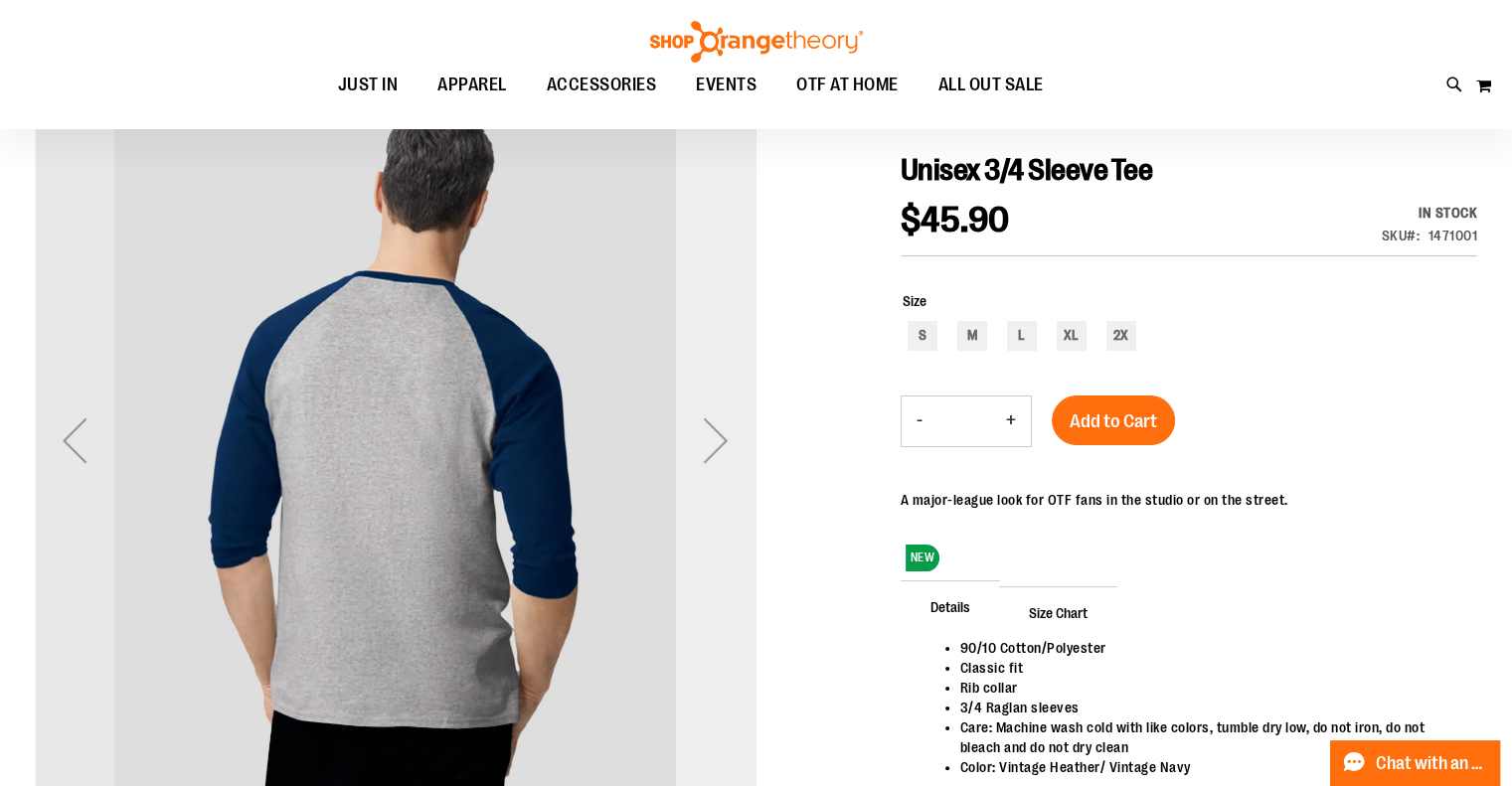 click at bounding box center (716, 439) 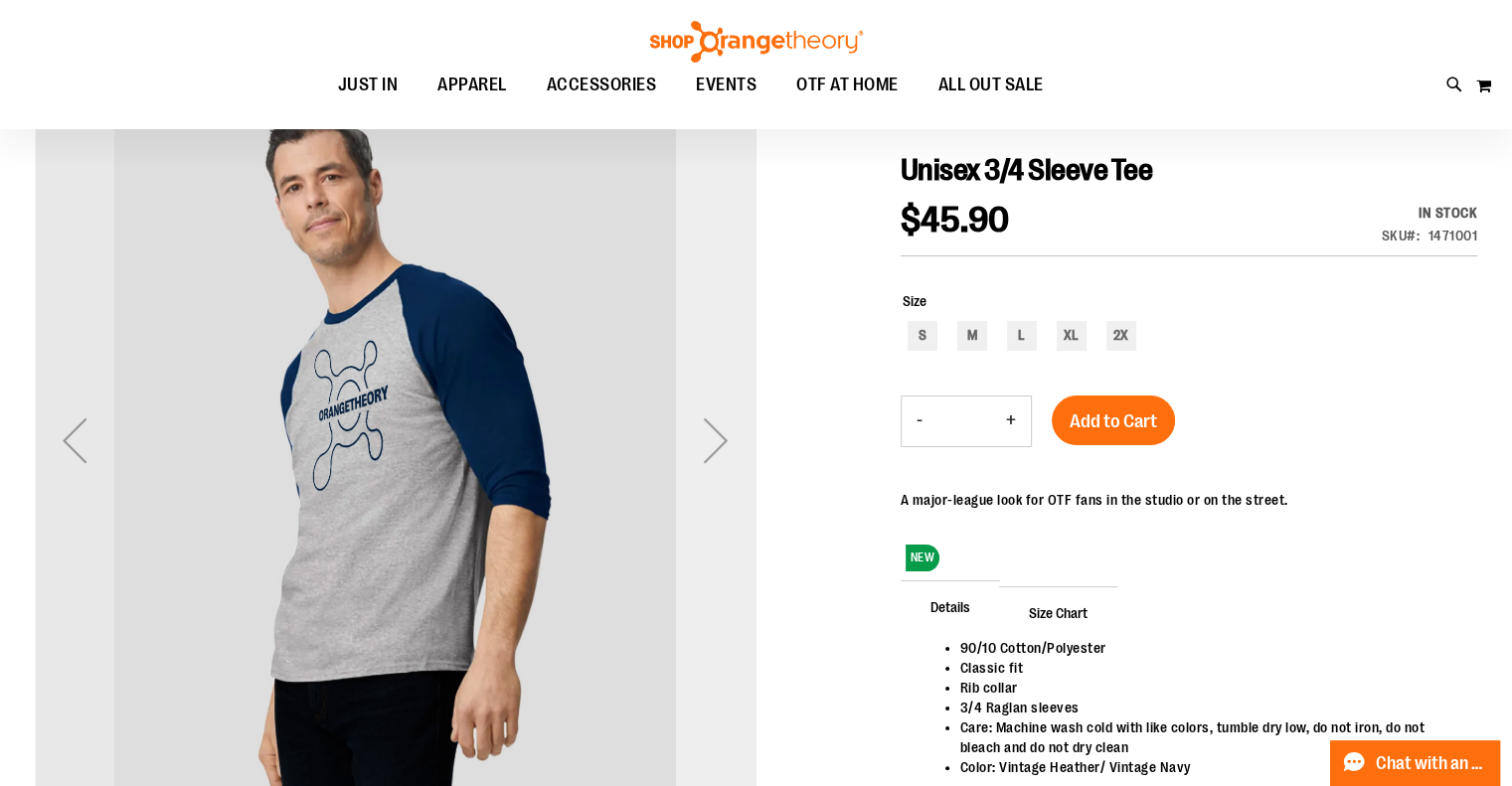 click at bounding box center [716, 439] 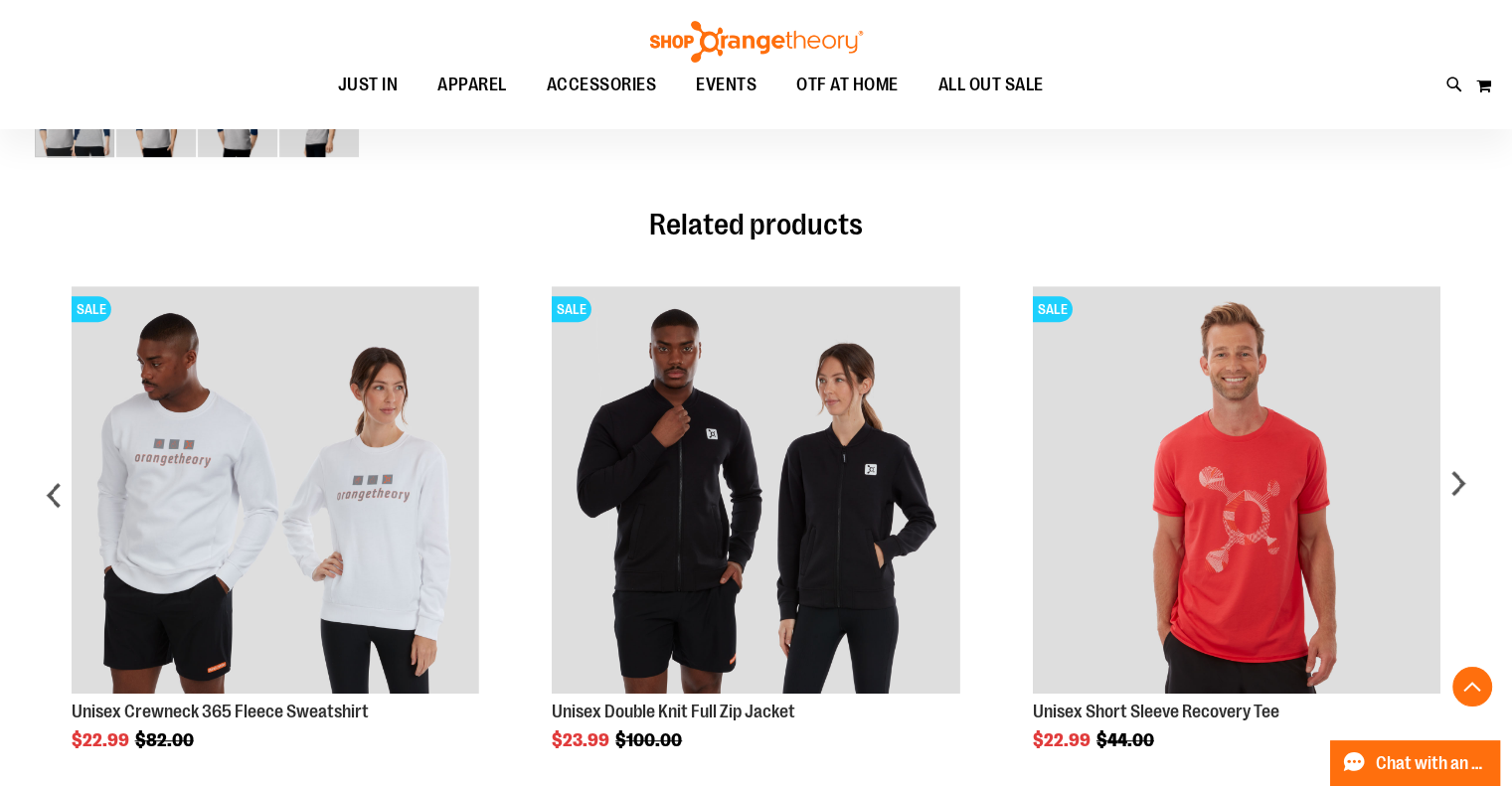 scroll, scrollTop: 934, scrollLeft: 0, axis: vertical 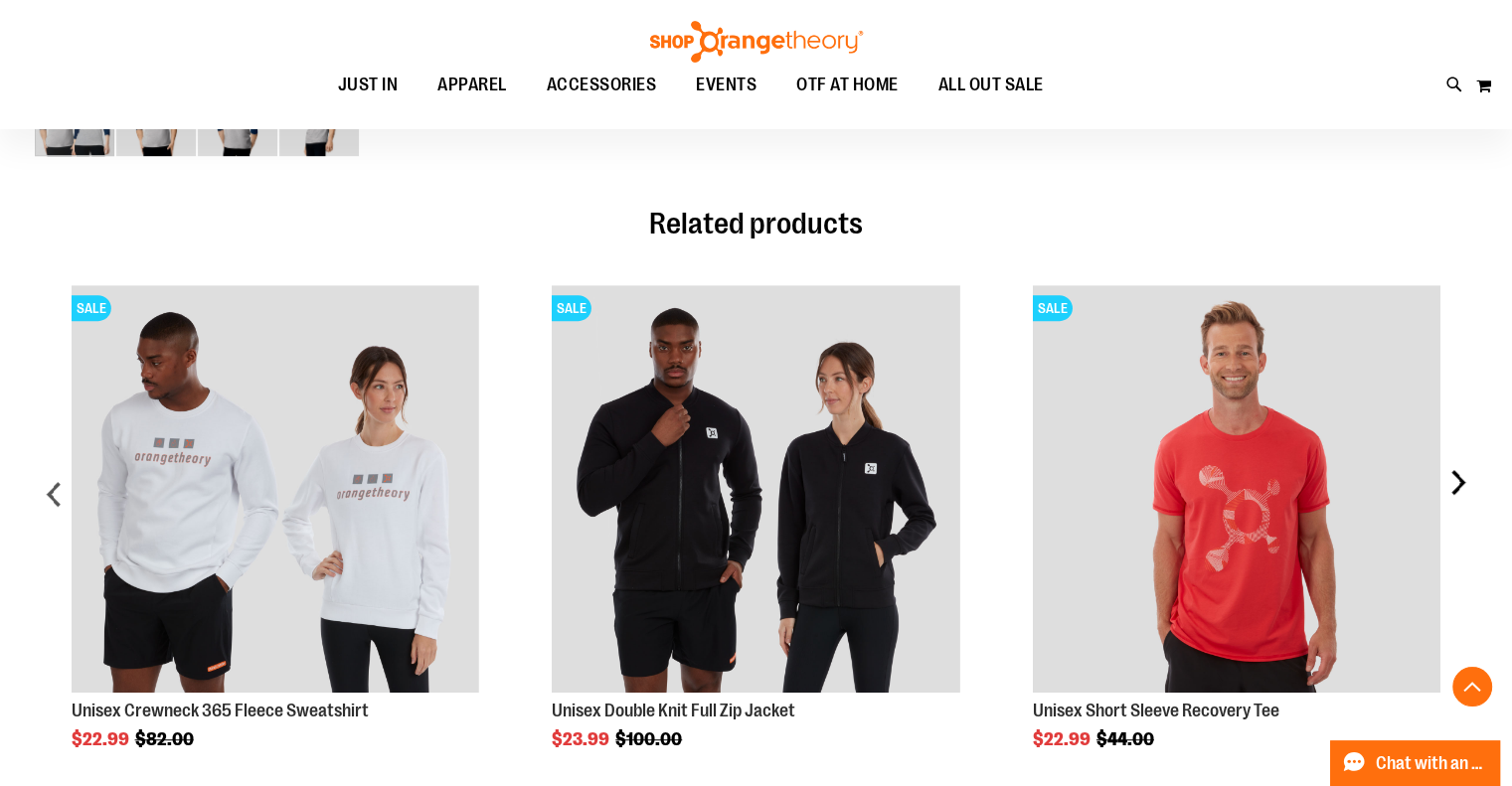 click on "next" at bounding box center [1457, 502] 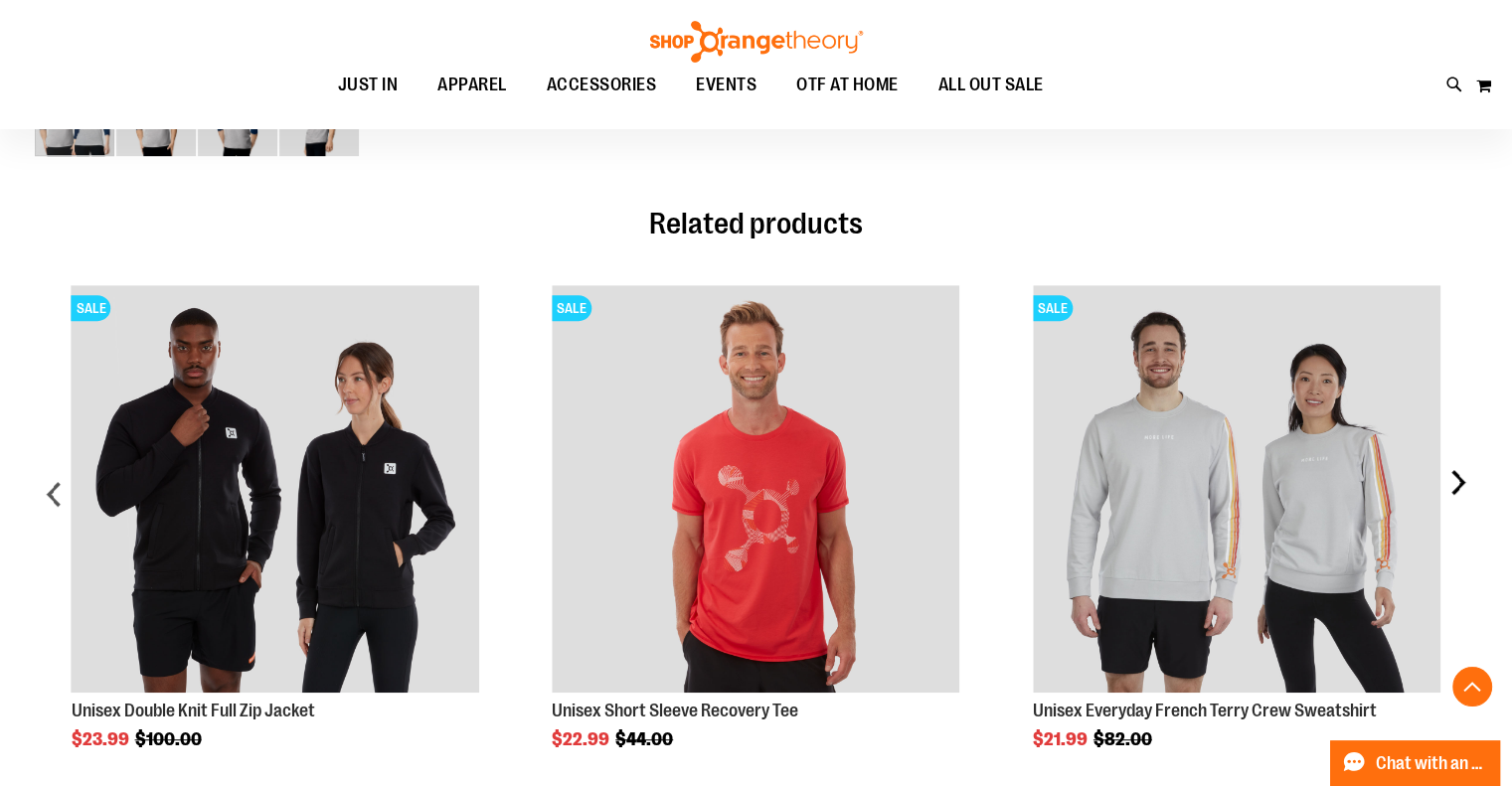 click on "next" at bounding box center [1457, 502] 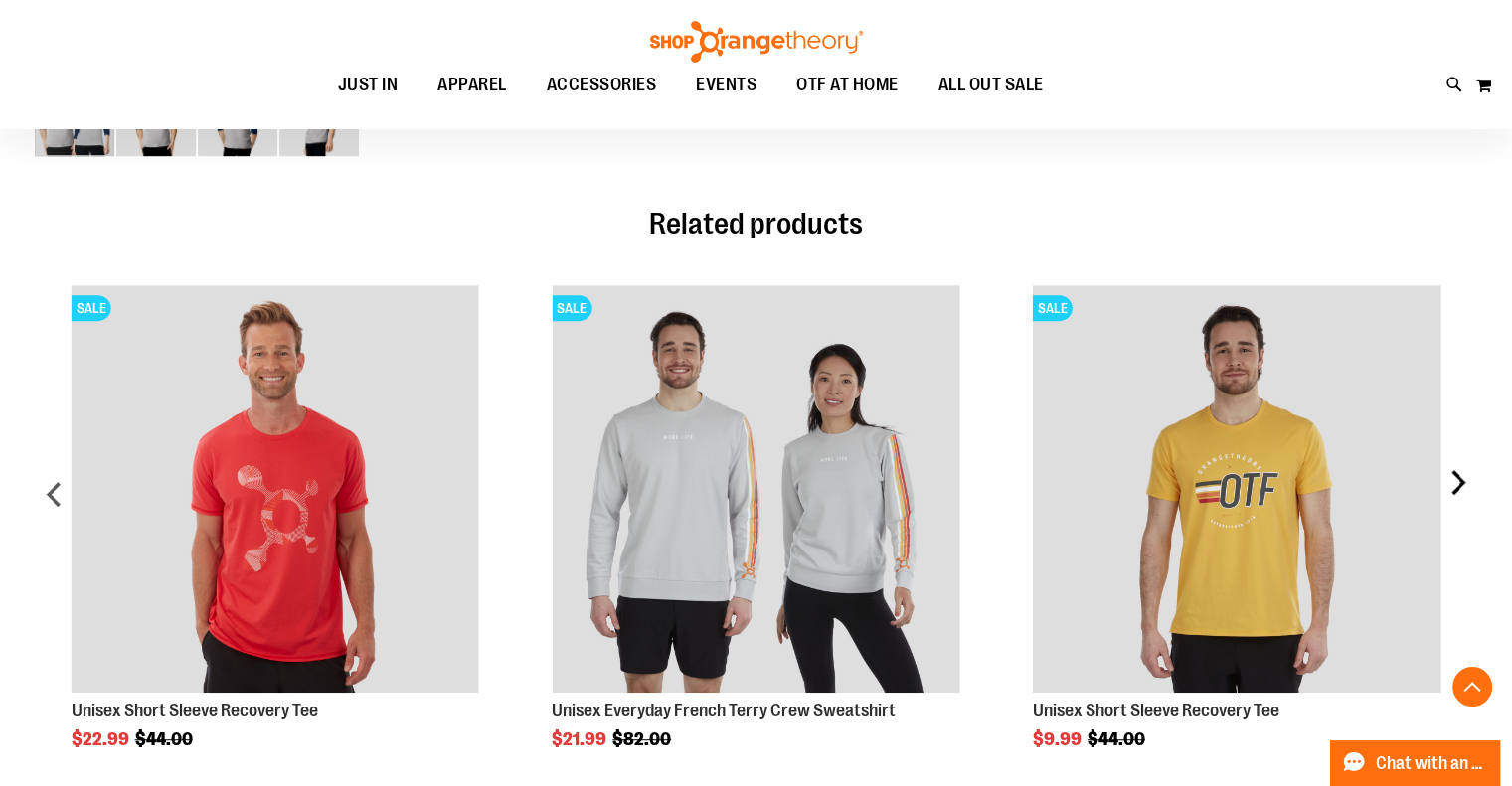 click on "next" at bounding box center (1457, 502) 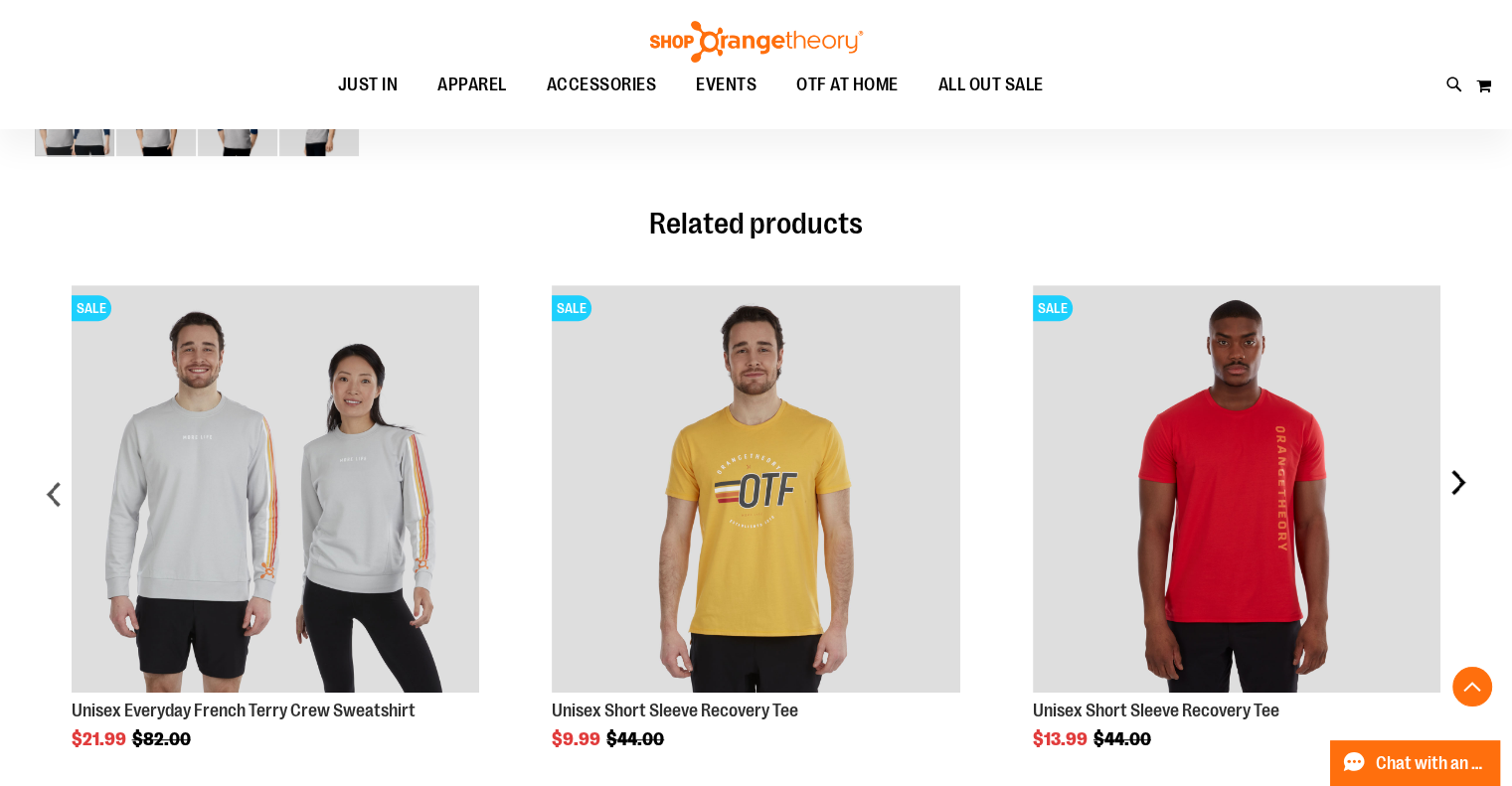 click on "next" at bounding box center (1457, 502) 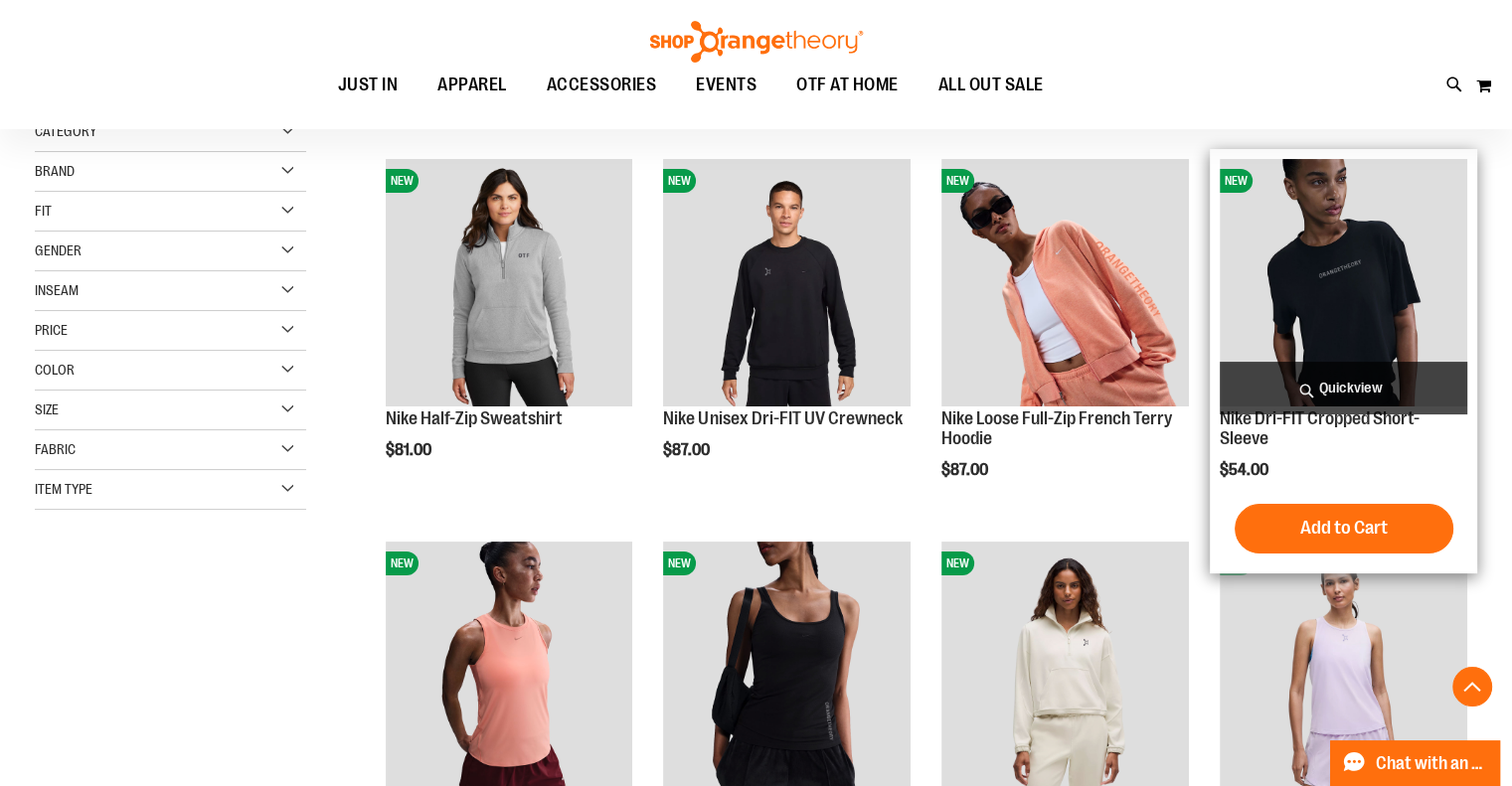 scroll, scrollTop: 613, scrollLeft: 0, axis: vertical 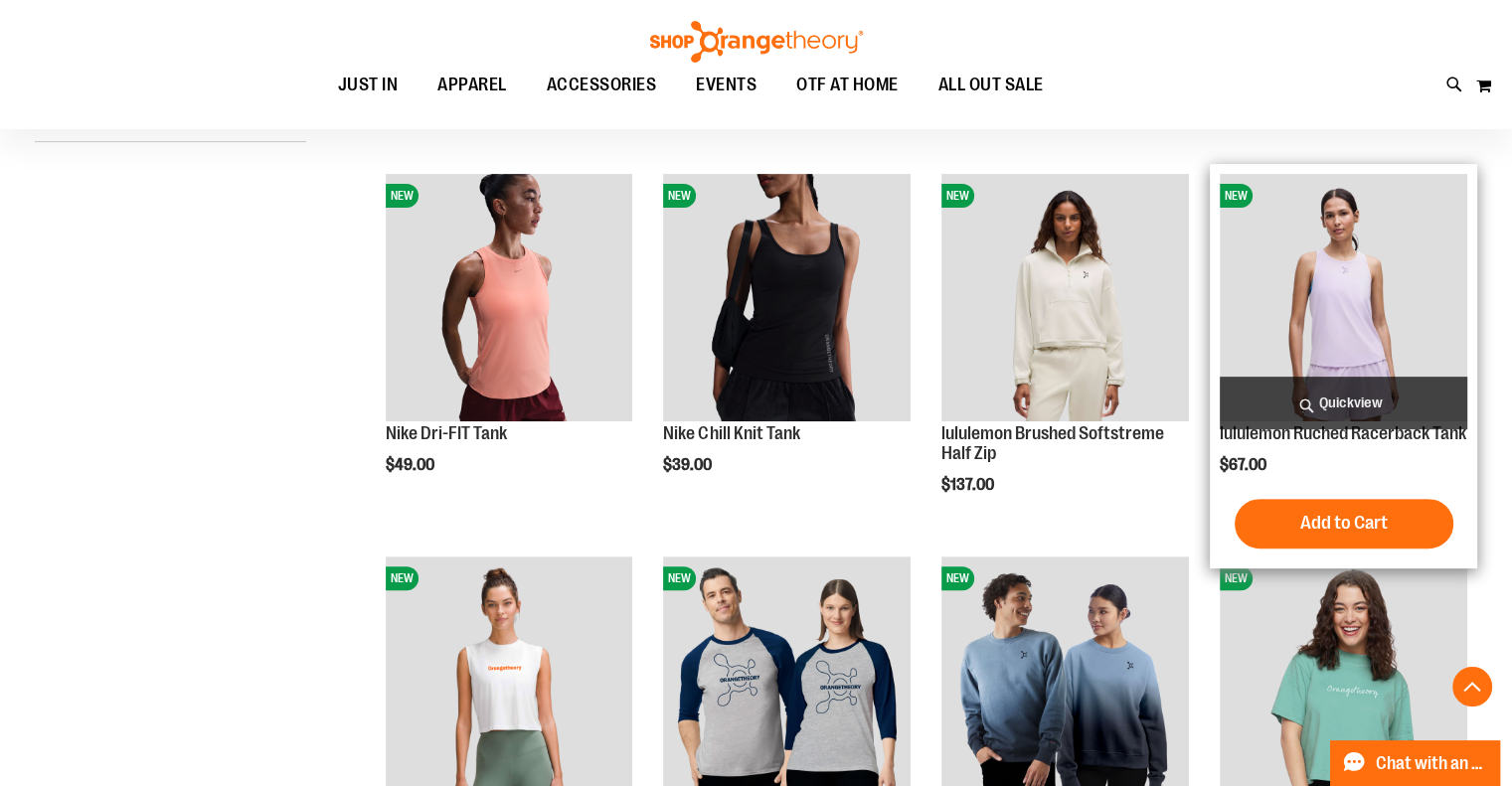 click at bounding box center [1343, 297] 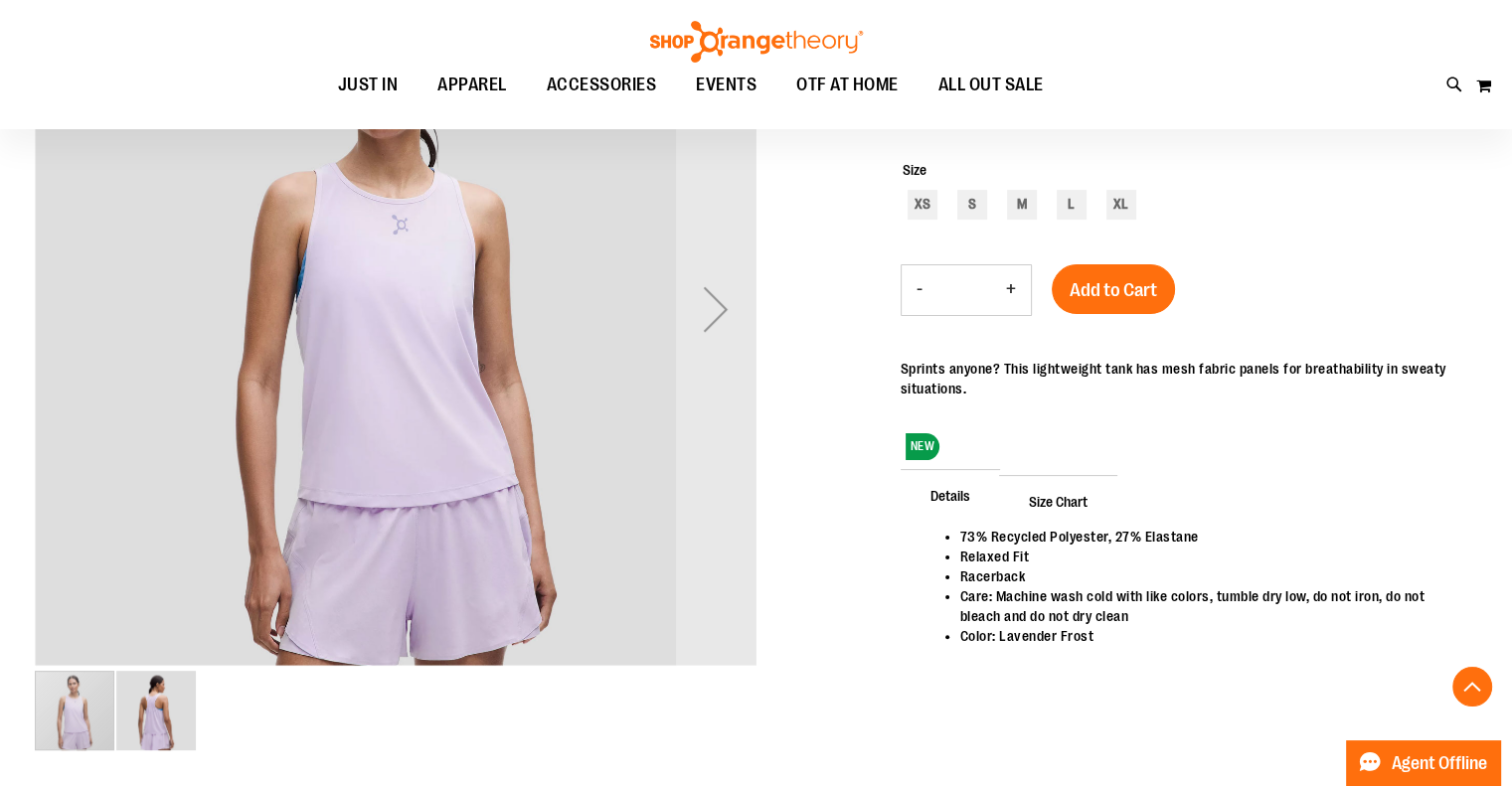 scroll, scrollTop: 342, scrollLeft: 0, axis: vertical 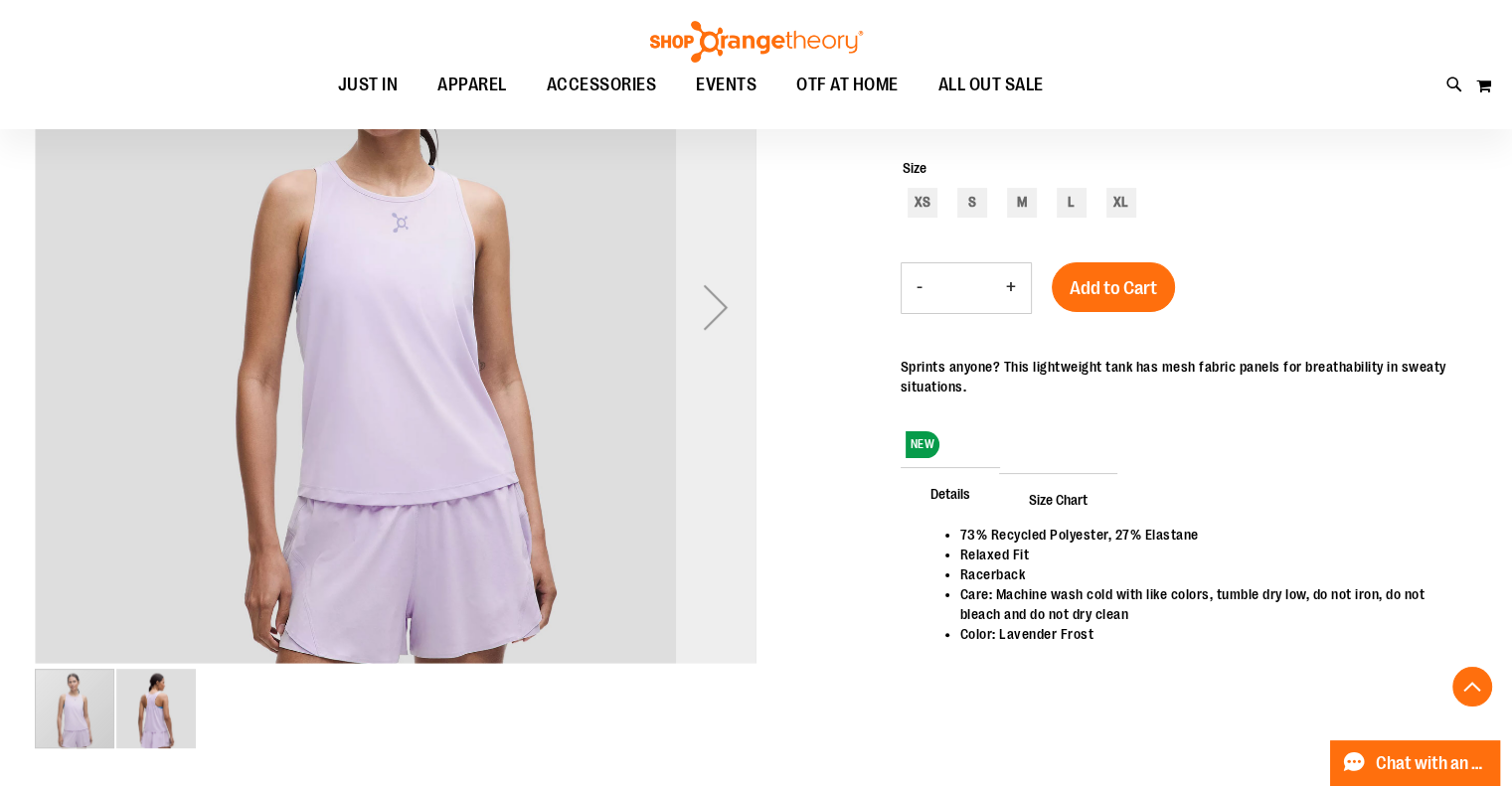 click at bounding box center [716, 307] 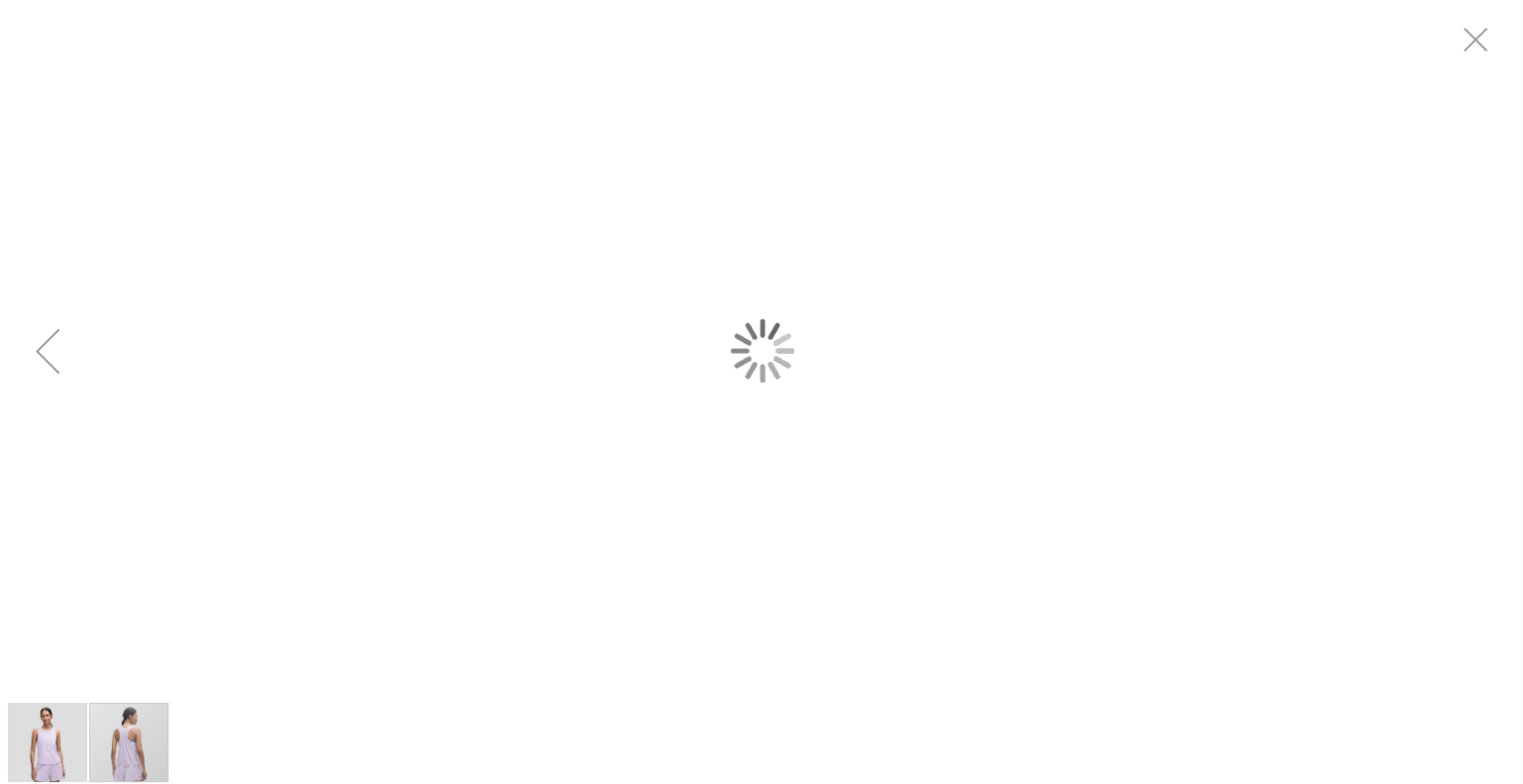scroll, scrollTop: 0, scrollLeft: 0, axis: both 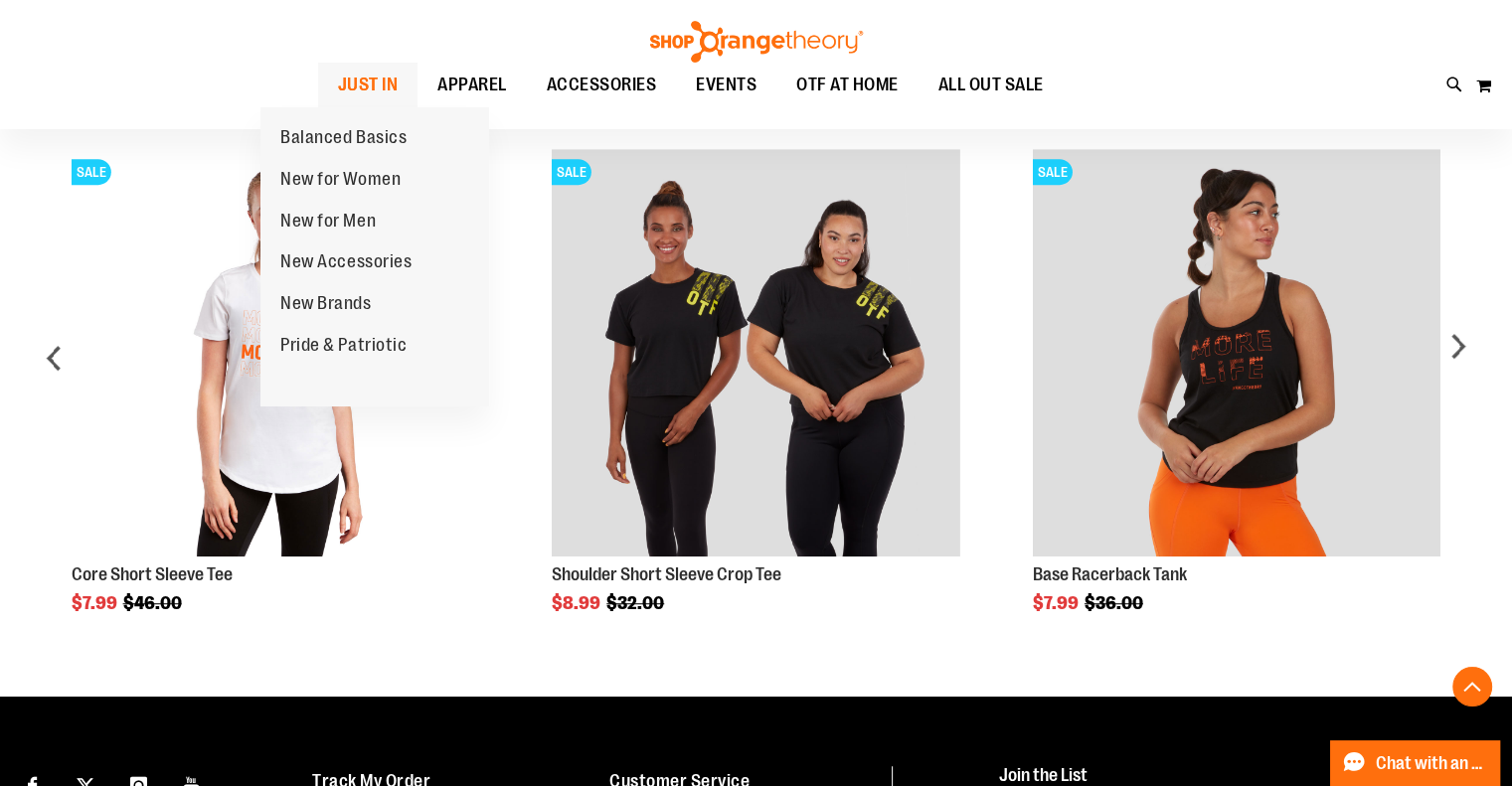 click on "JUST IN" at bounding box center [368, 84] 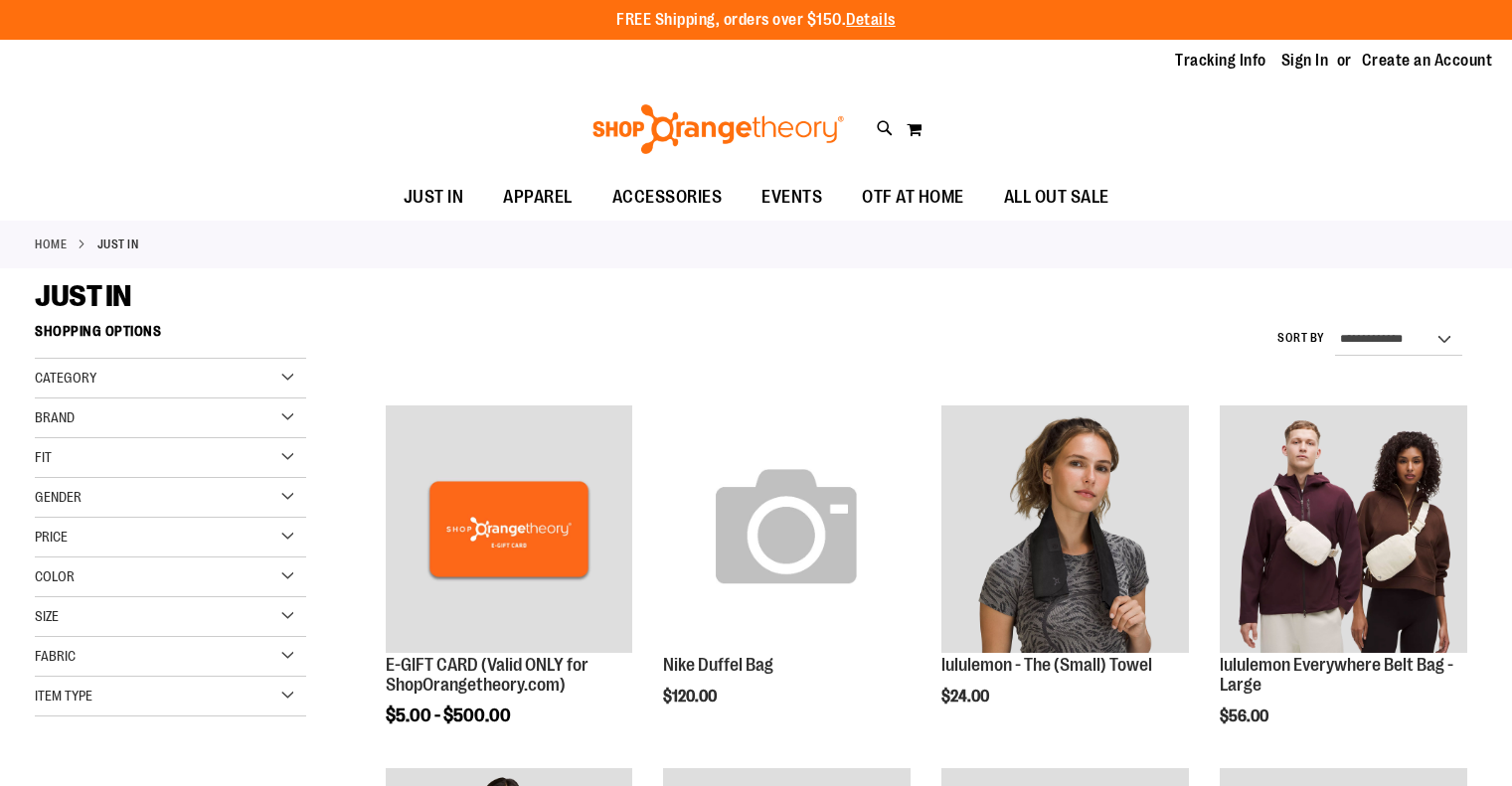 scroll, scrollTop: 0, scrollLeft: 0, axis: both 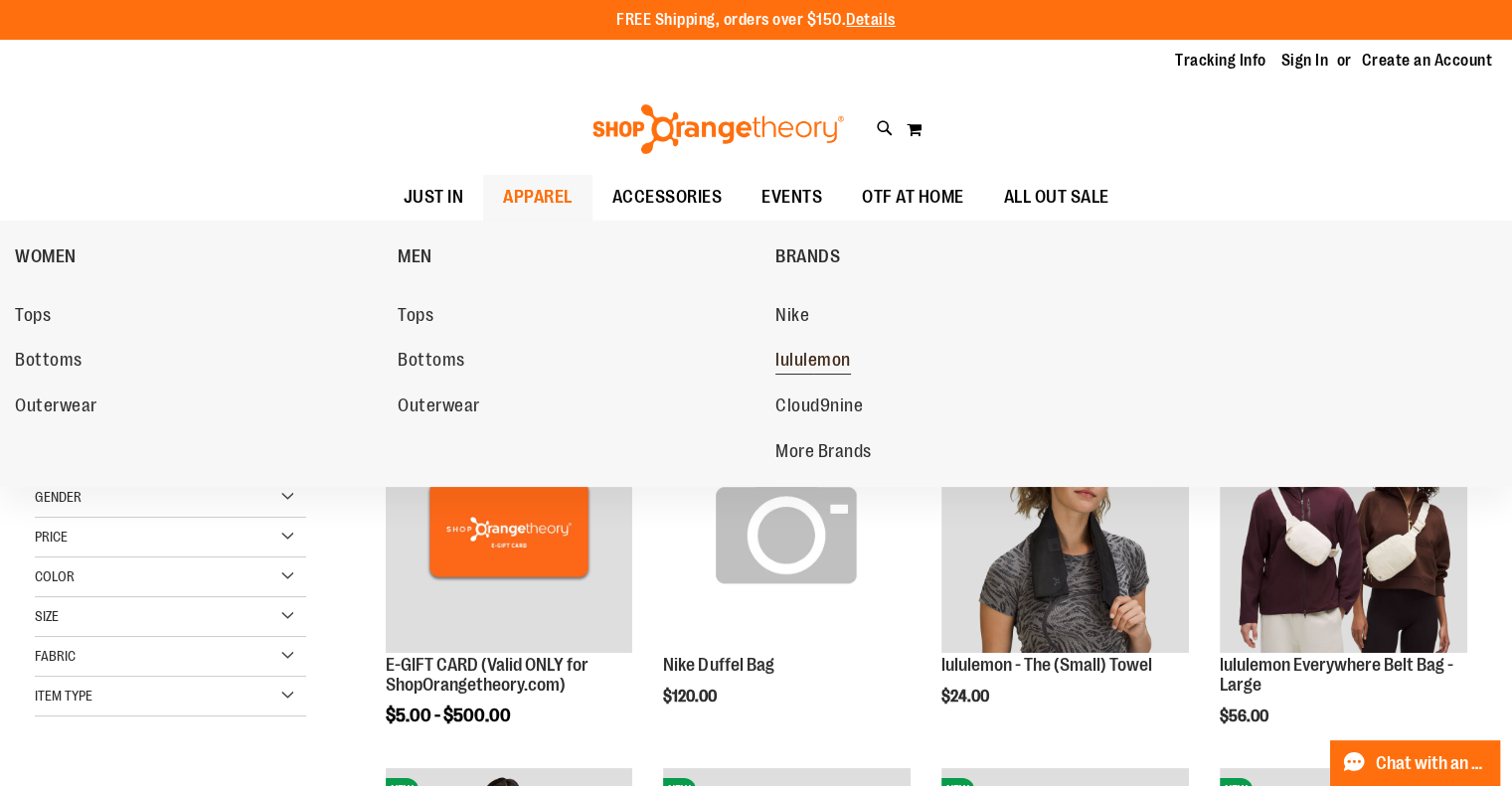 click on "lululemon" at bounding box center [813, 362] 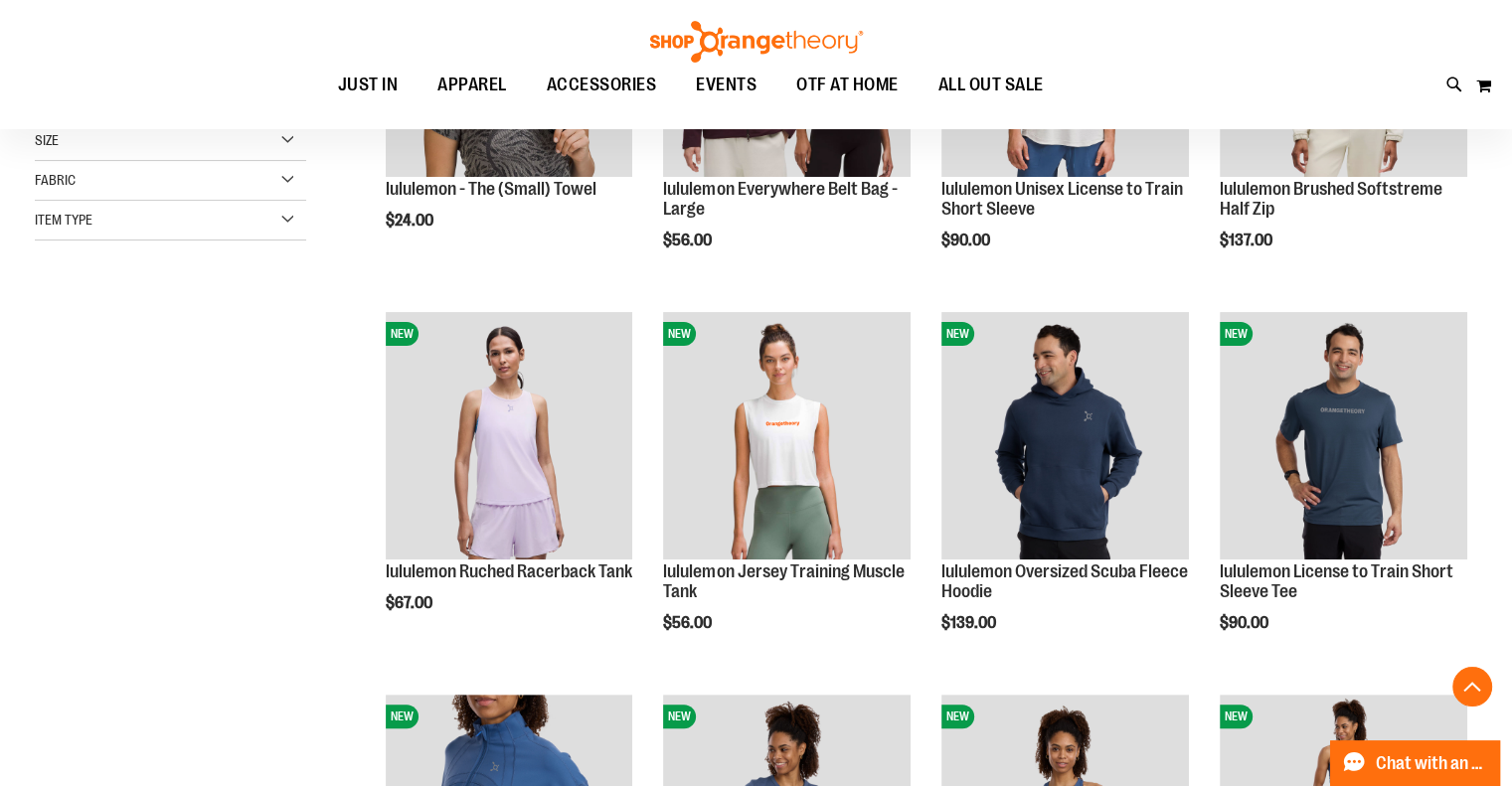 scroll, scrollTop: 578, scrollLeft: 0, axis: vertical 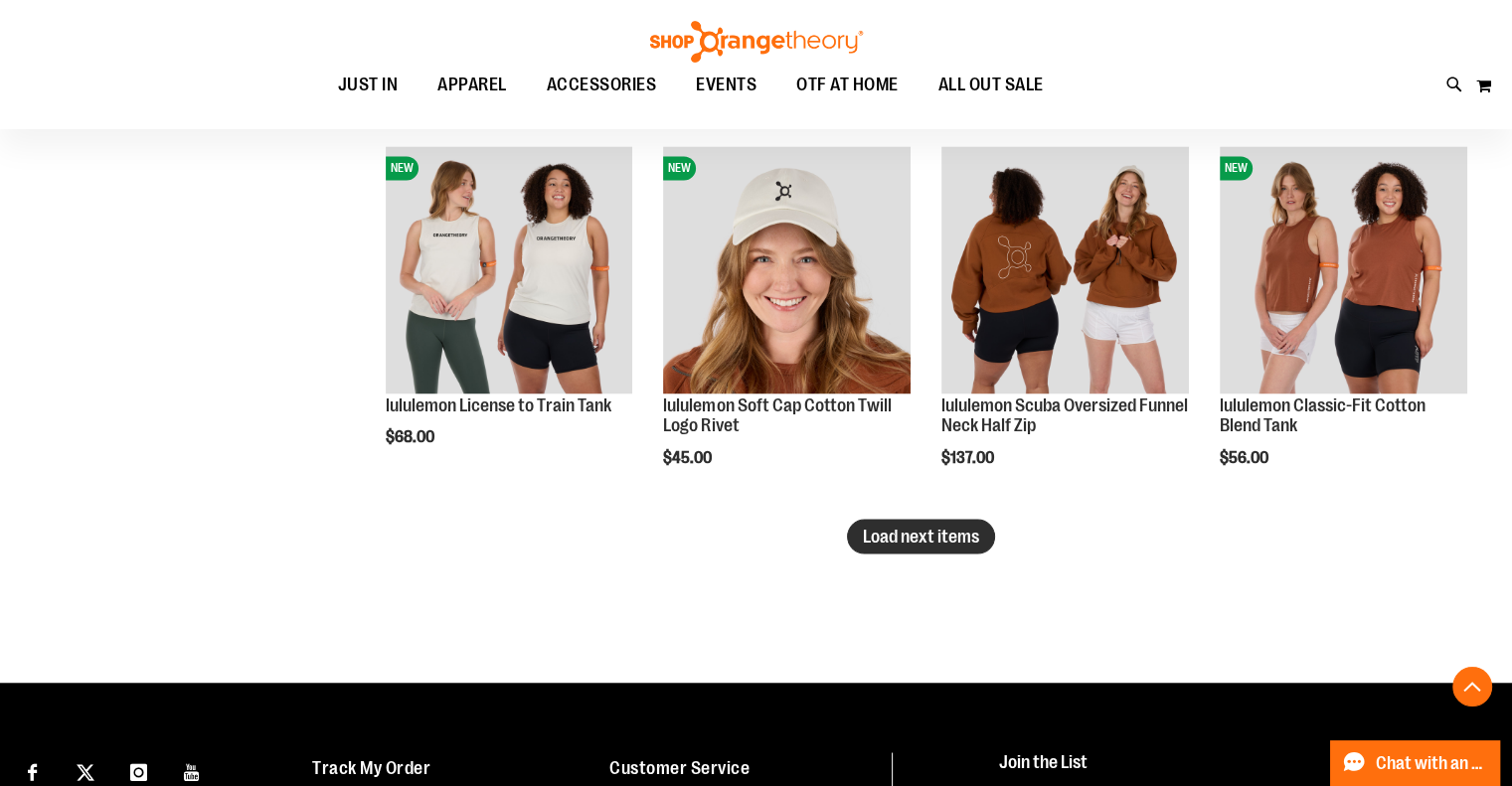 click on "Load next items" at bounding box center [921, 536] 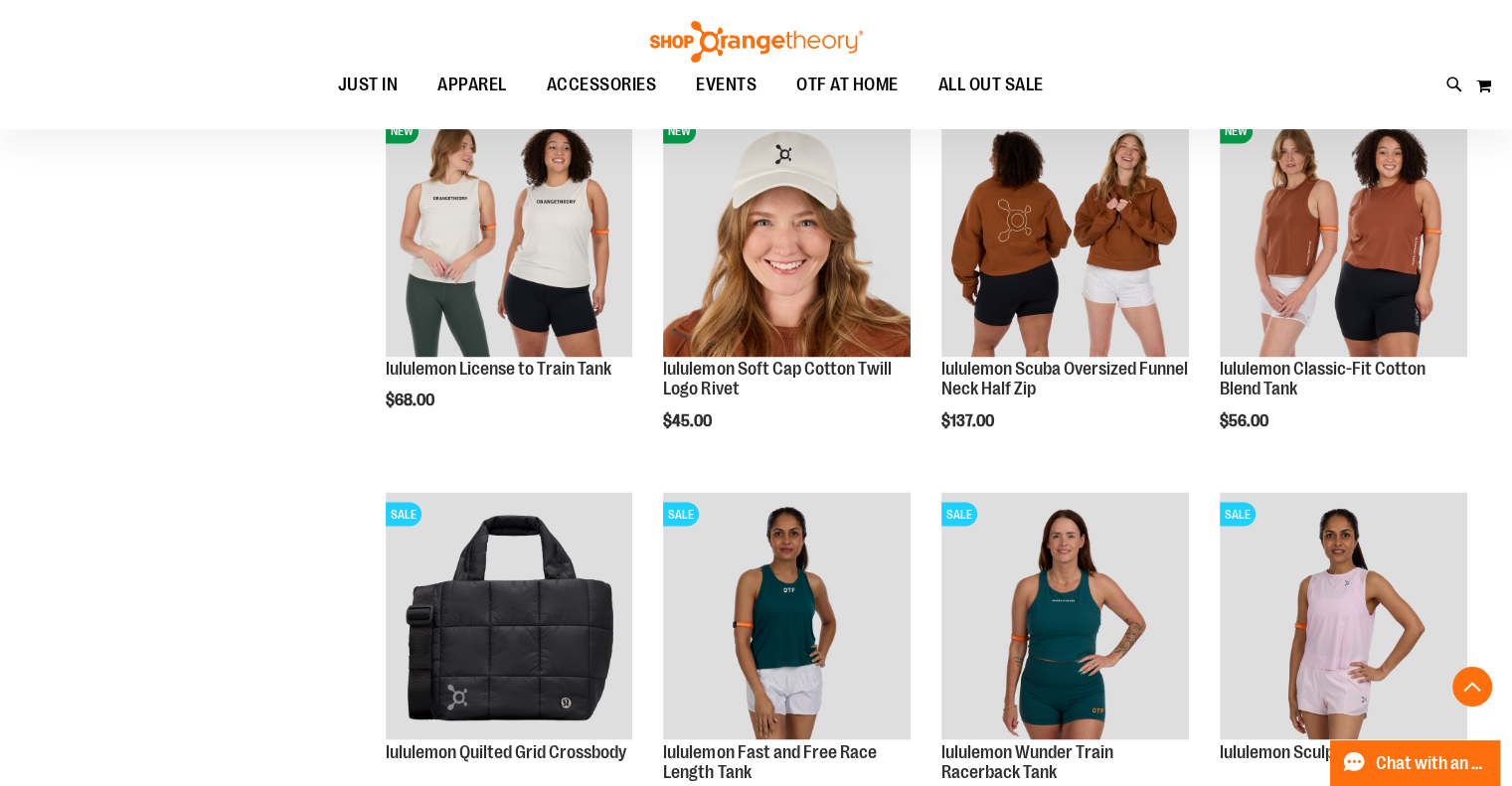 scroll, scrollTop: 3350, scrollLeft: 0, axis: vertical 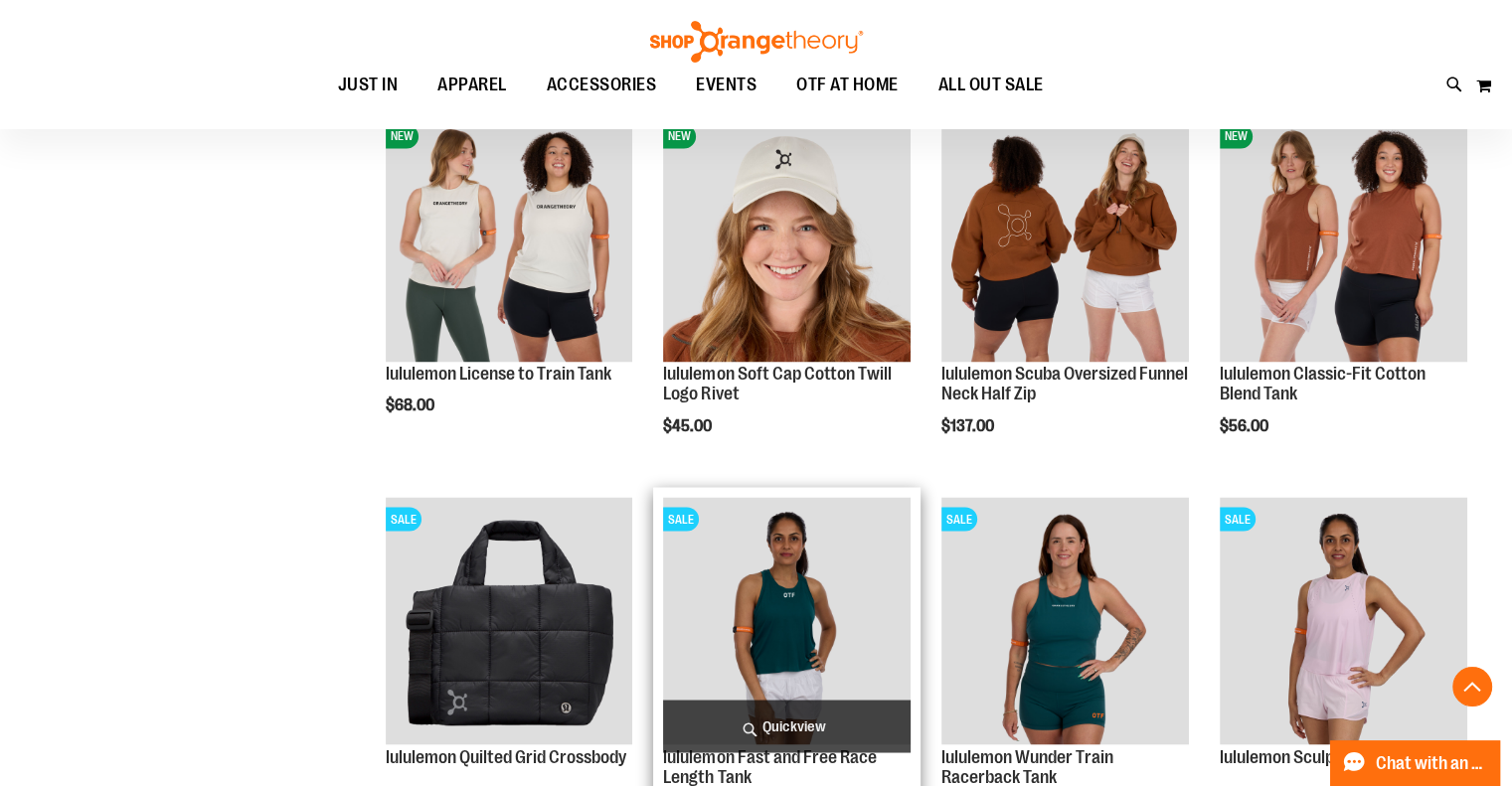 click at bounding box center [786, 620] 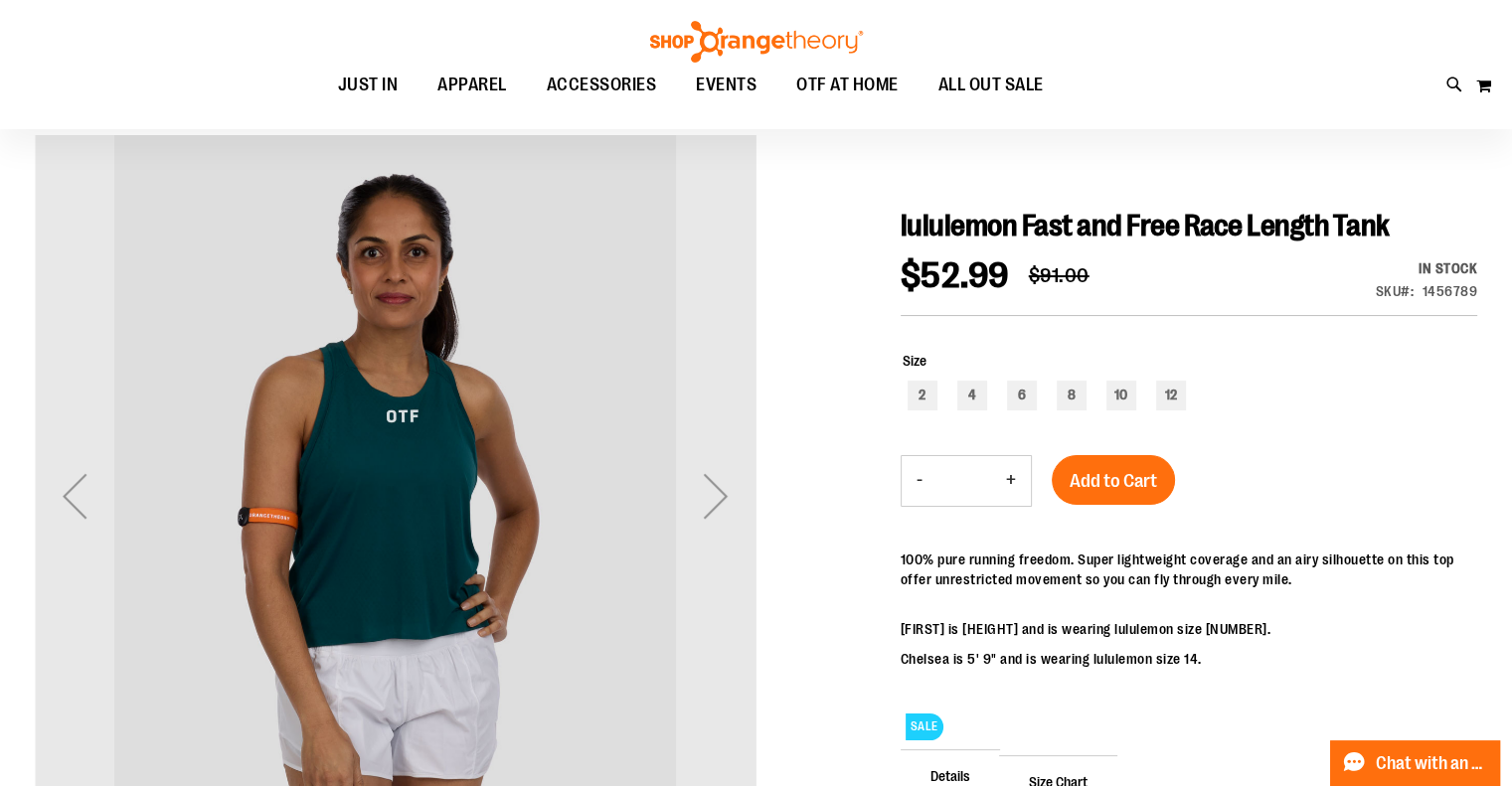 scroll, scrollTop: 154, scrollLeft: 0, axis: vertical 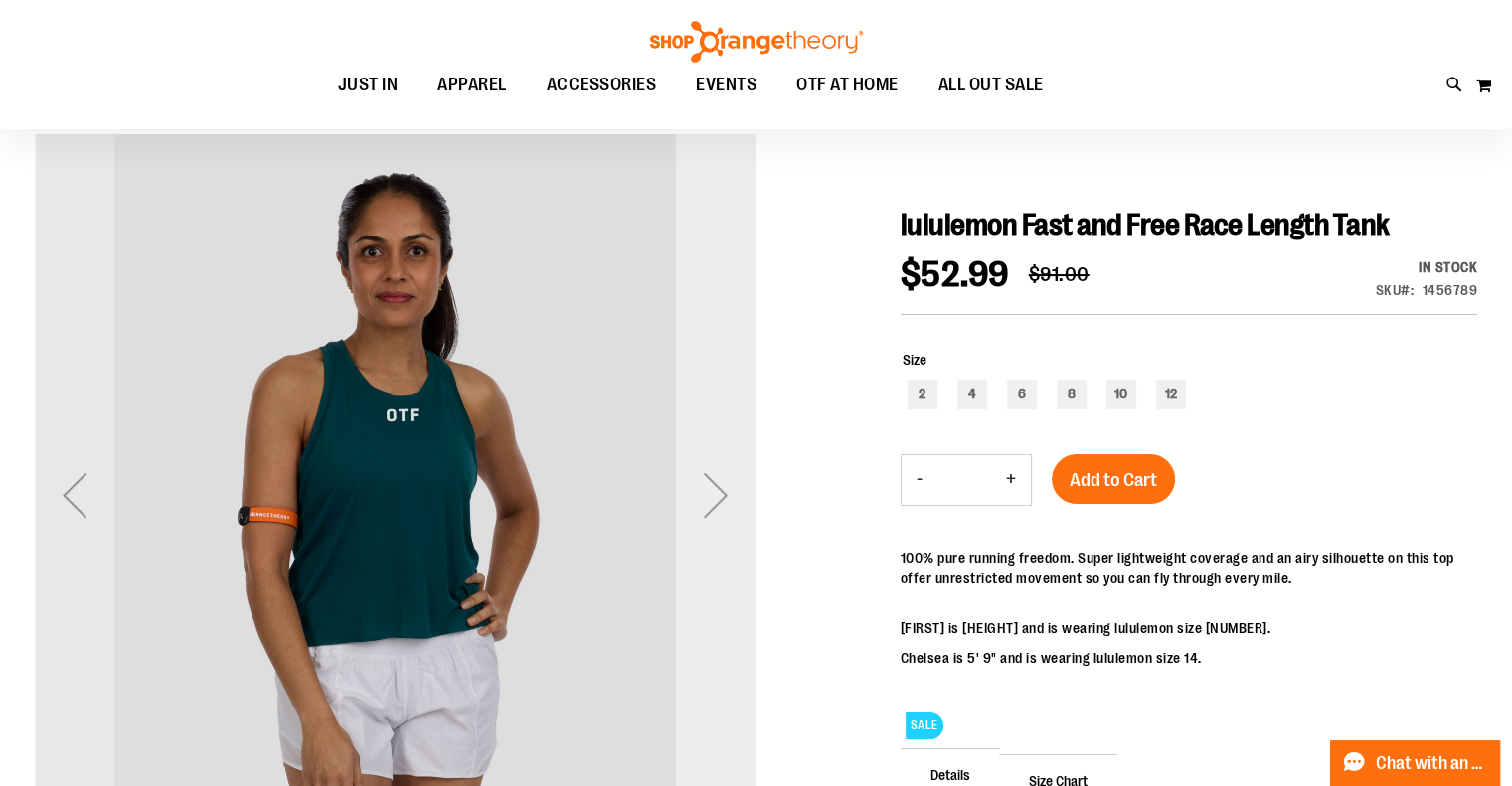click at bounding box center (716, 494) 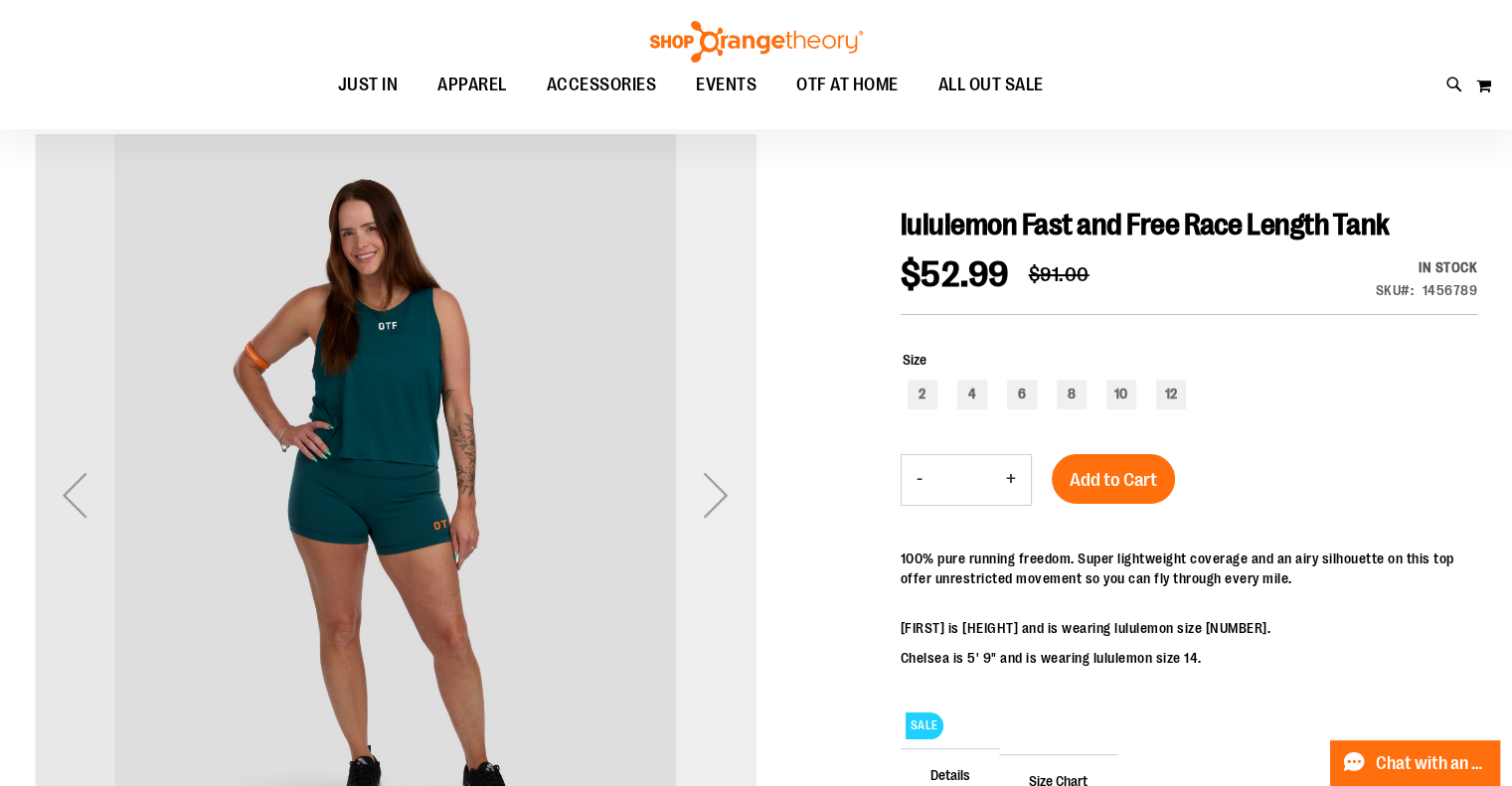 click at bounding box center [716, 494] 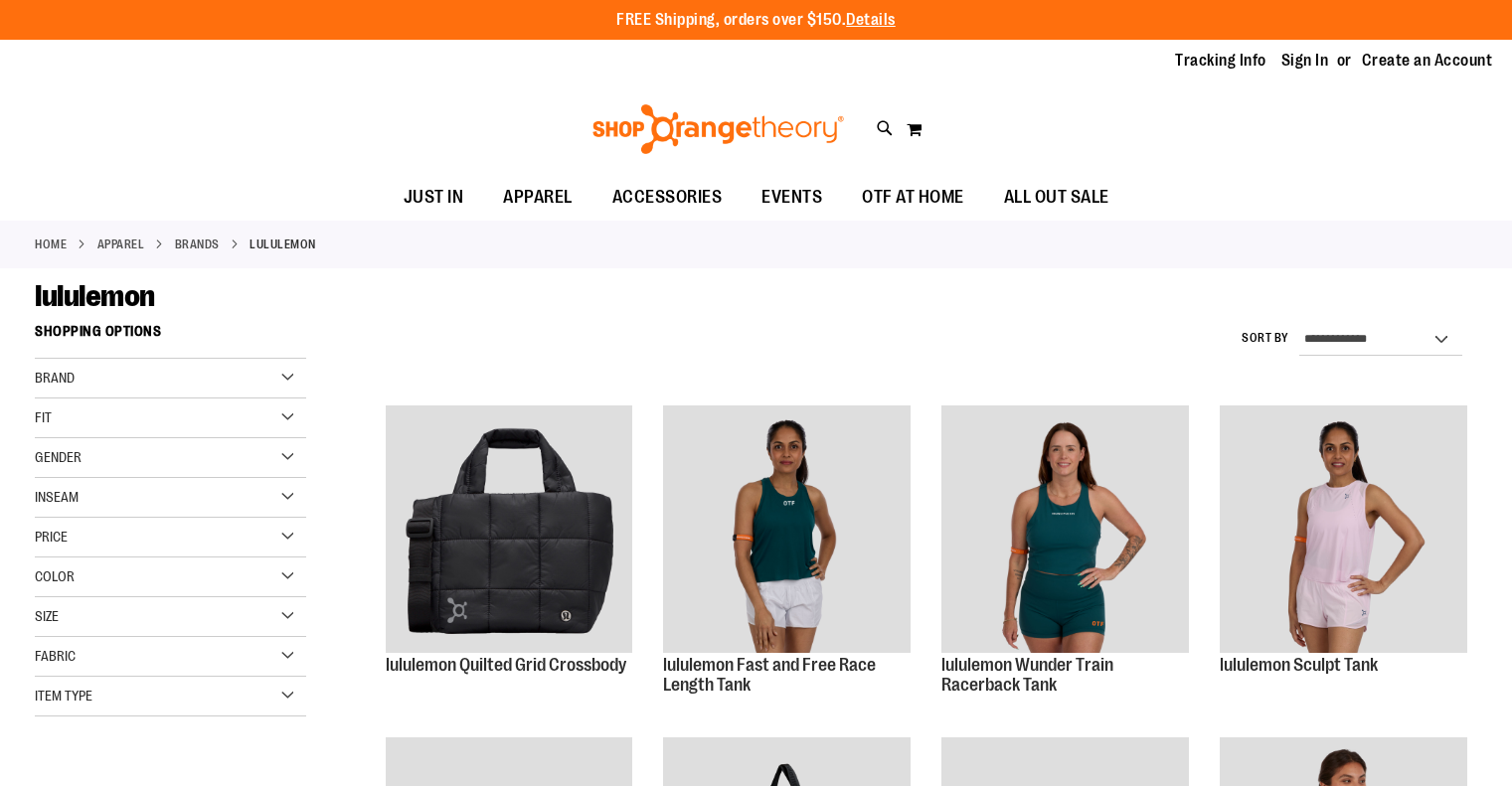 scroll, scrollTop: 0, scrollLeft: 0, axis: both 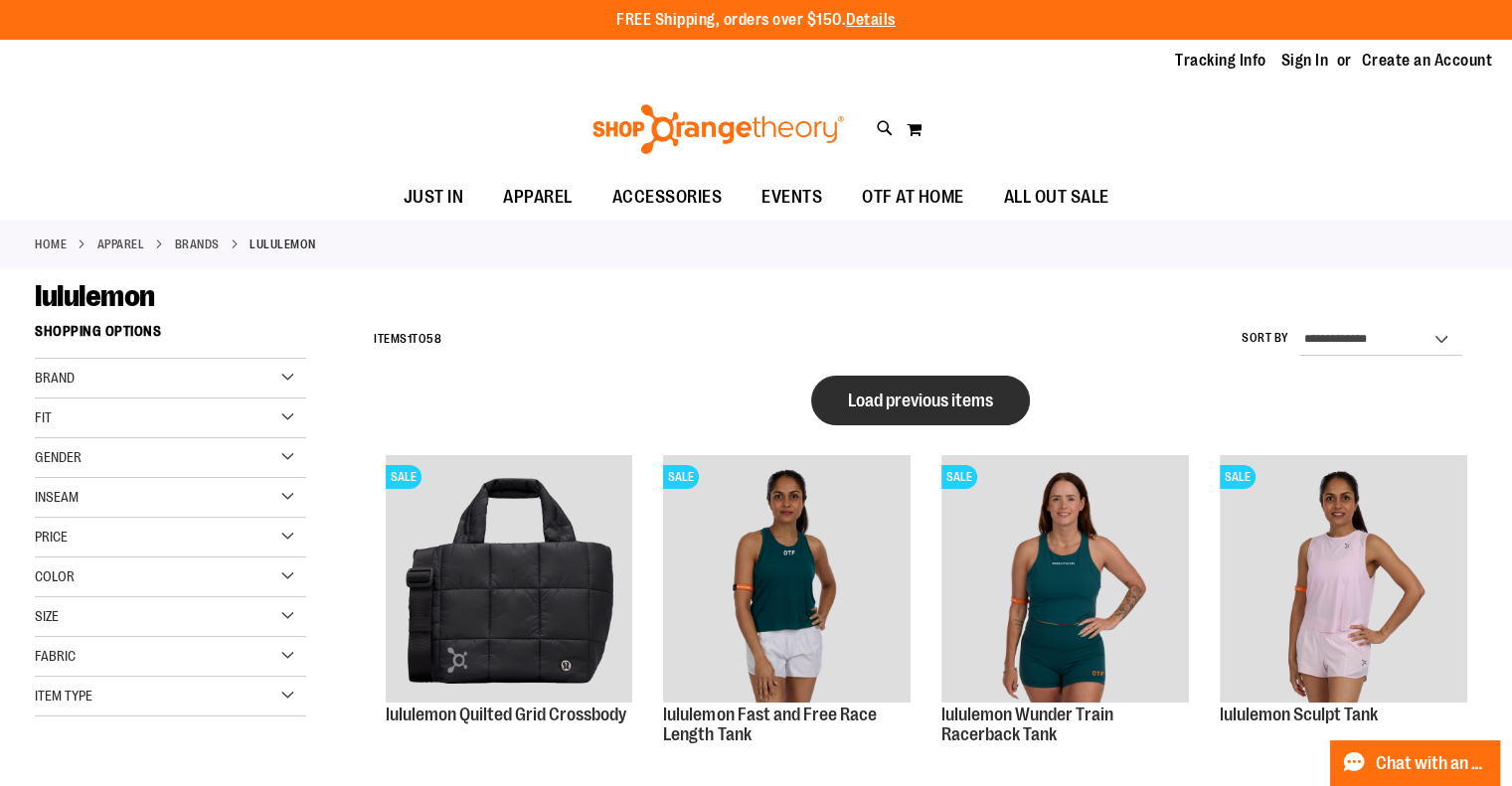 click on "Load previous items" at bounding box center (921, 400) 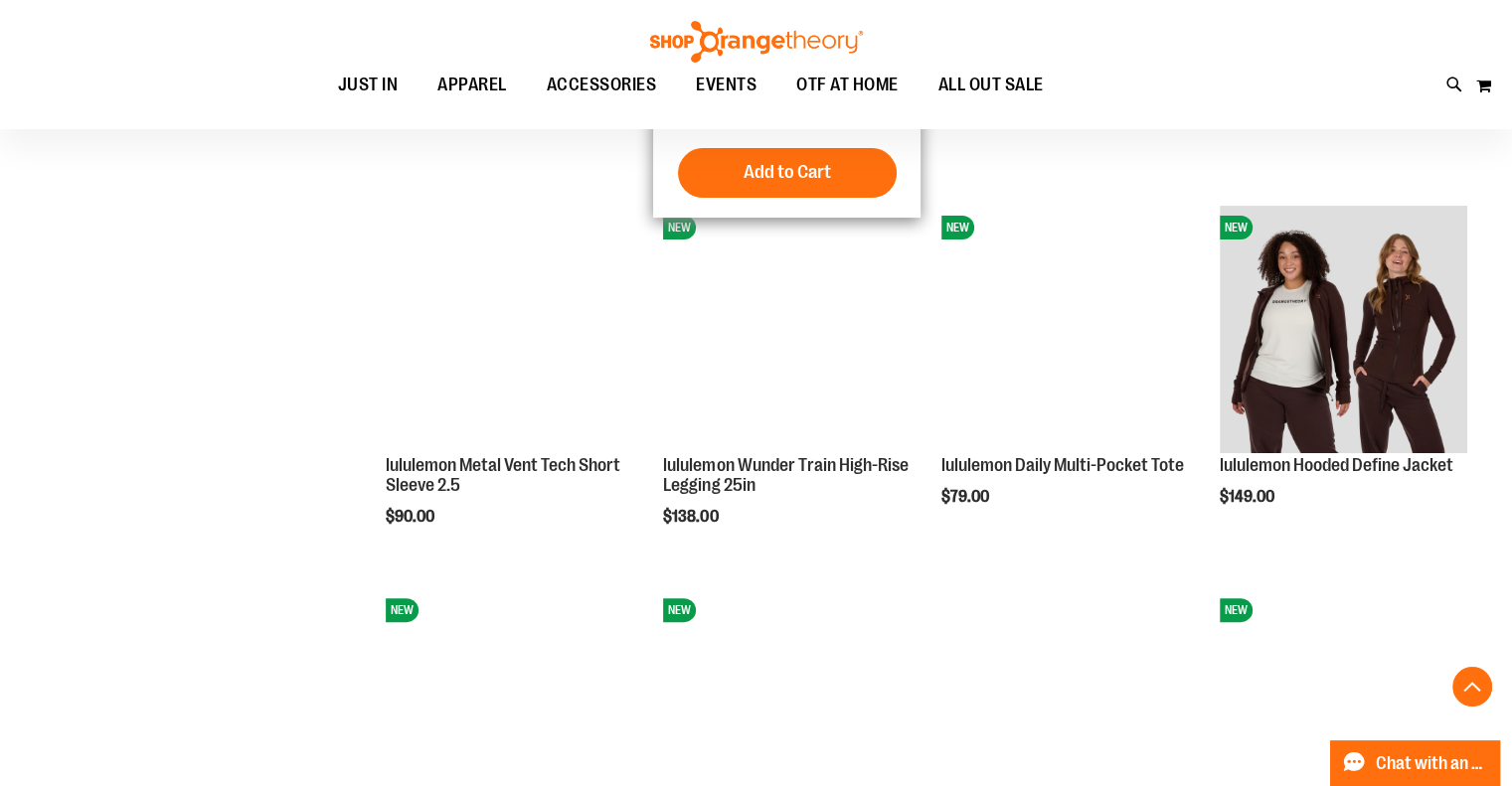 scroll, scrollTop: 415, scrollLeft: 0, axis: vertical 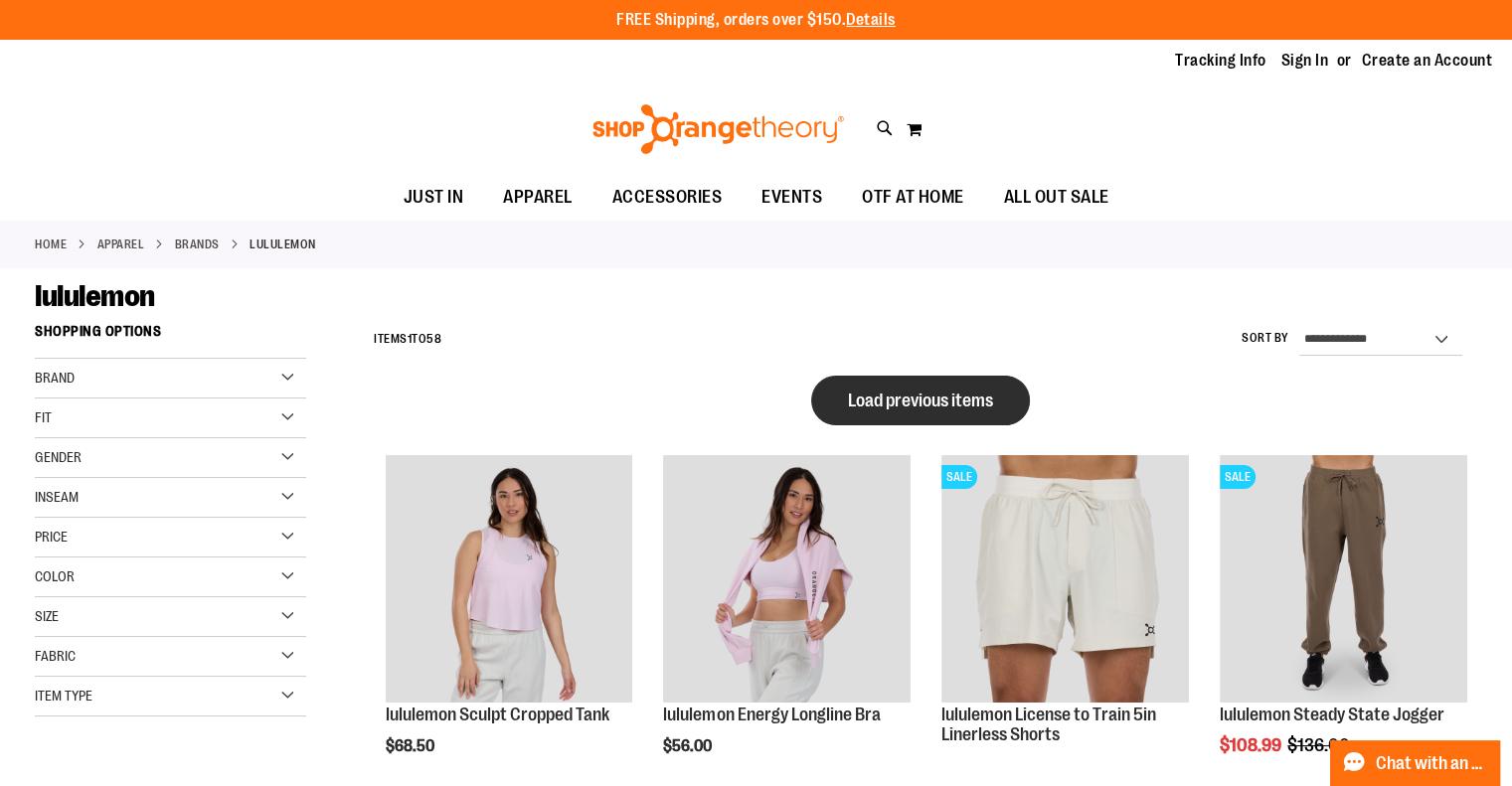 click on "Load previous items" at bounding box center [921, 400] 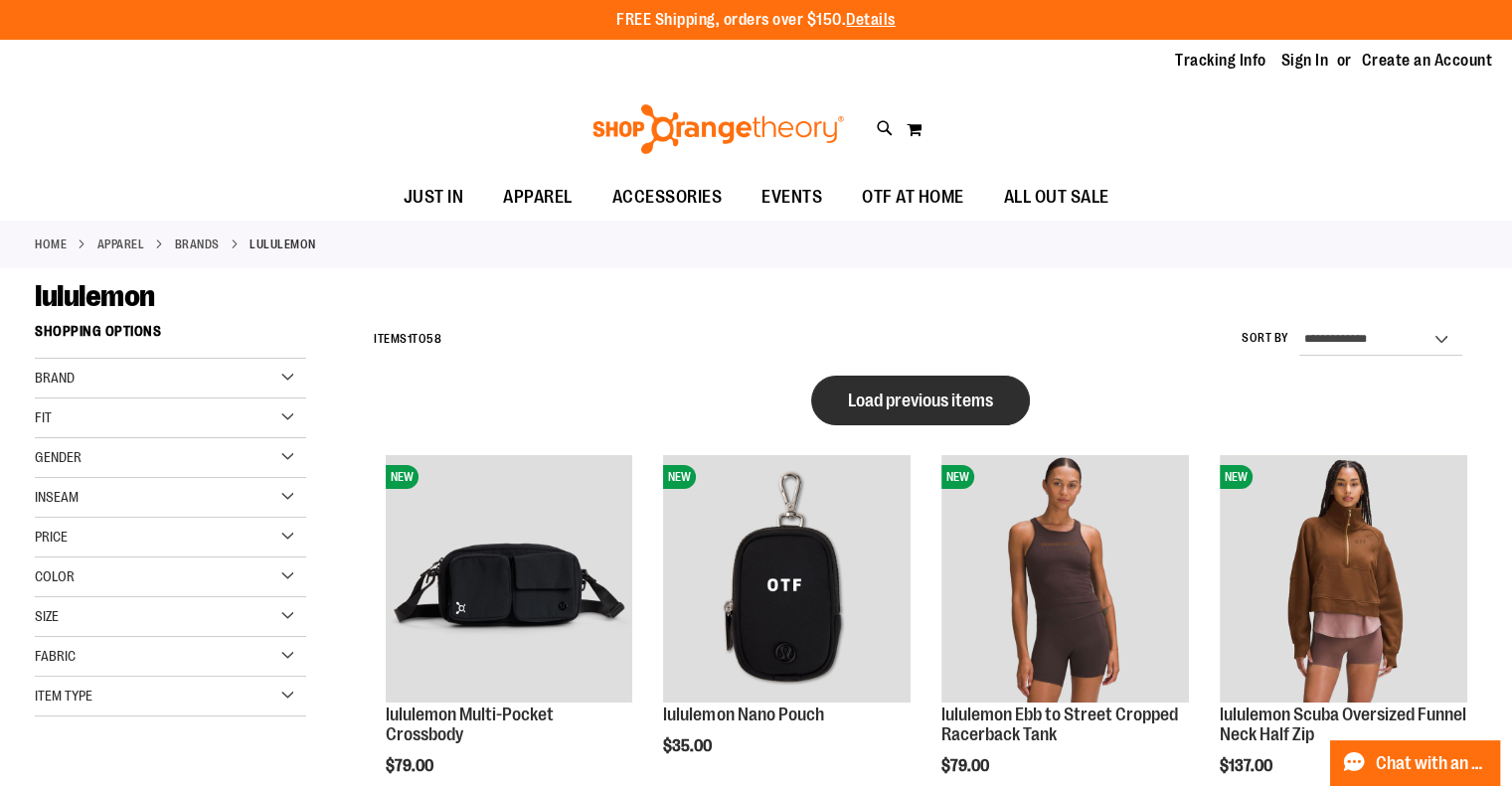 click on "Load previous items" at bounding box center (921, 400) 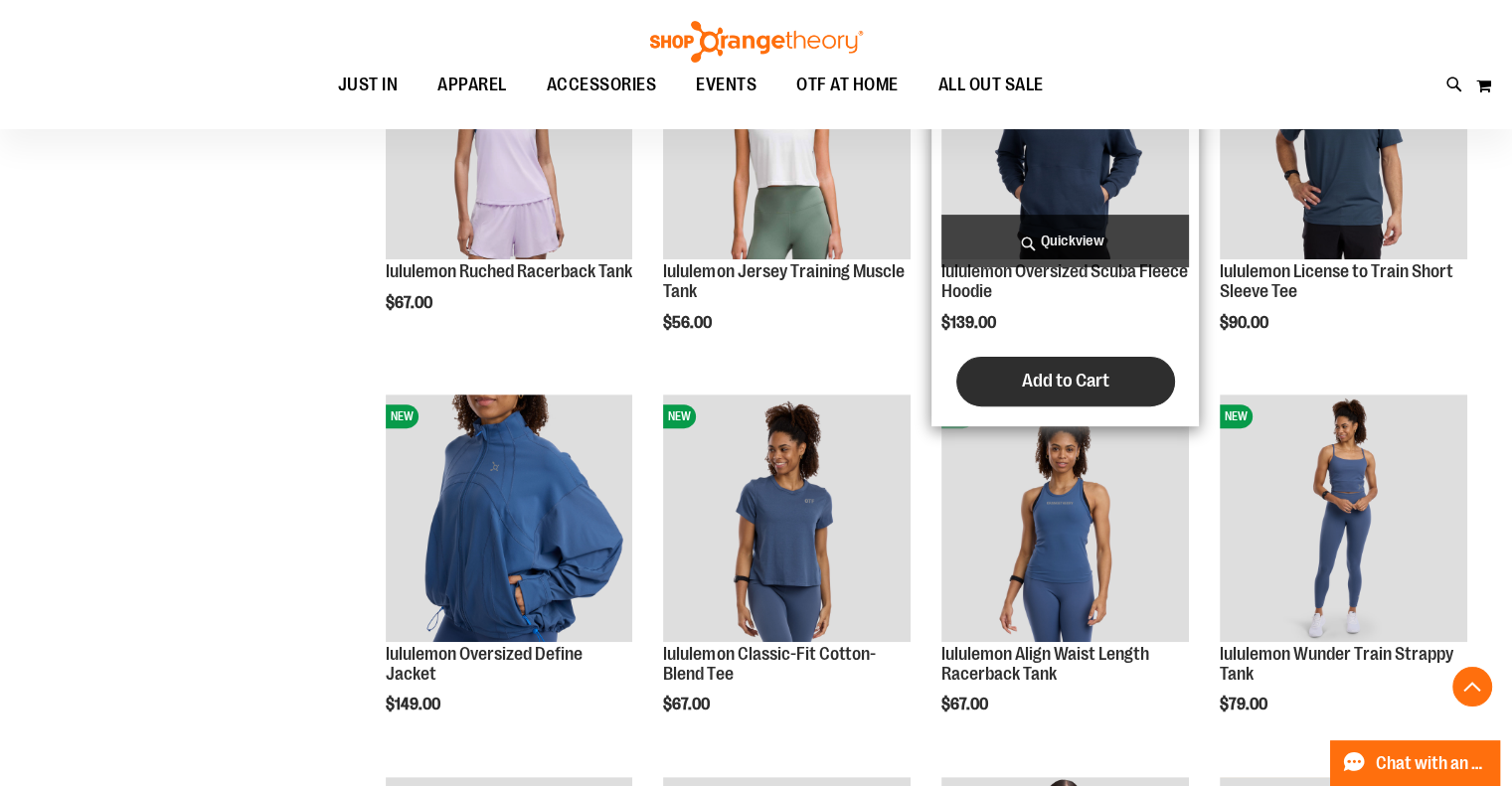scroll, scrollTop: 570, scrollLeft: 0, axis: vertical 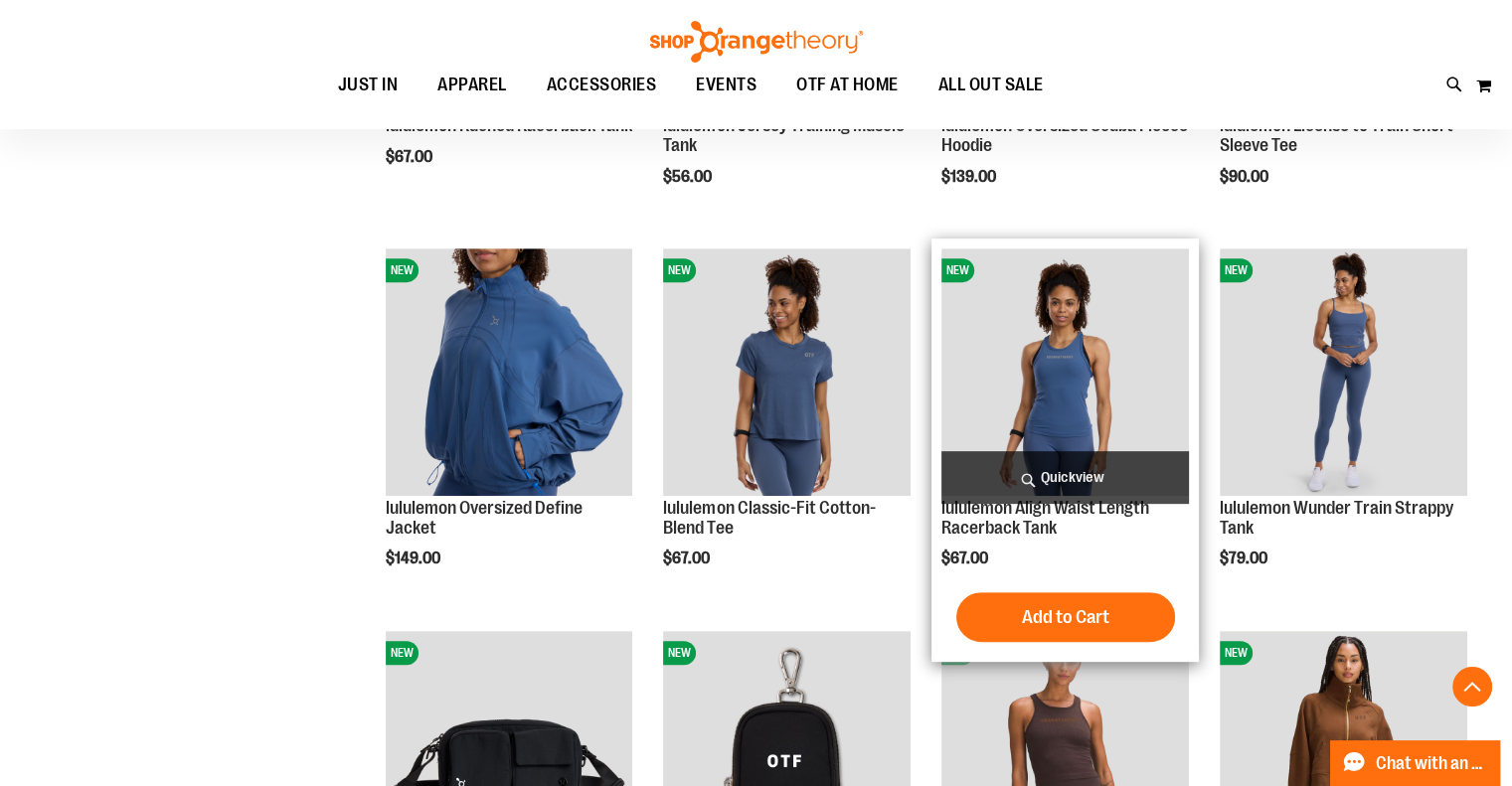 click at bounding box center (1065, 372) 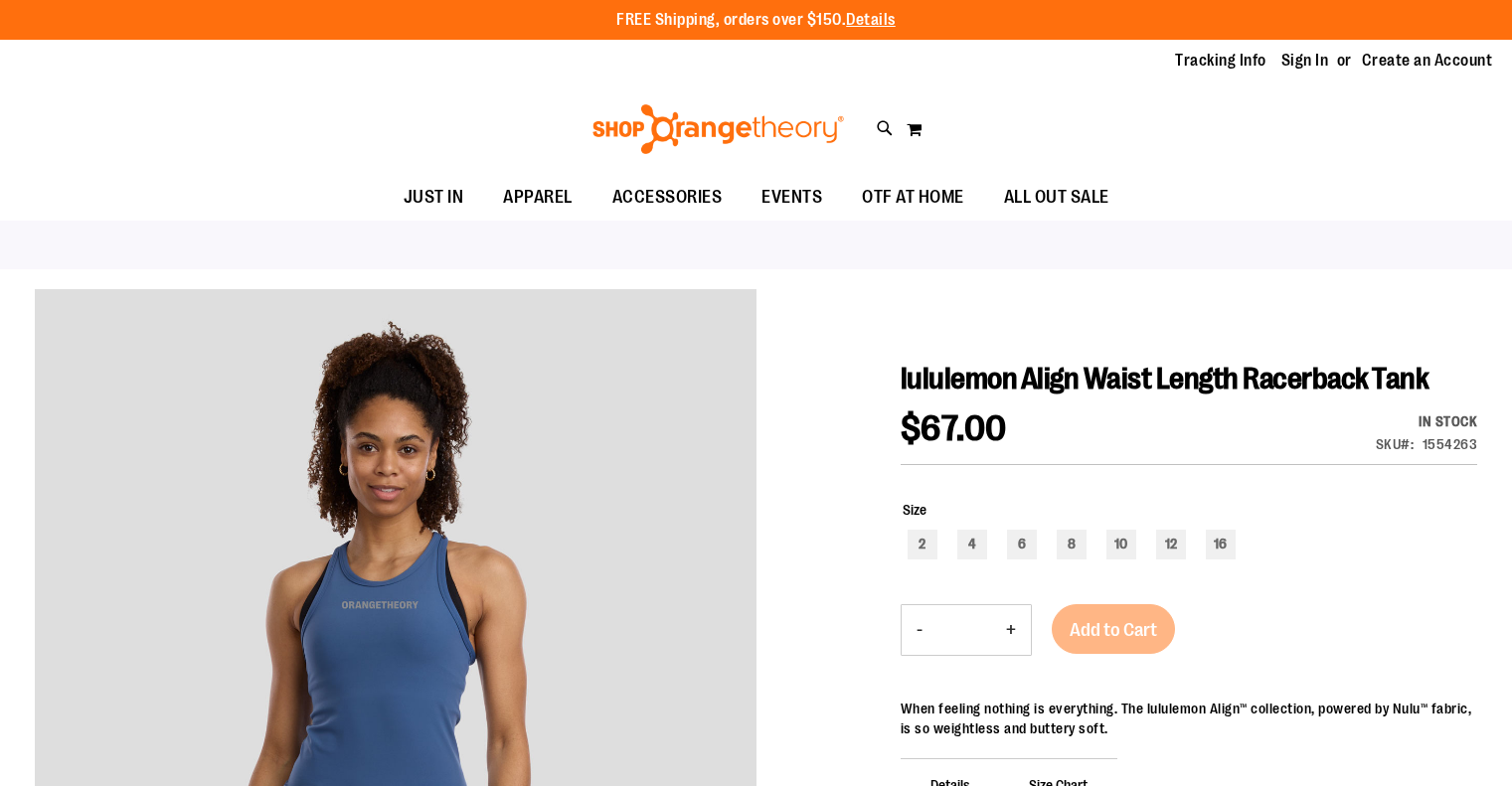 scroll, scrollTop: 0, scrollLeft: 0, axis: both 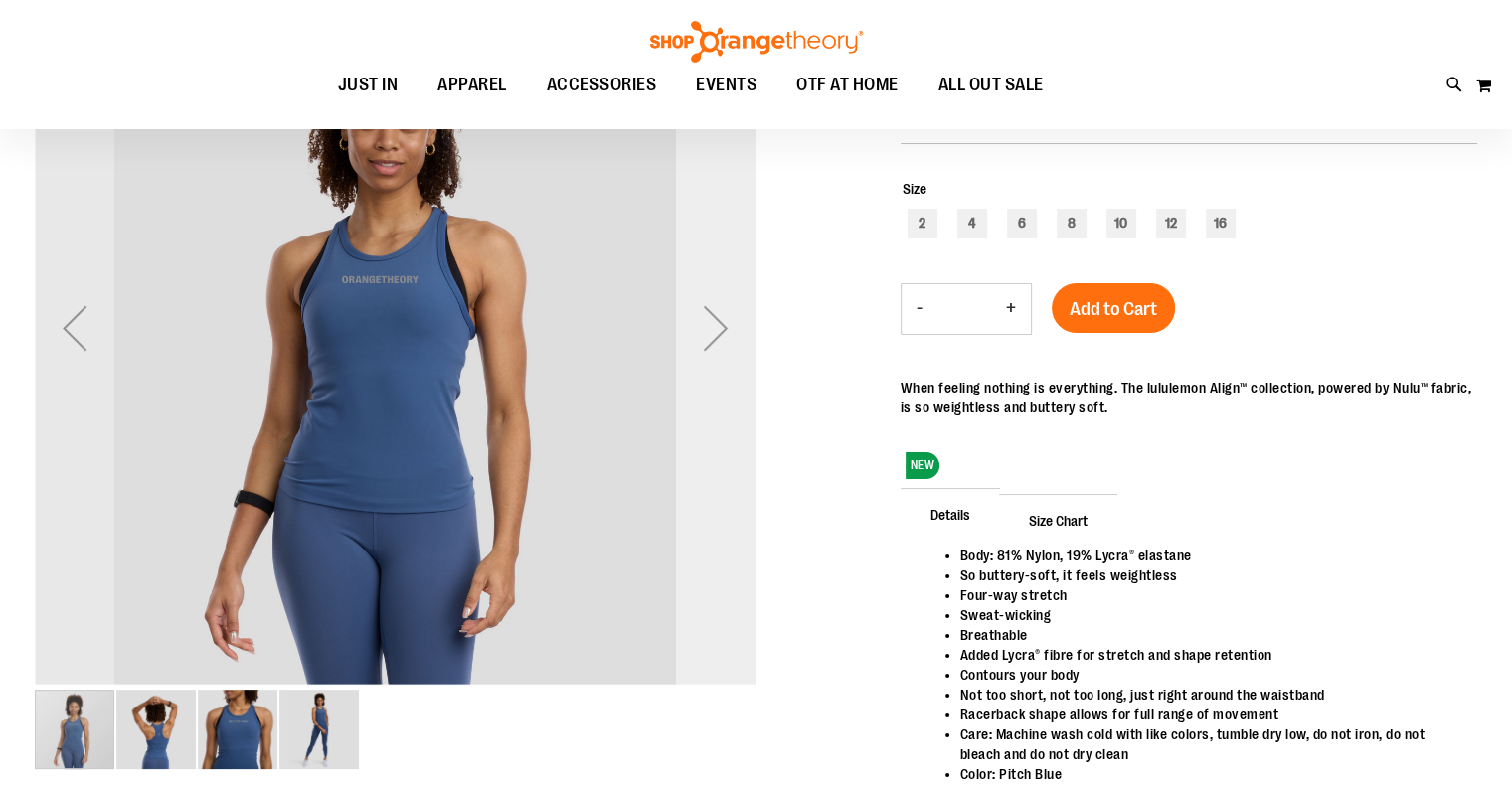 click at bounding box center [716, 327] 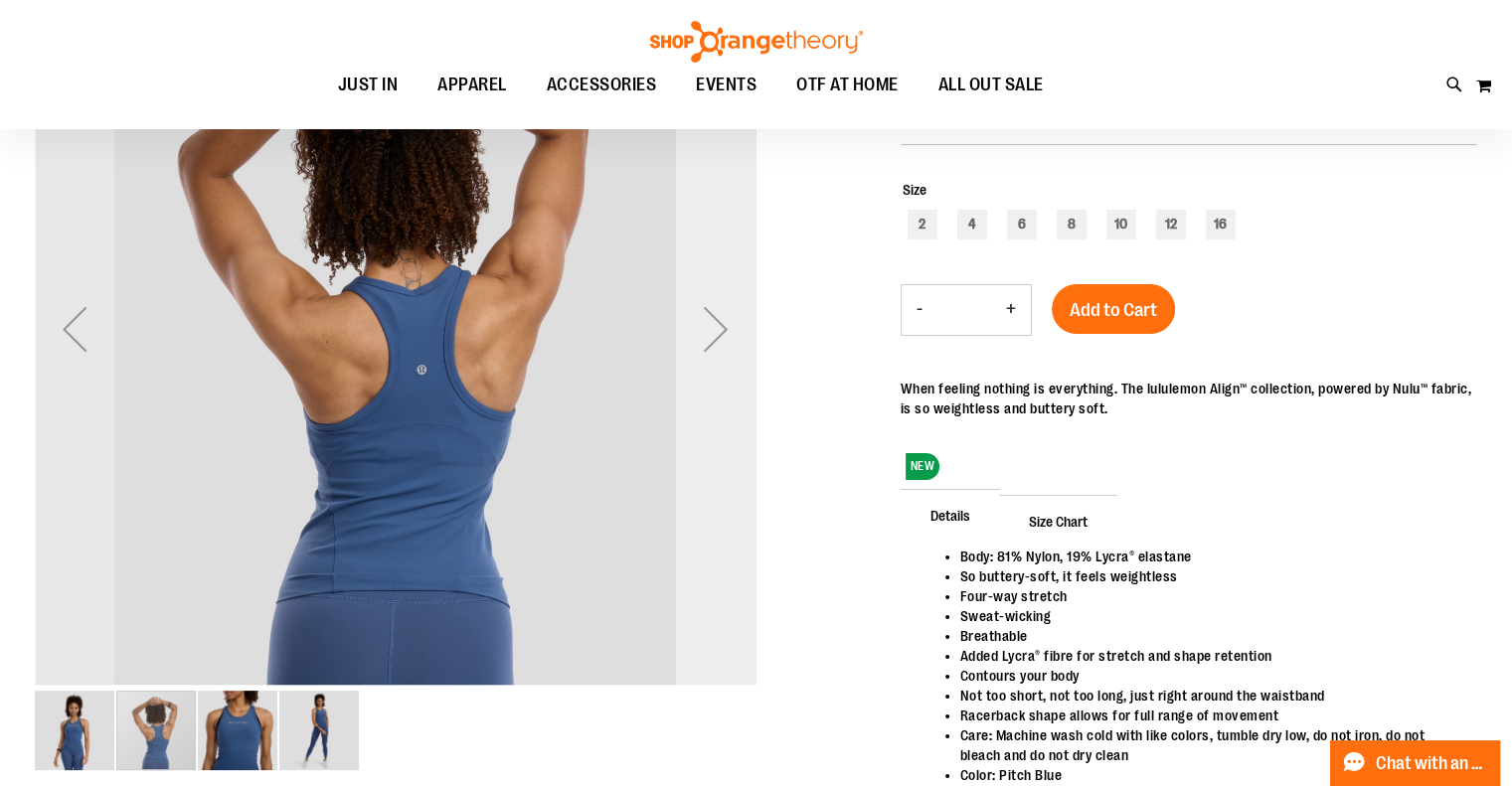 click at bounding box center (716, 328) 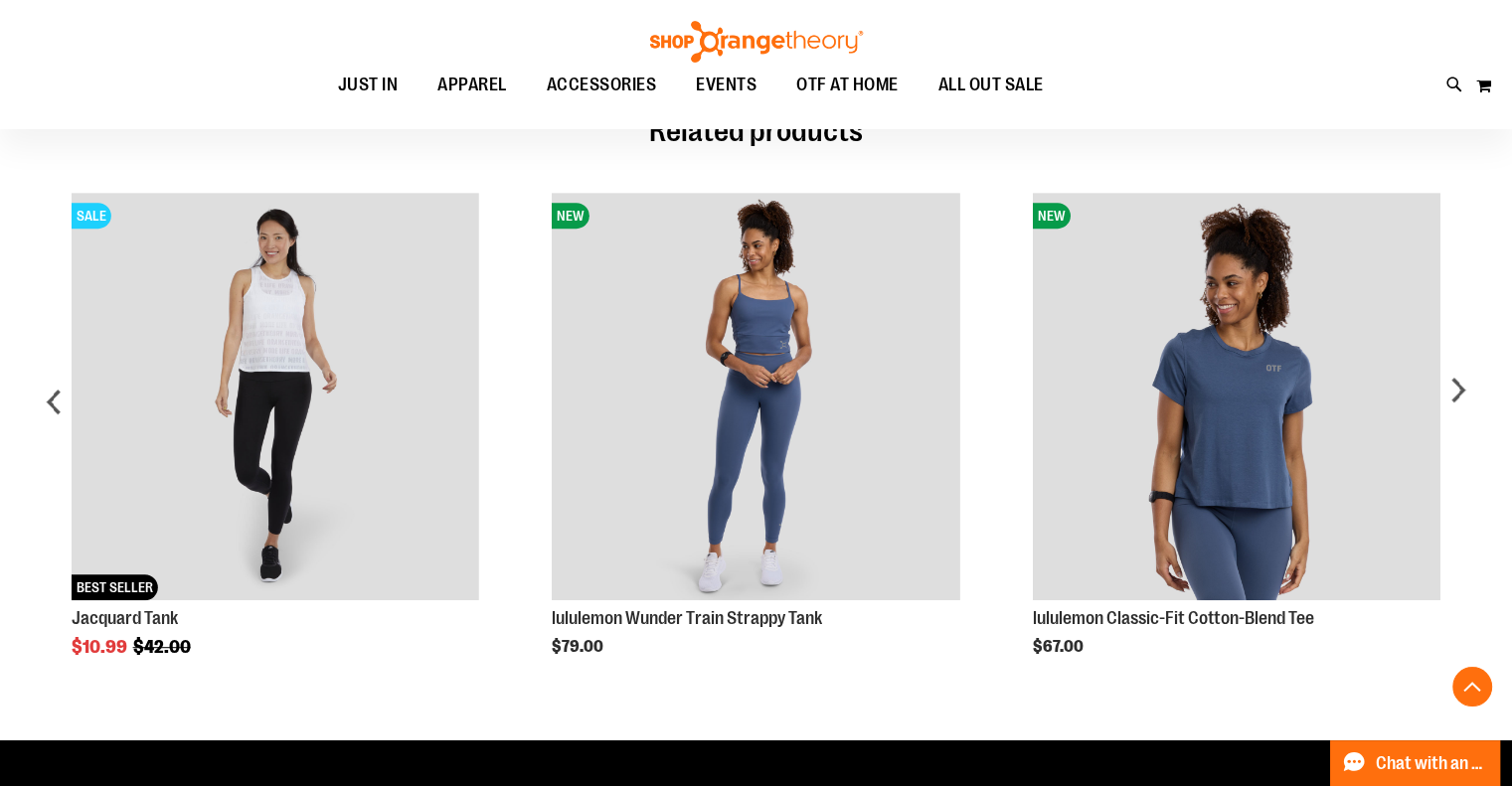 scroll, scrollTop: 870, scrollLeft: 0, axis: vertical 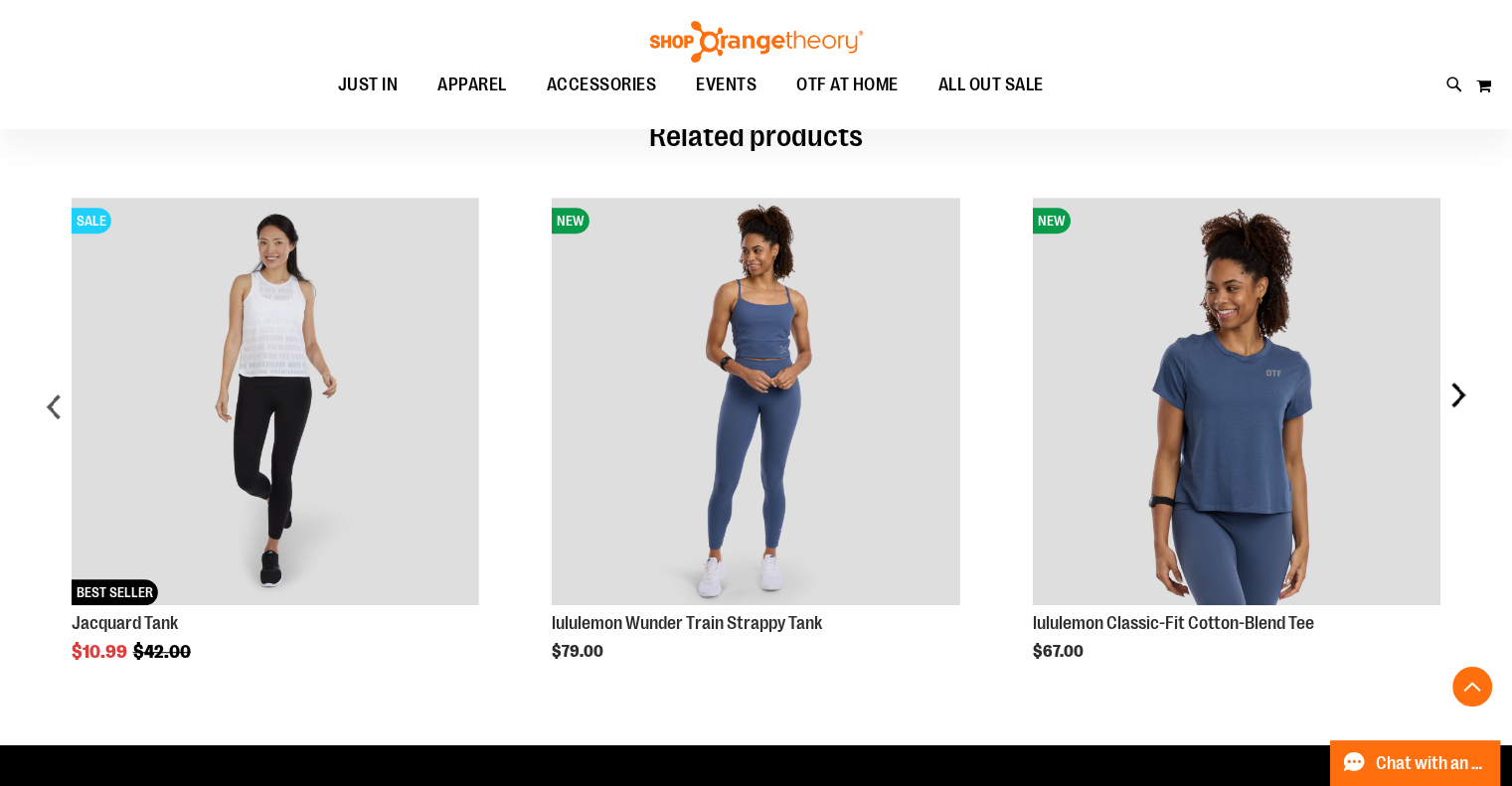 click on "next" at bounding box center [1457, 414] 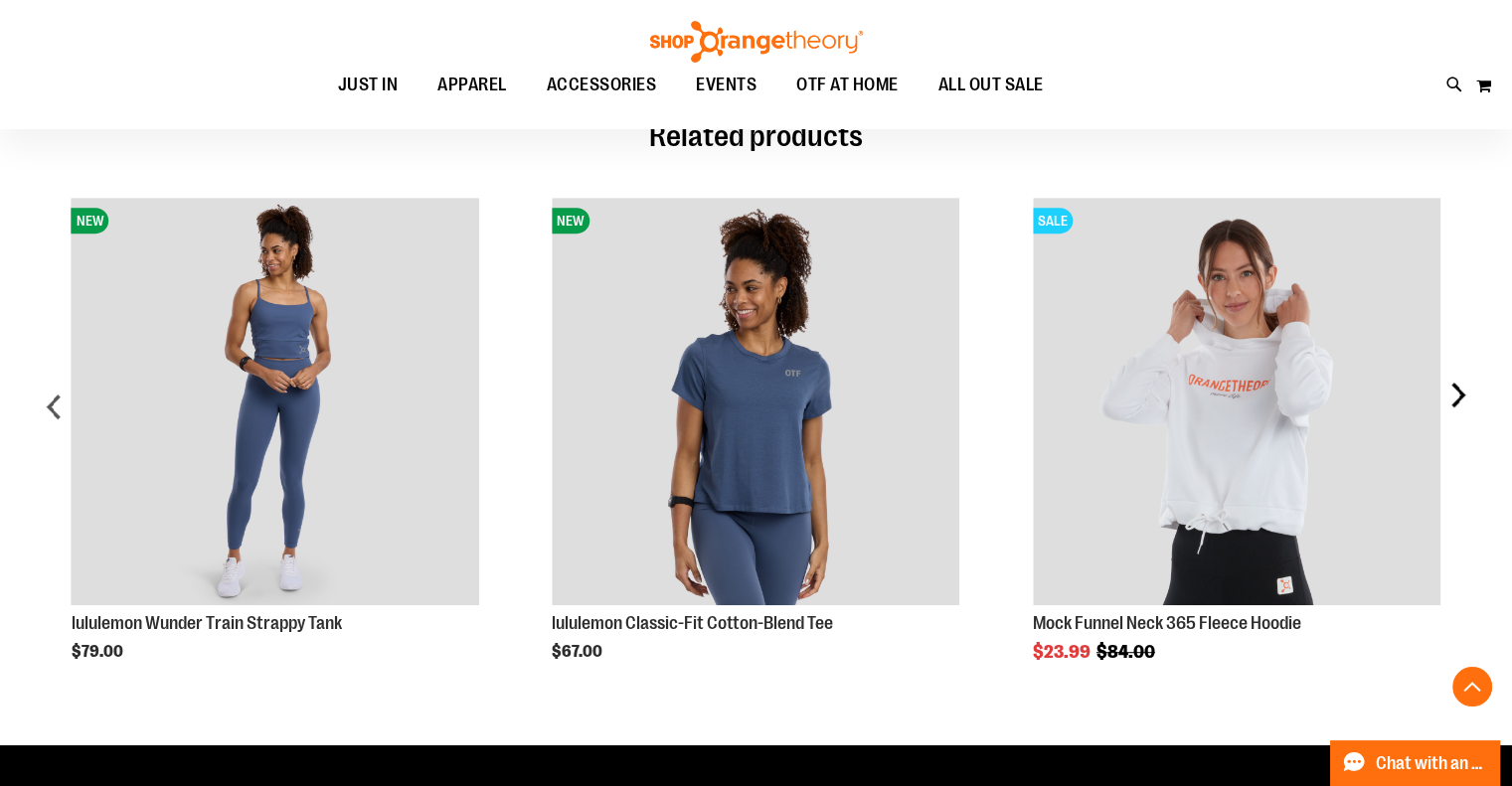 click on "next" at bounding box center [1457, 414] 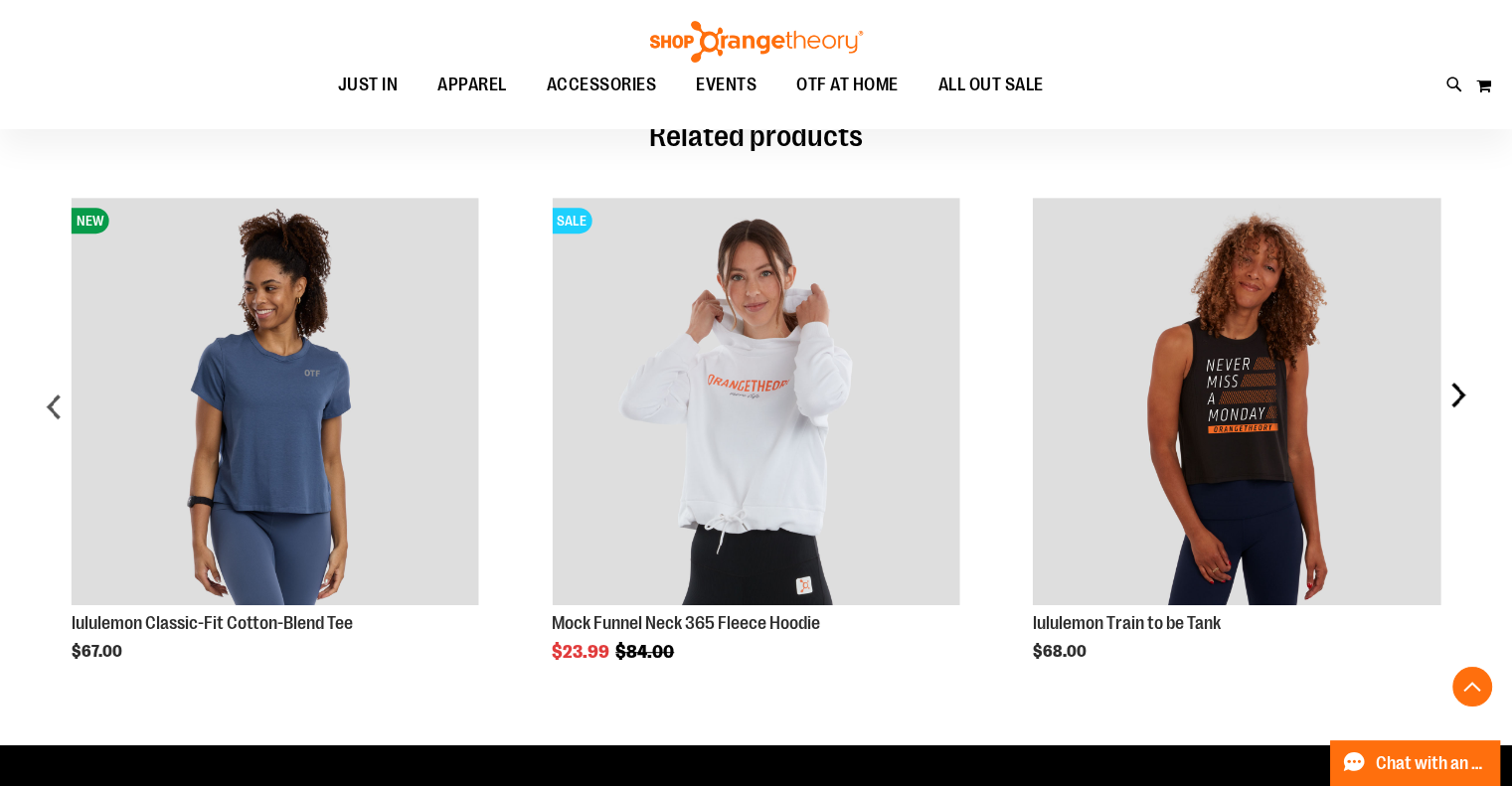 click on "next" at bounding box center [1457, 414] 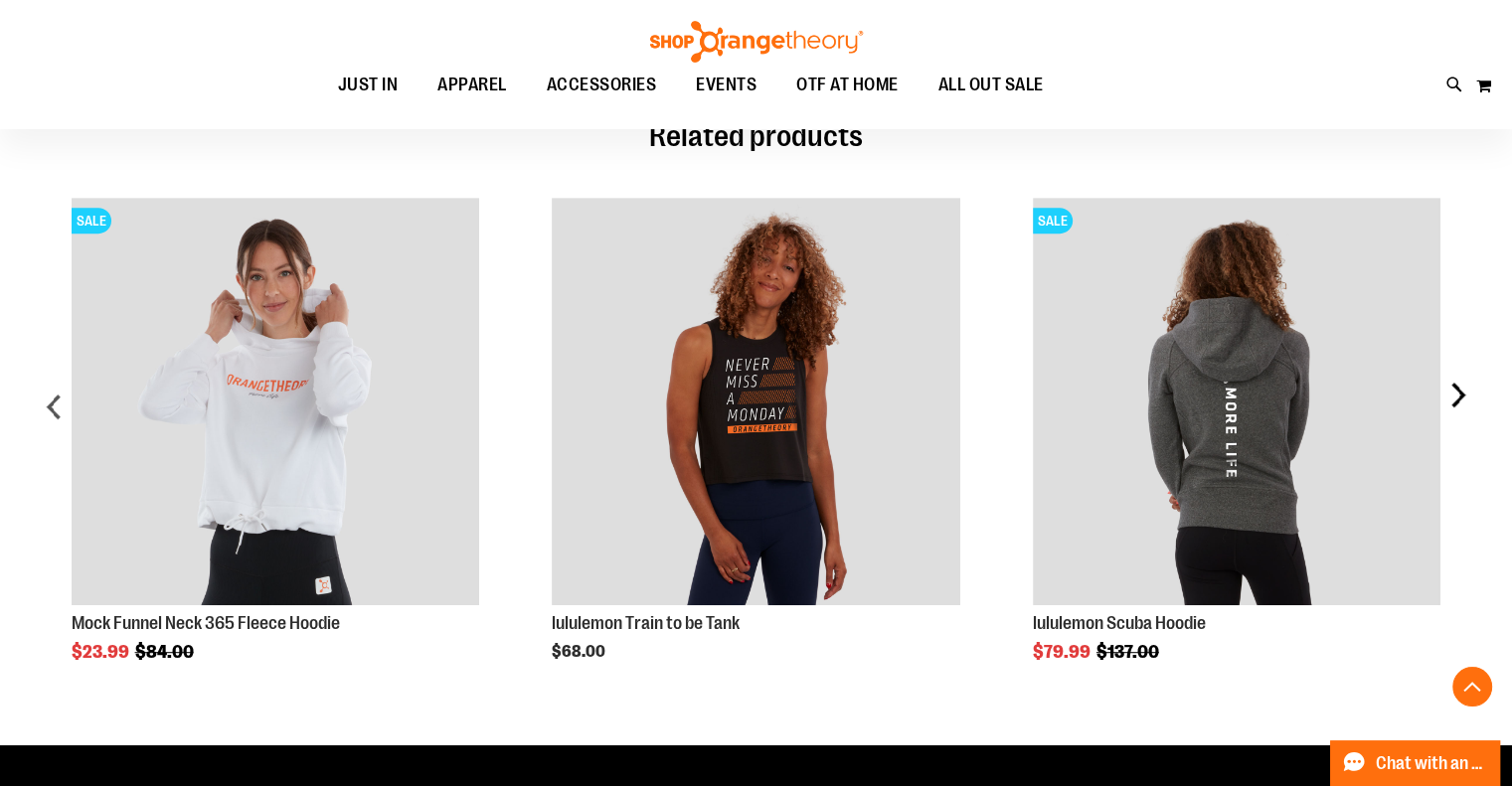 click on "next" at bounding box center (1457, 414) 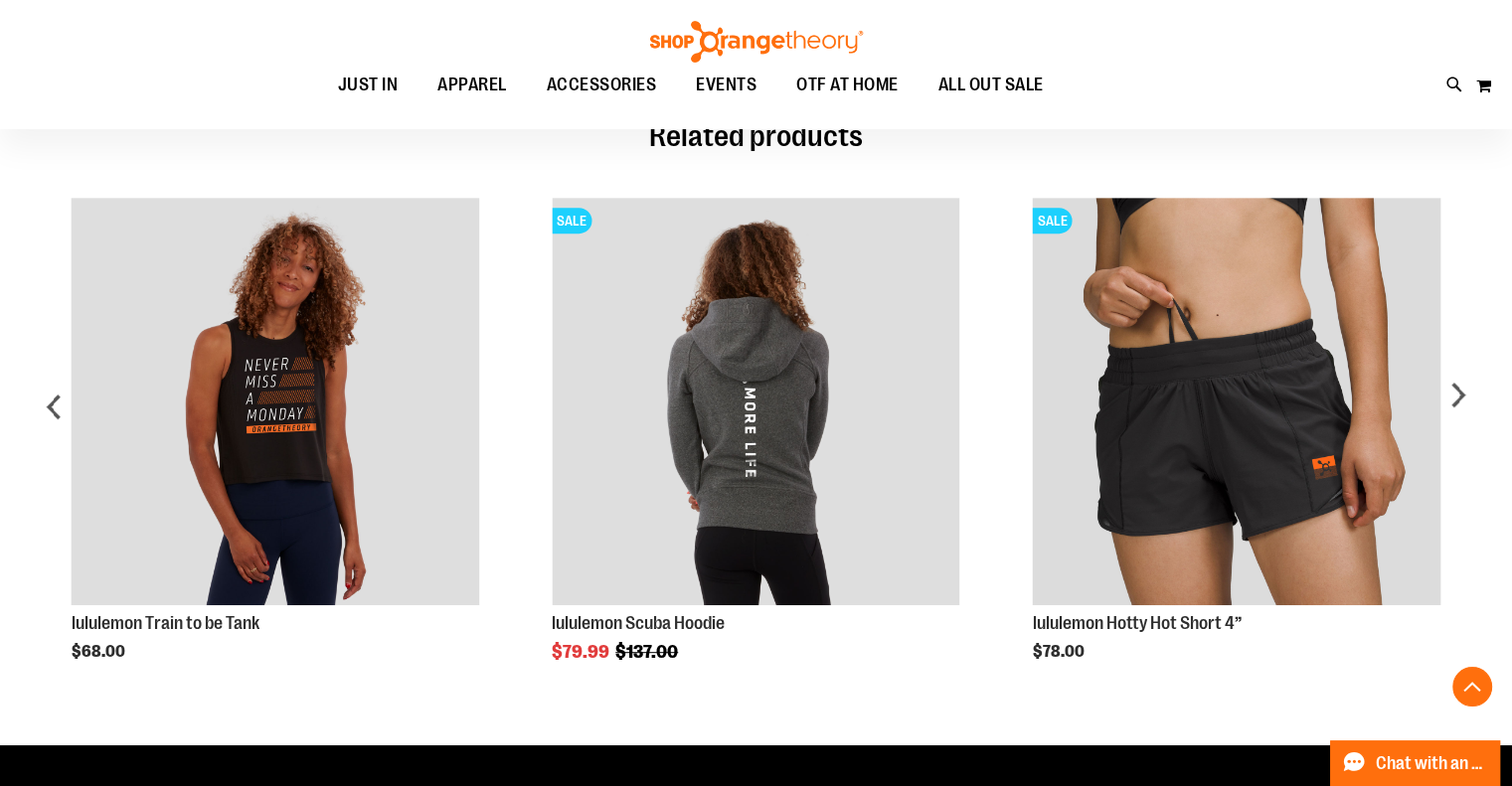 click at bounding box center [756, 42] 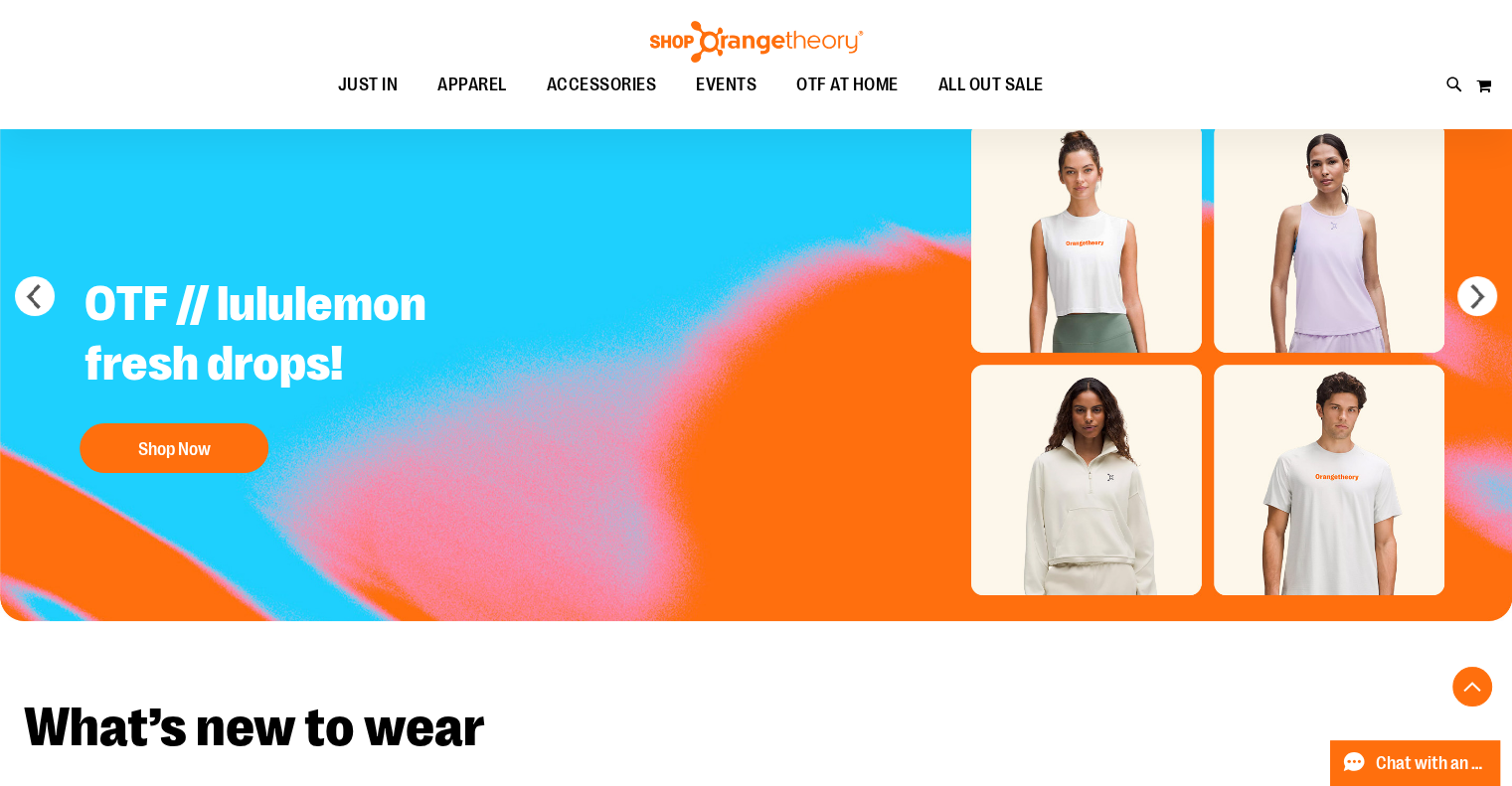 scroll, scrollTop: 0, scrollLeft: 0, axis: both 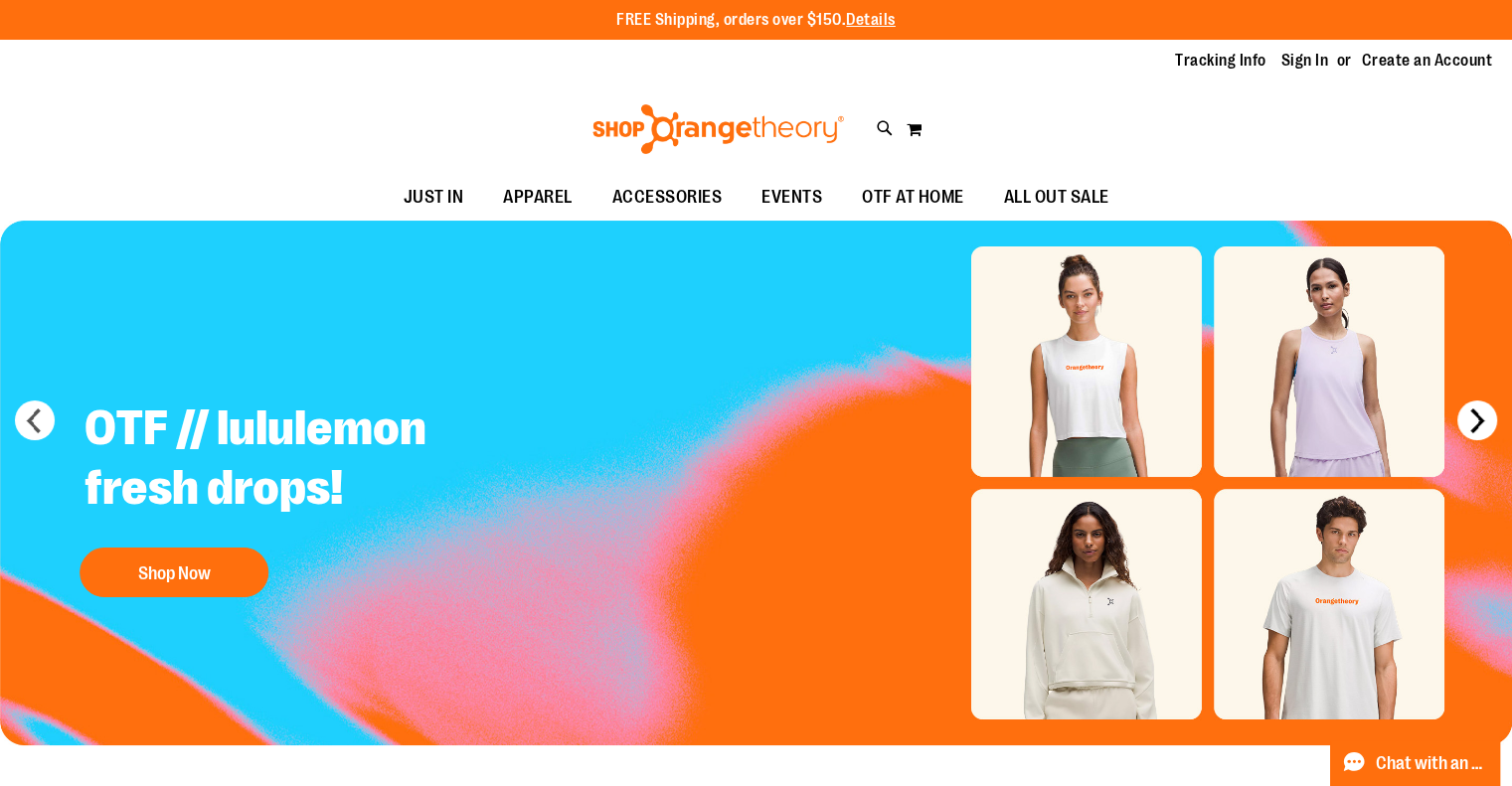 click on "next" at bounding box center [1477, 420] 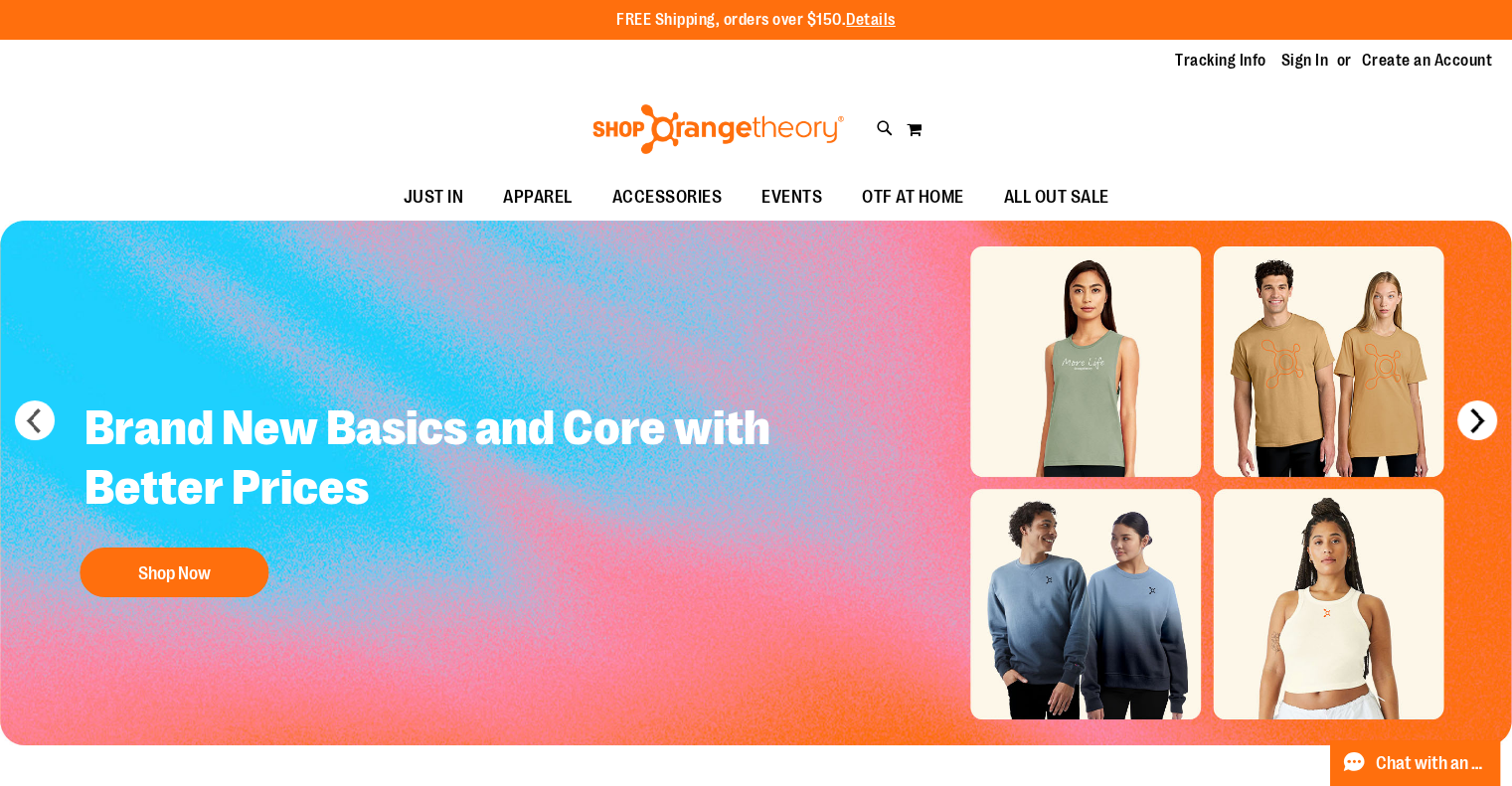 click on "next" at bounding box center [1477, 420] 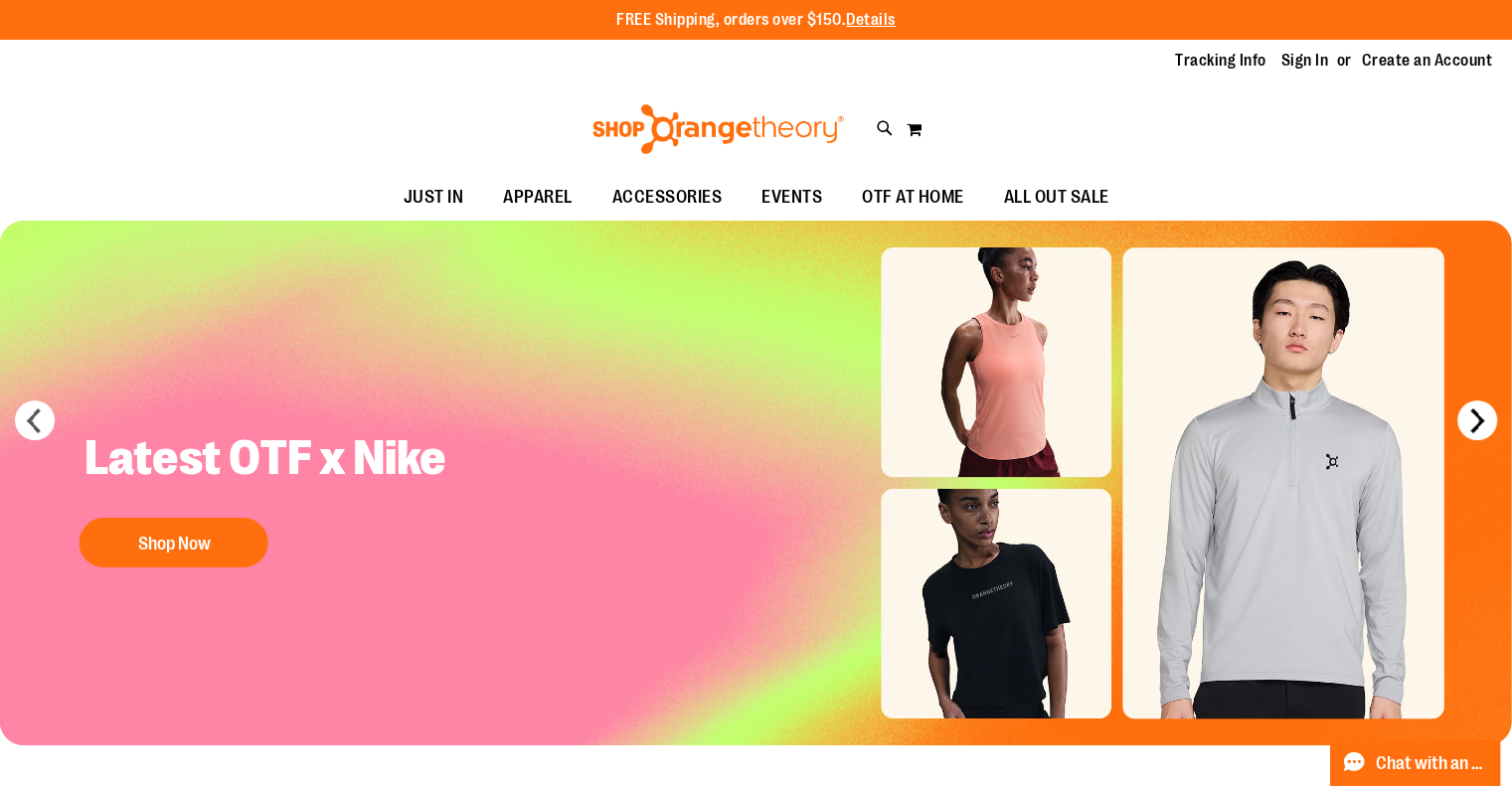 click on "next" at bounding box center [1477, 420] 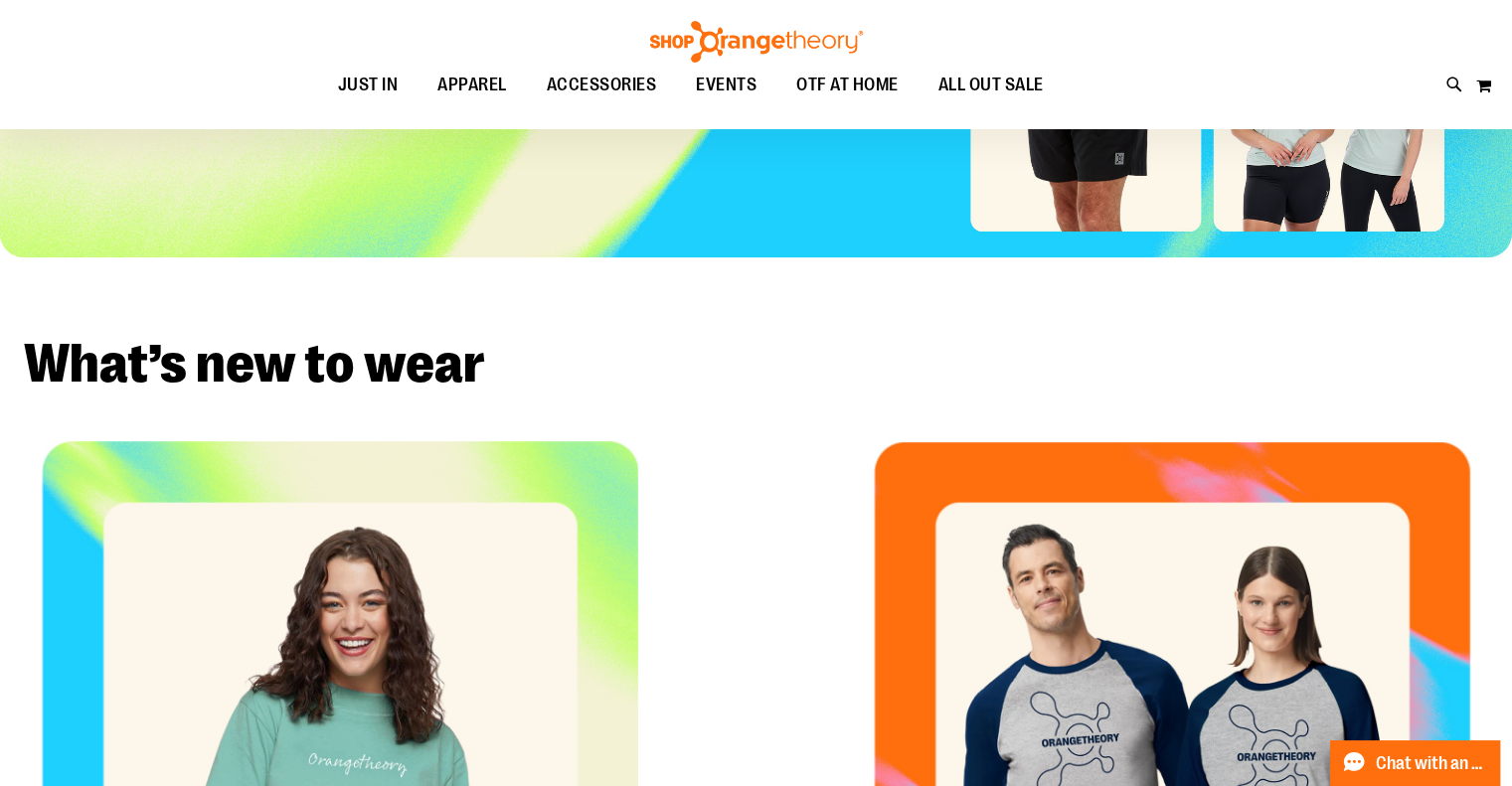 scroll, scrollTop: 0, scrollLeft: 0, axis: both 